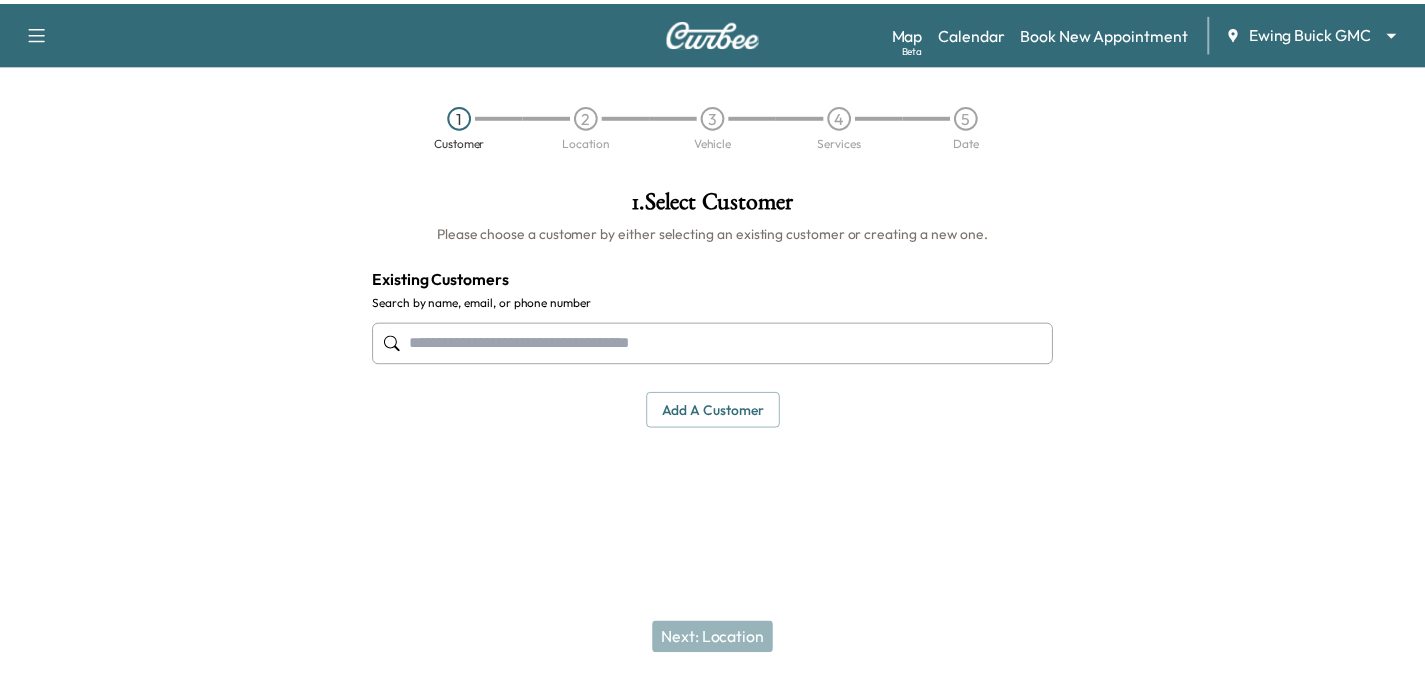 scroll, scrollTop: 0, scrollLeft: 0, axis: both 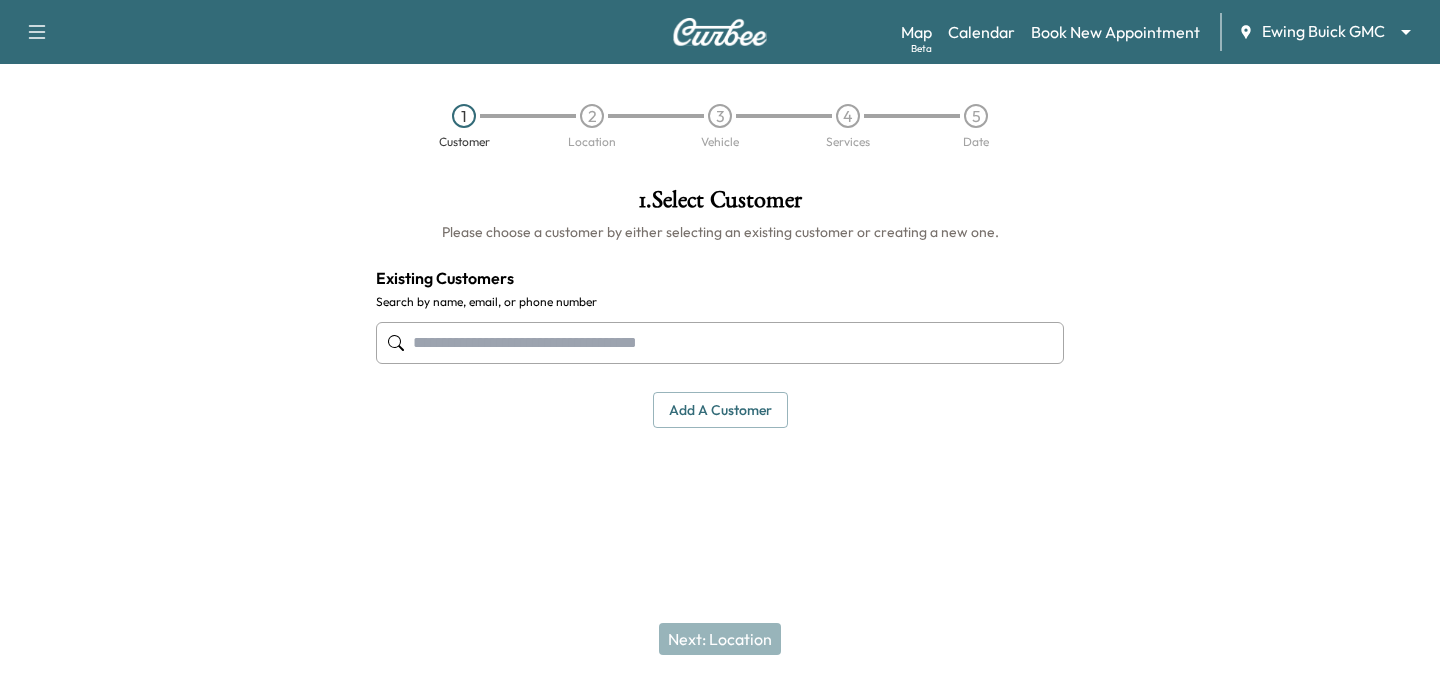 click on "Support Log Out Map Beta Calendar Book New Appointment Ewing Buick GMC ******** ​ 1 Customer 2 Location 3 Vehicle 4 Services 5 Date 1 .  Select Customer Please choose a customer by either selecting an existing customer or creating a new one. Existing Customers Search by name, email, or phone number Add a customer add a customer Customer Details Cancel Save & Close Next: Location" at bounding box center (720, 339) 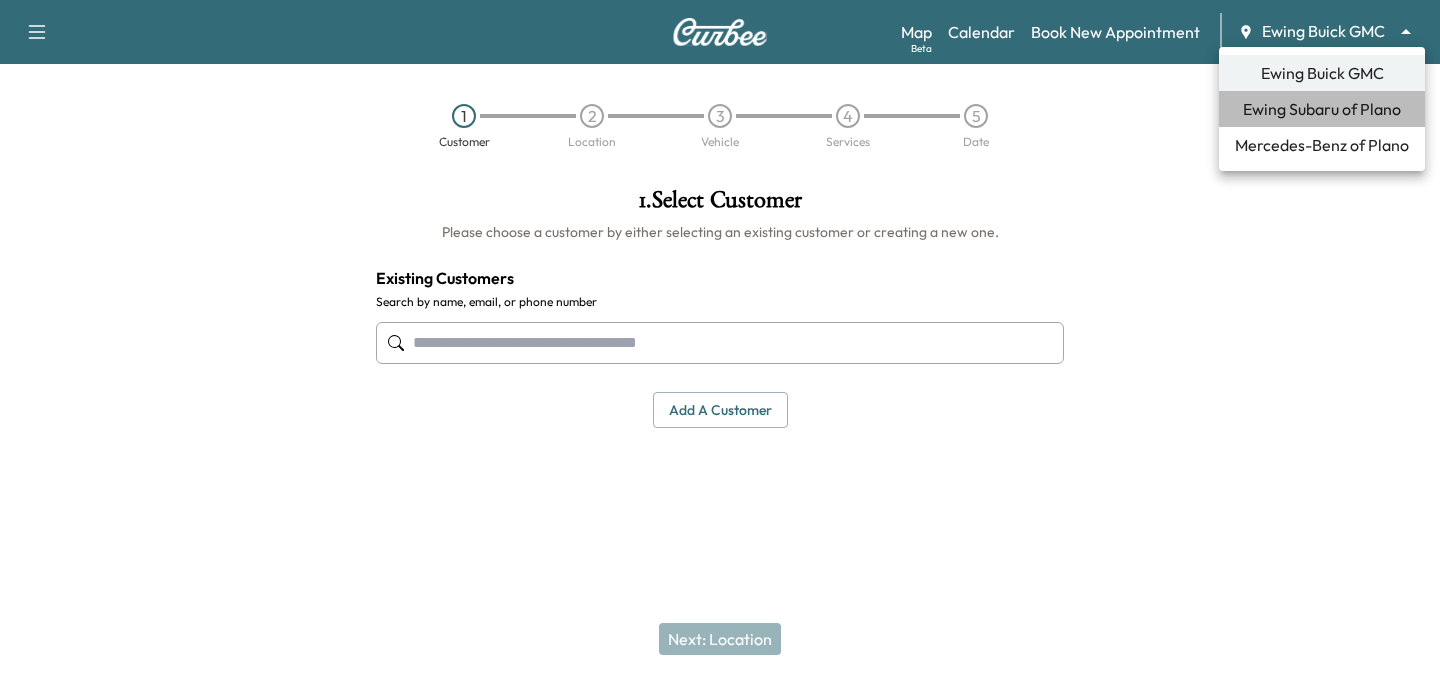 click on "Ewing Subaru of Plano" at bounding box center [1322, 109] 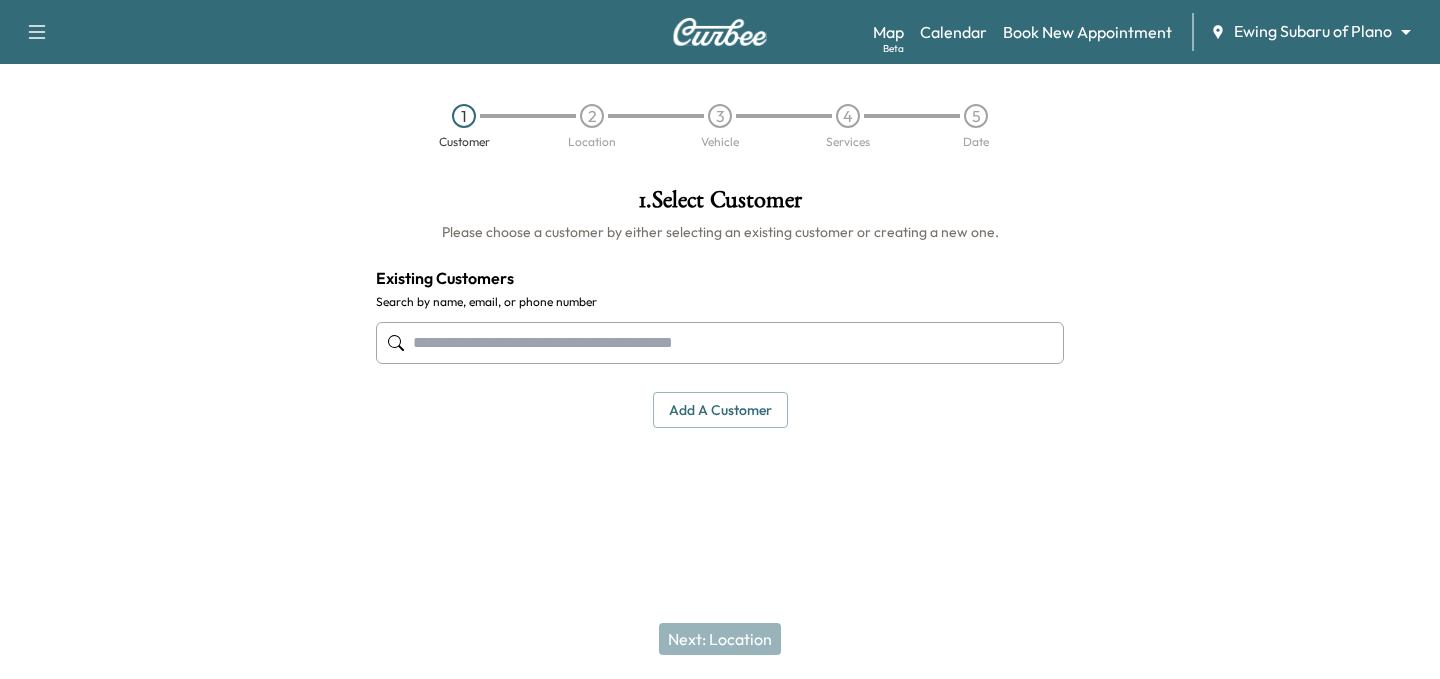 click at bounding box center [720, 343] 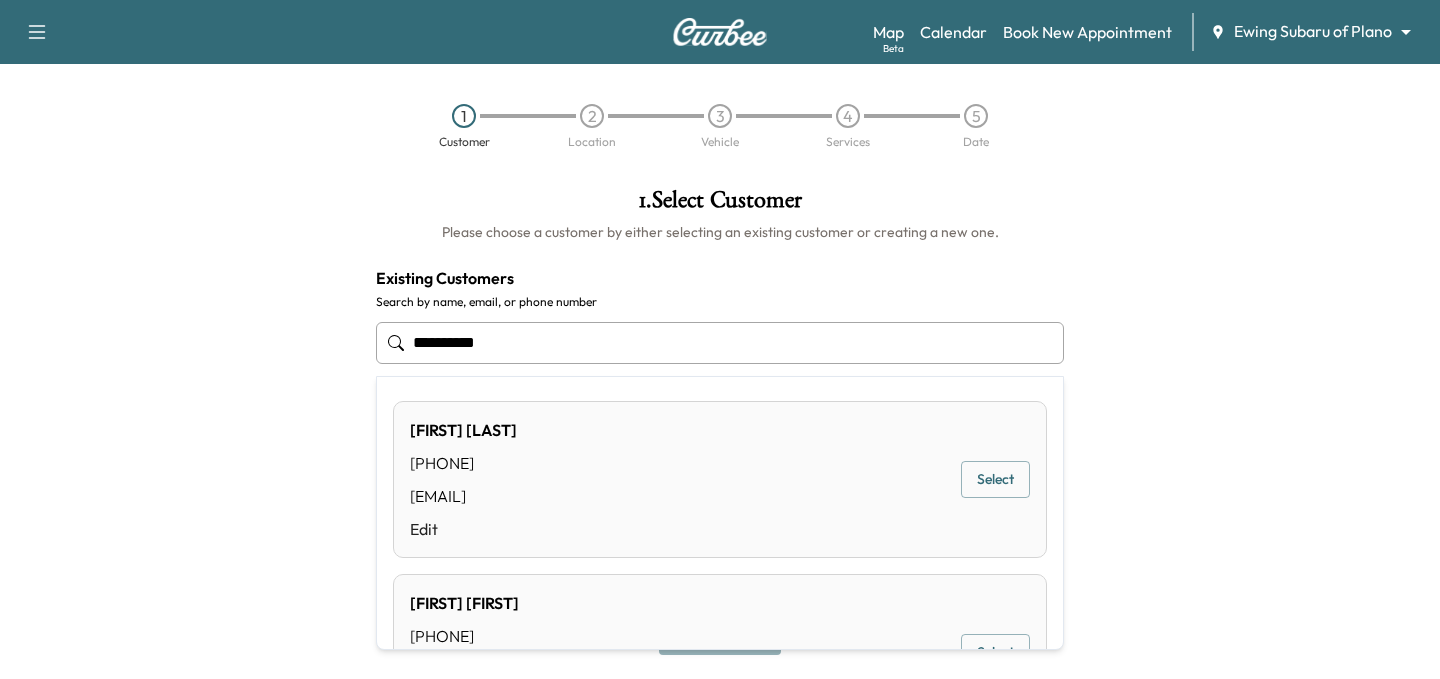 type on "**********" 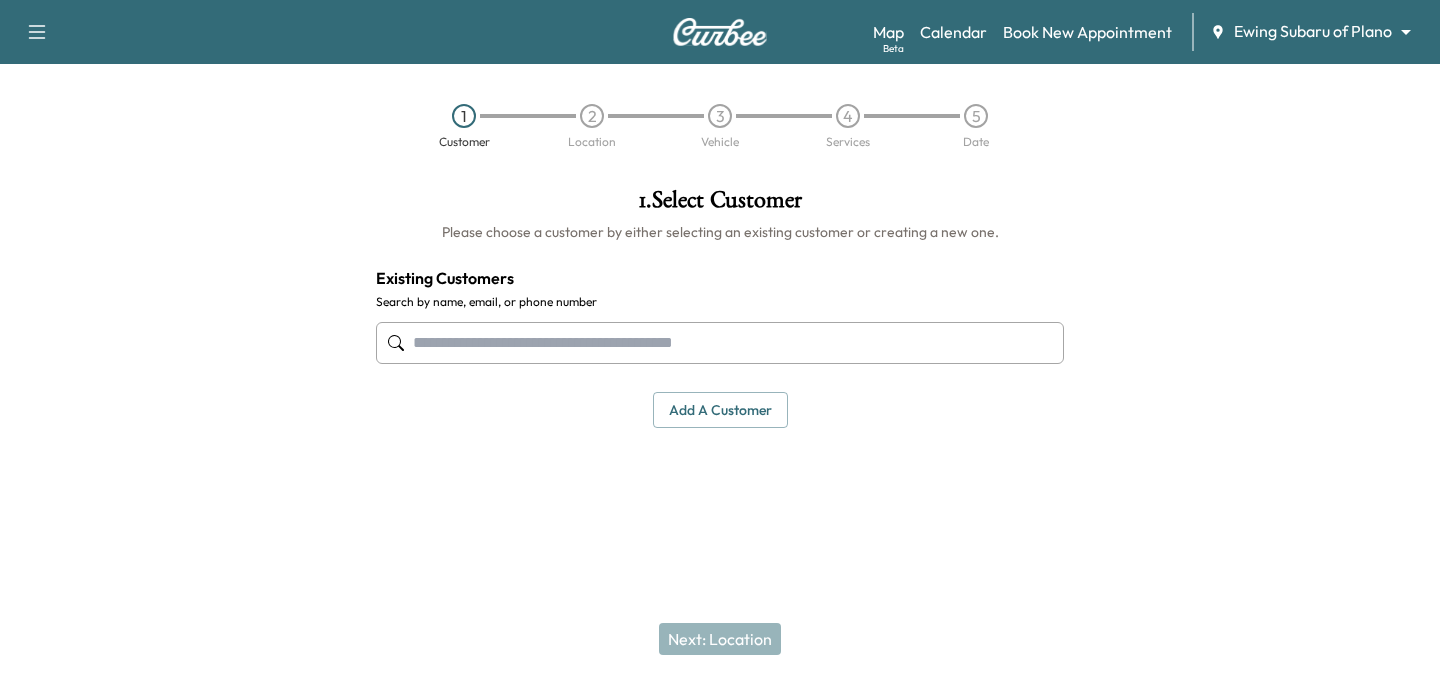 paste on "**********" 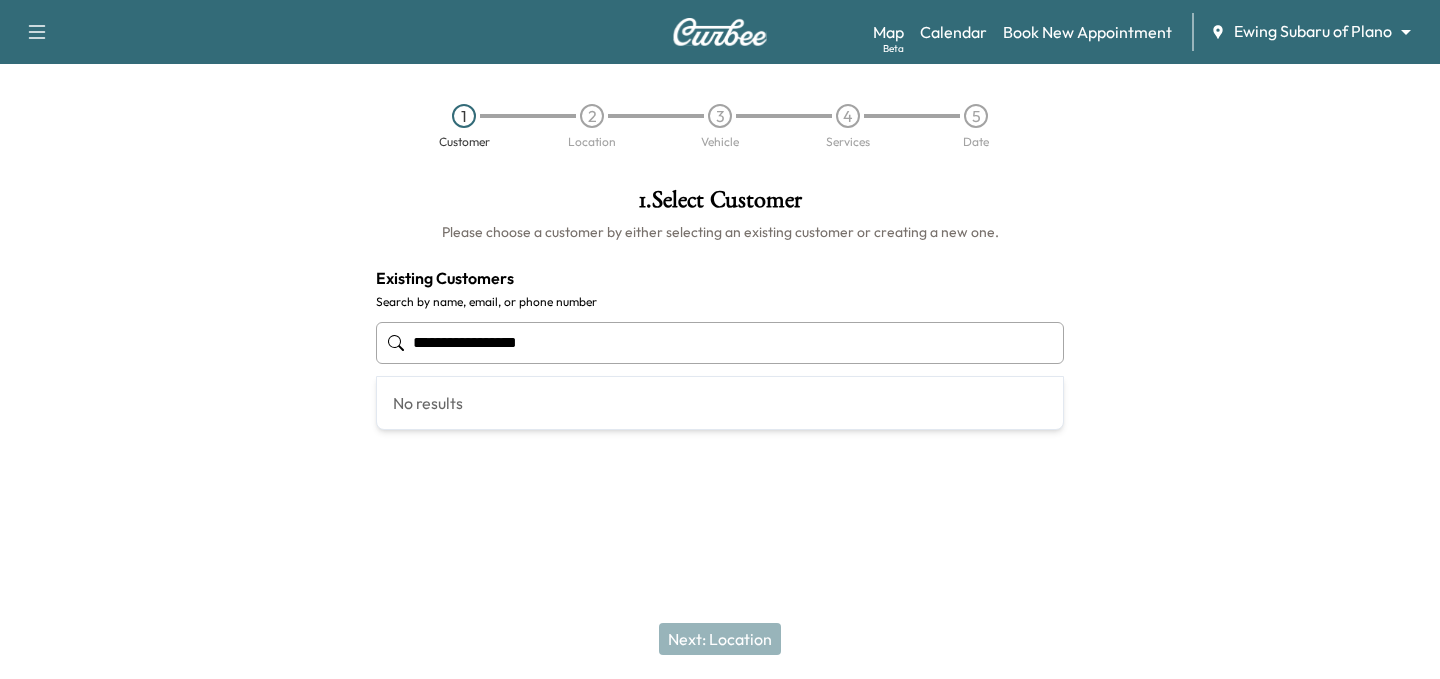 type on "**********" 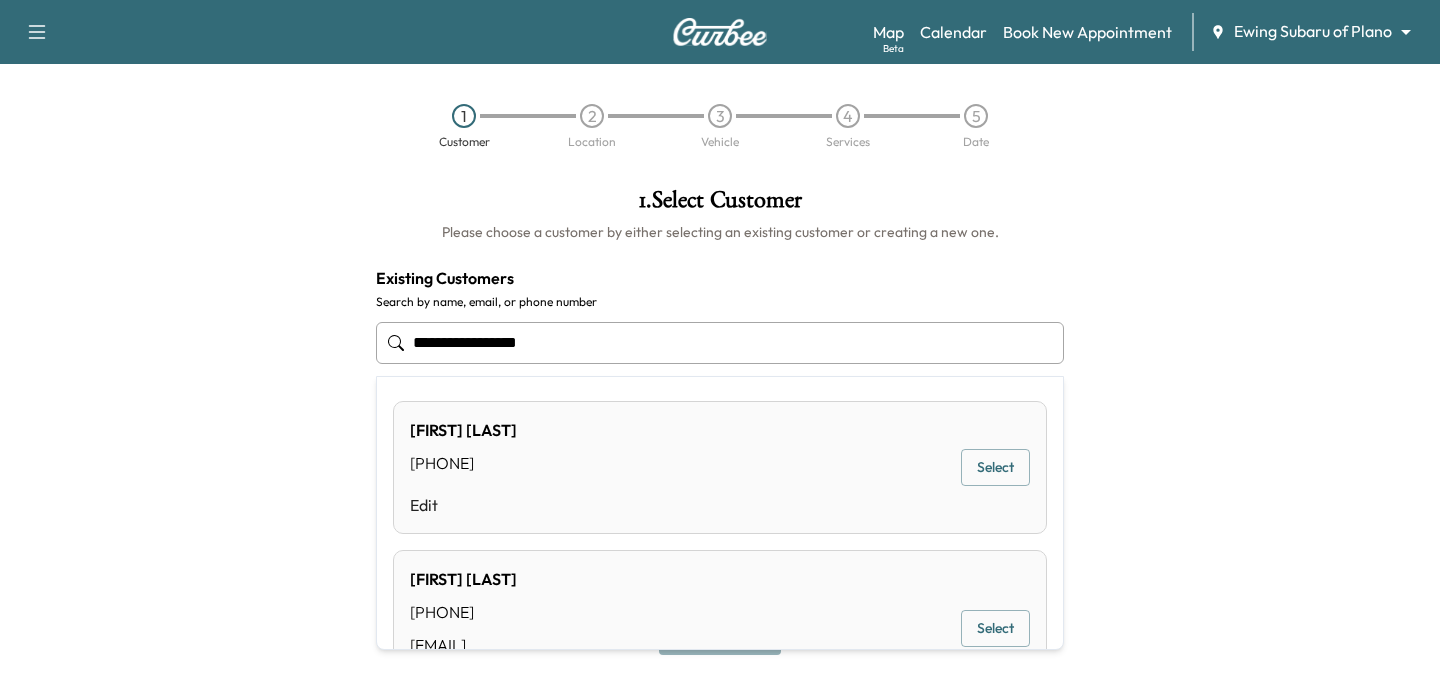 type on "**********" 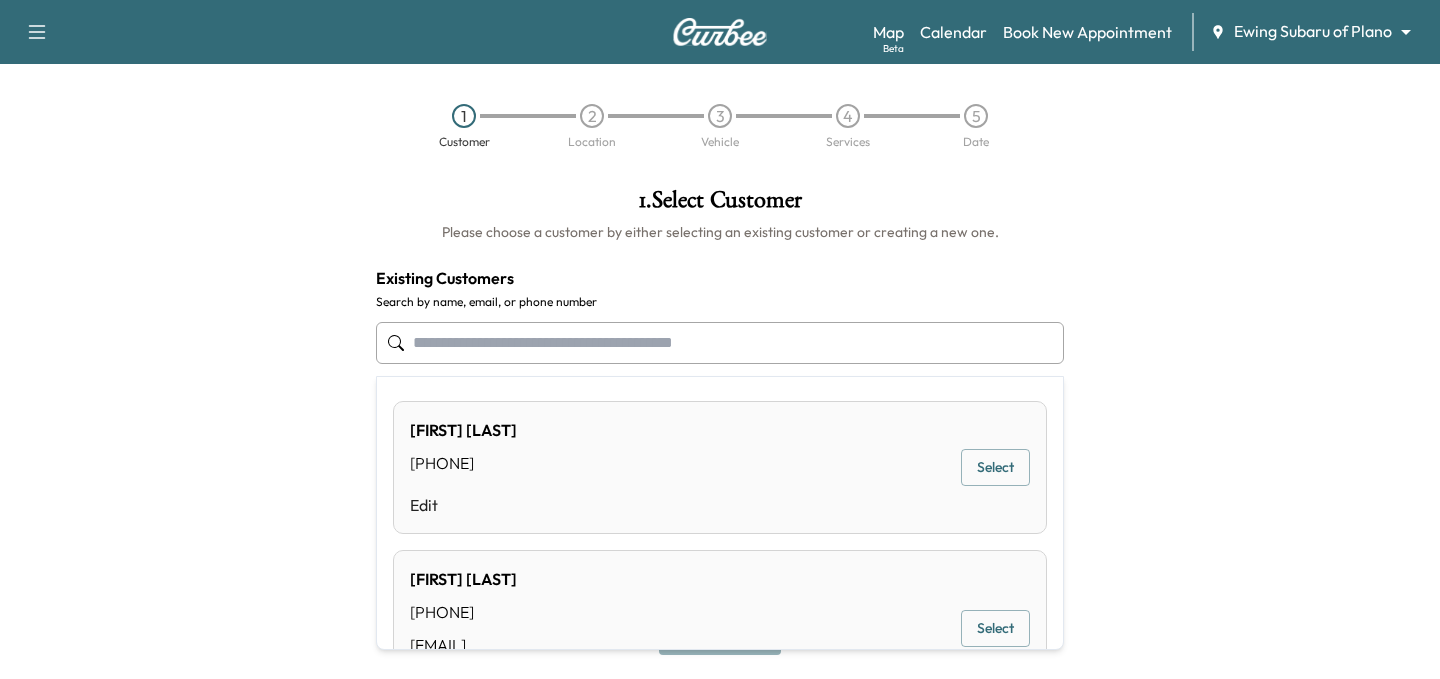 click at bounding box center [1260, 342] 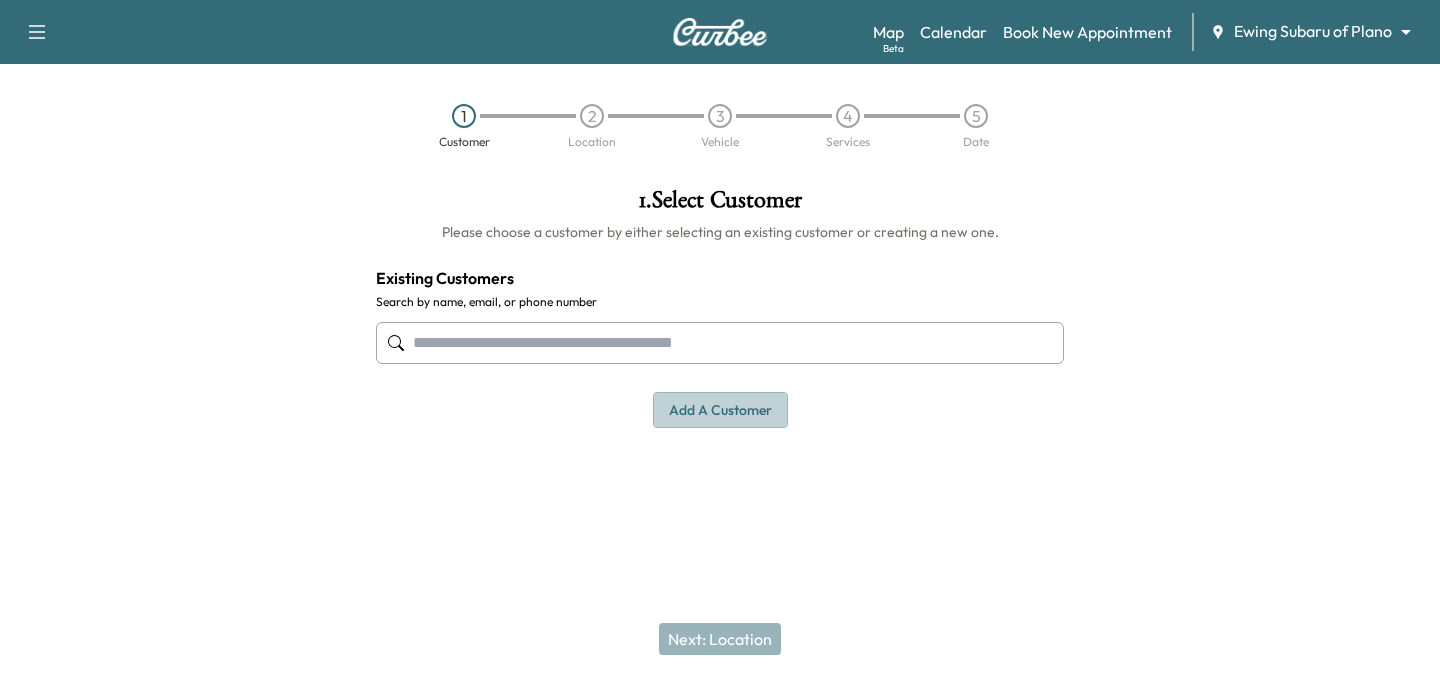click on "Add a customer" at bounding box center [720, 410] 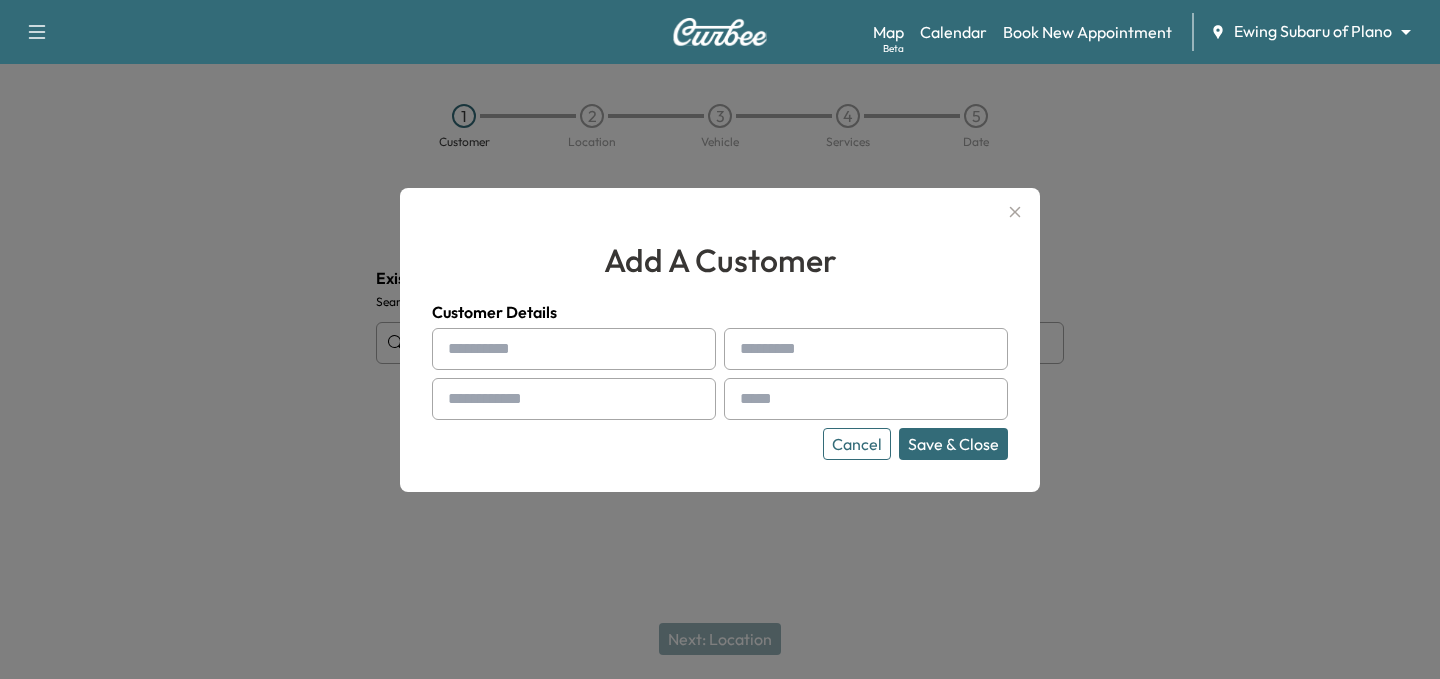 click at bounding box center (574, 349) 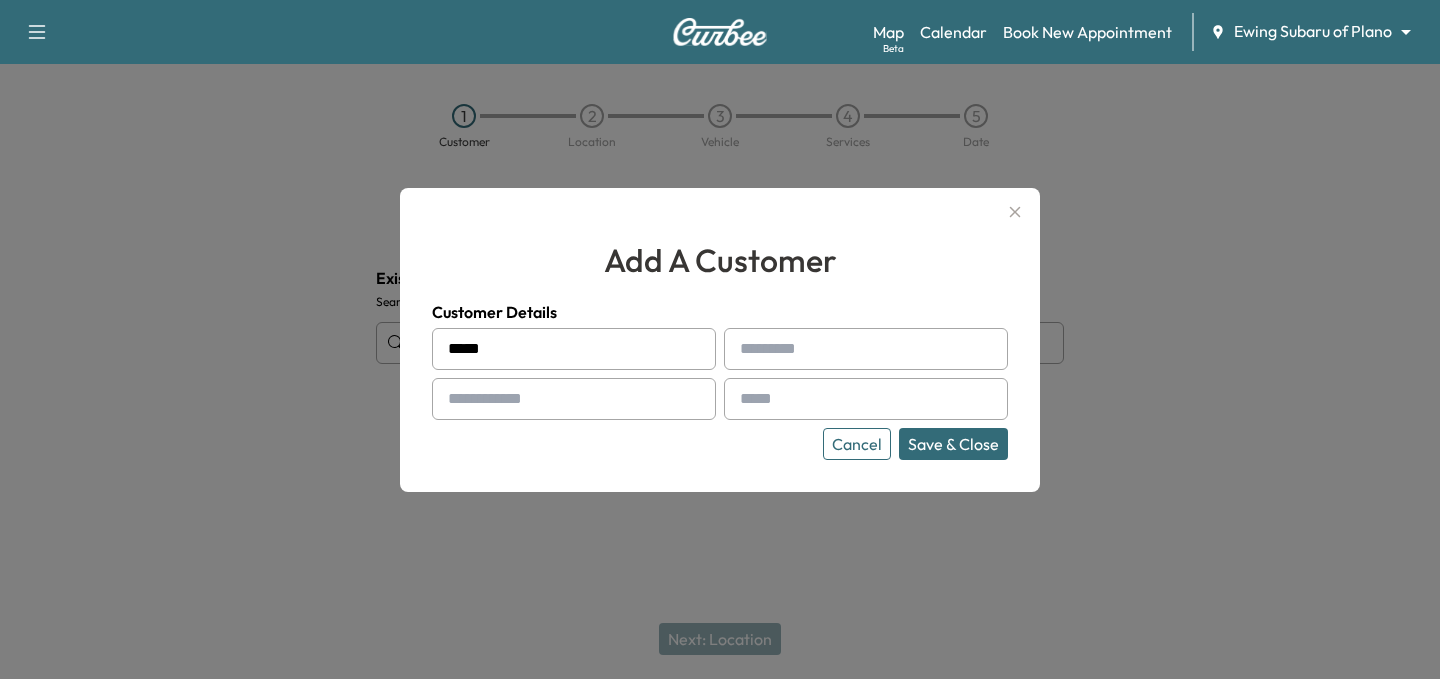 type on "*****" 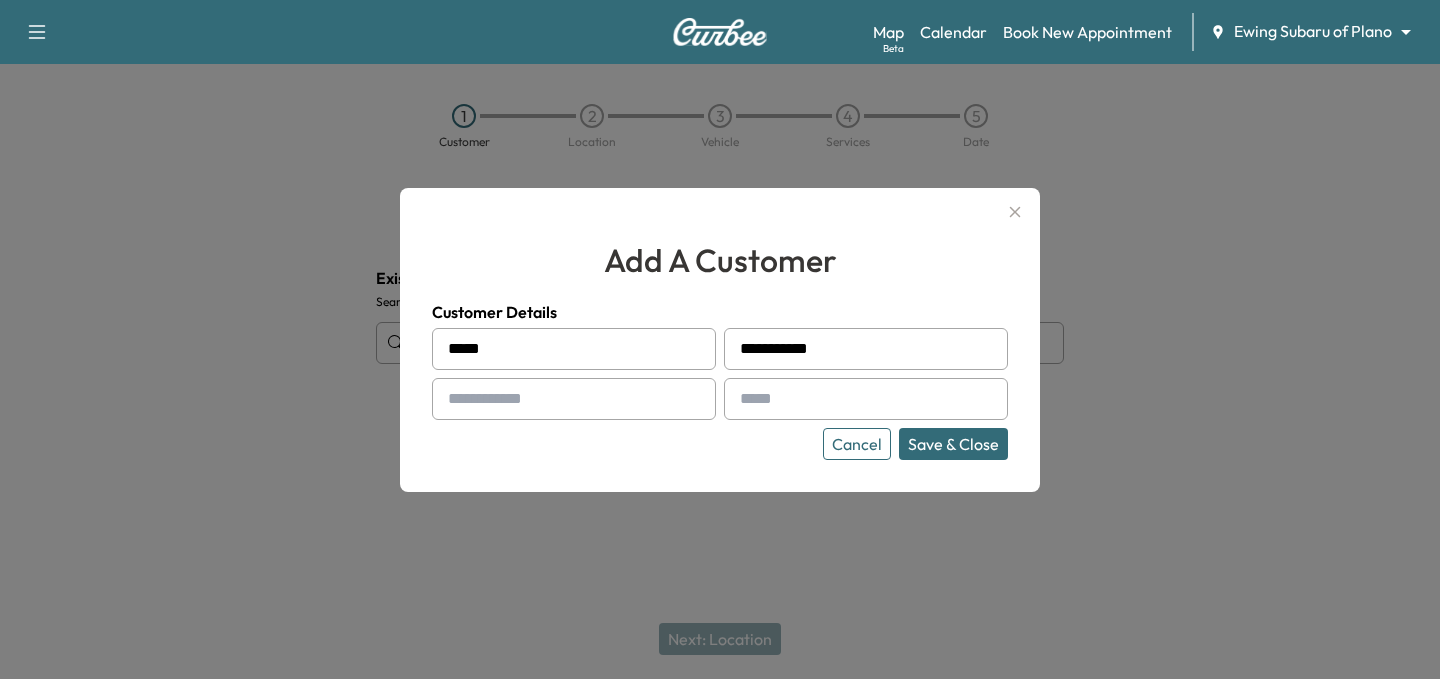 type on "**********" 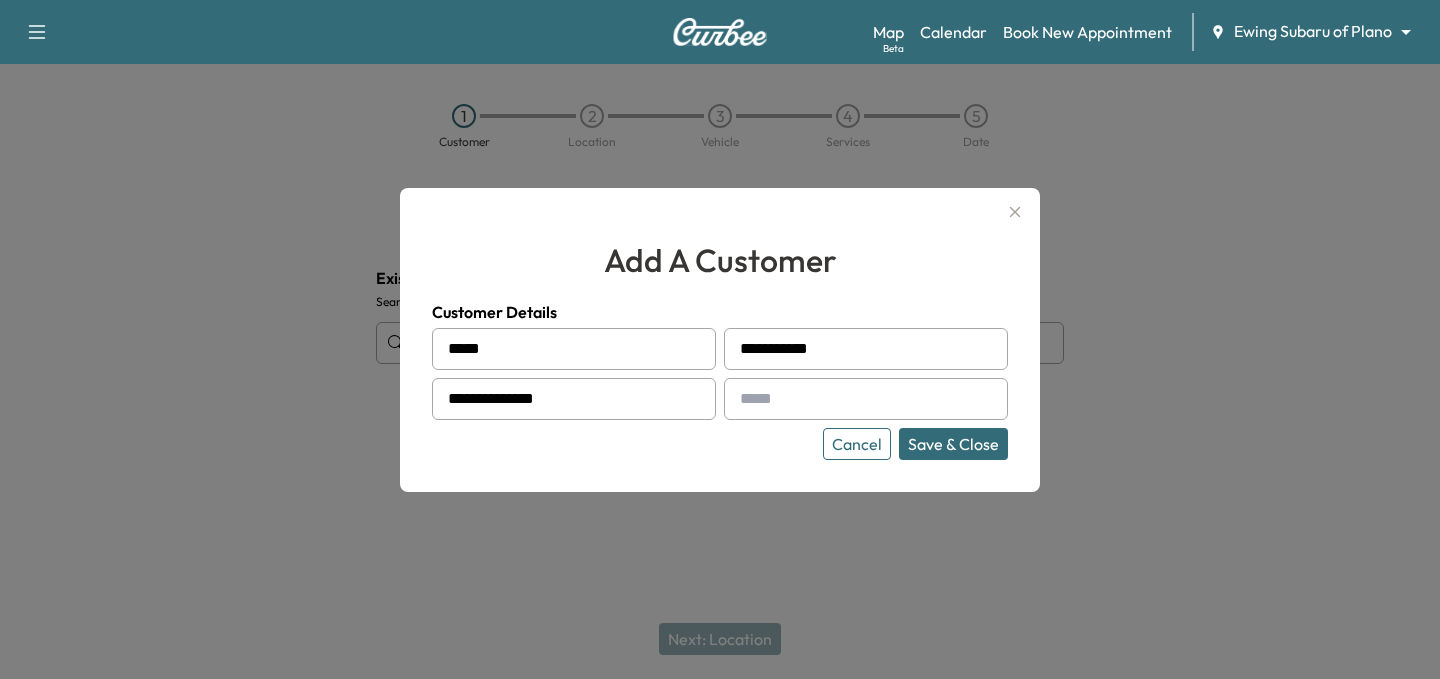 type on "**********" 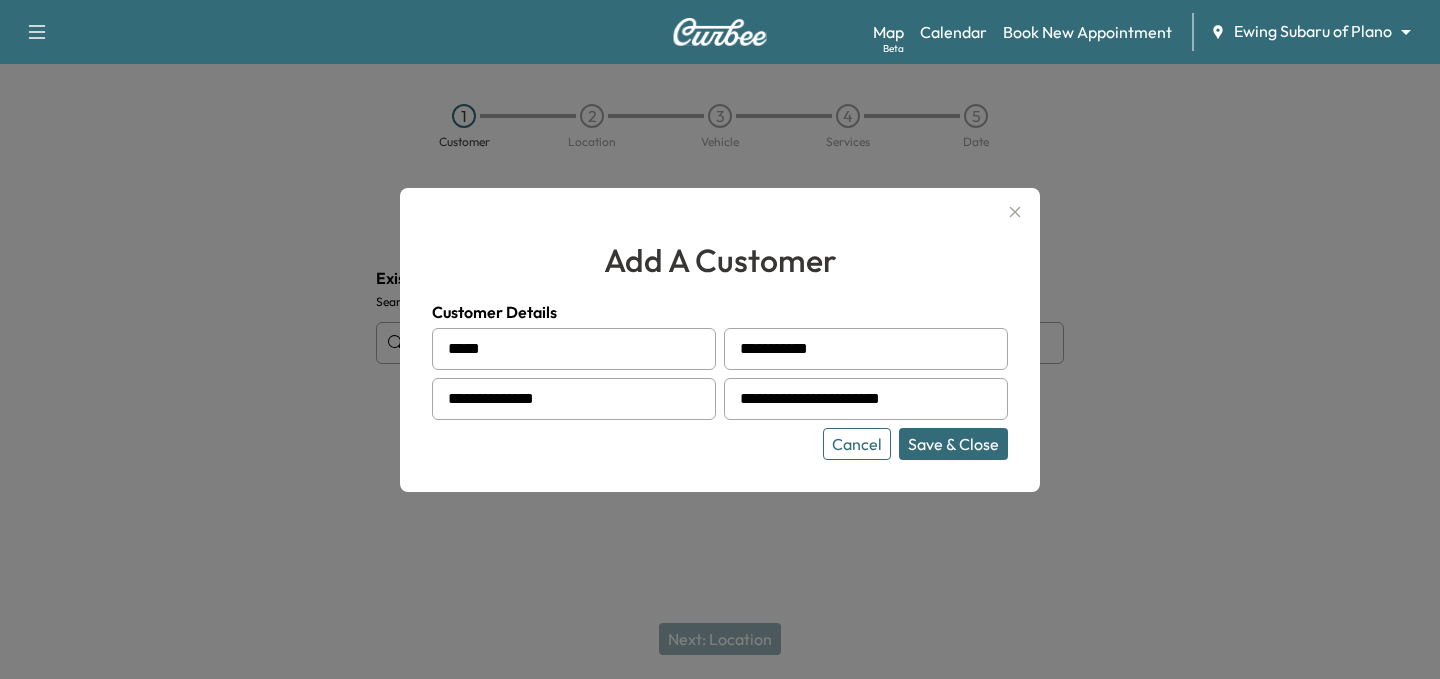 type on "**********" 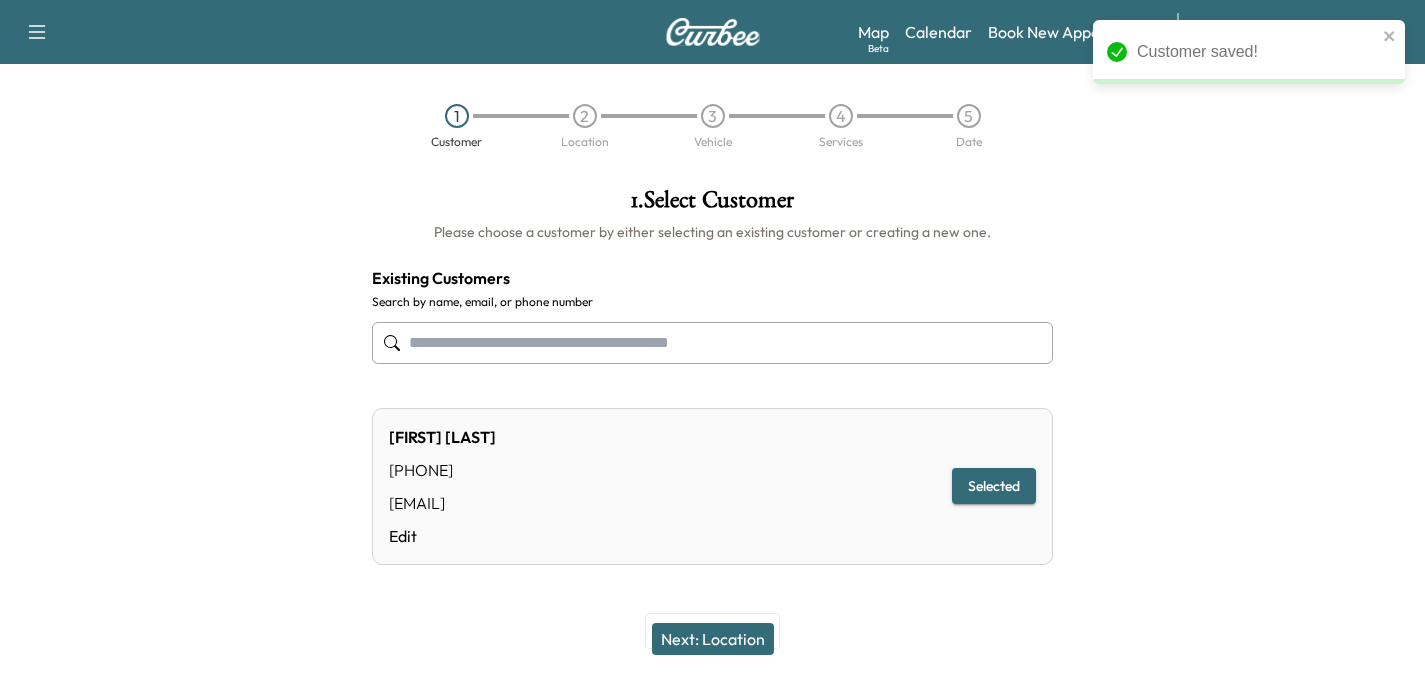 click on "Next: Location" at bounding box center (713, 639) 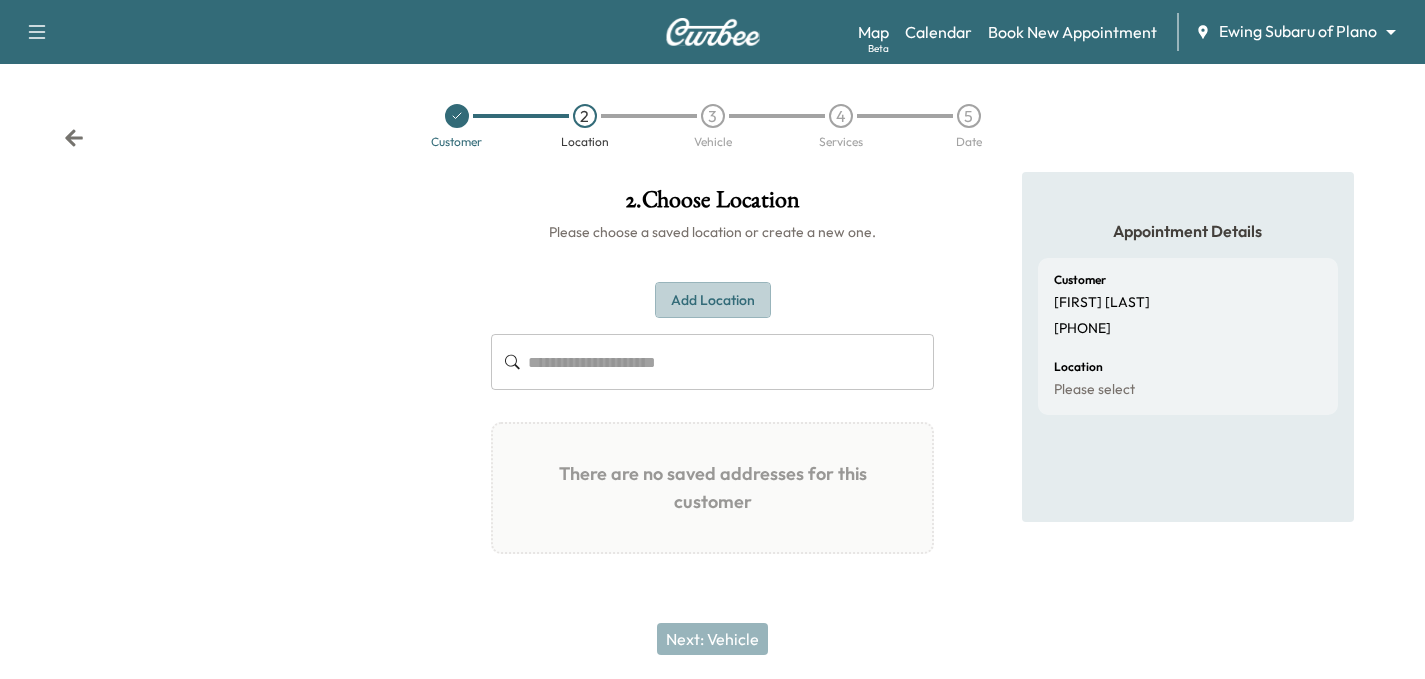 click on "Add Location" at bounding box center [713, 300] 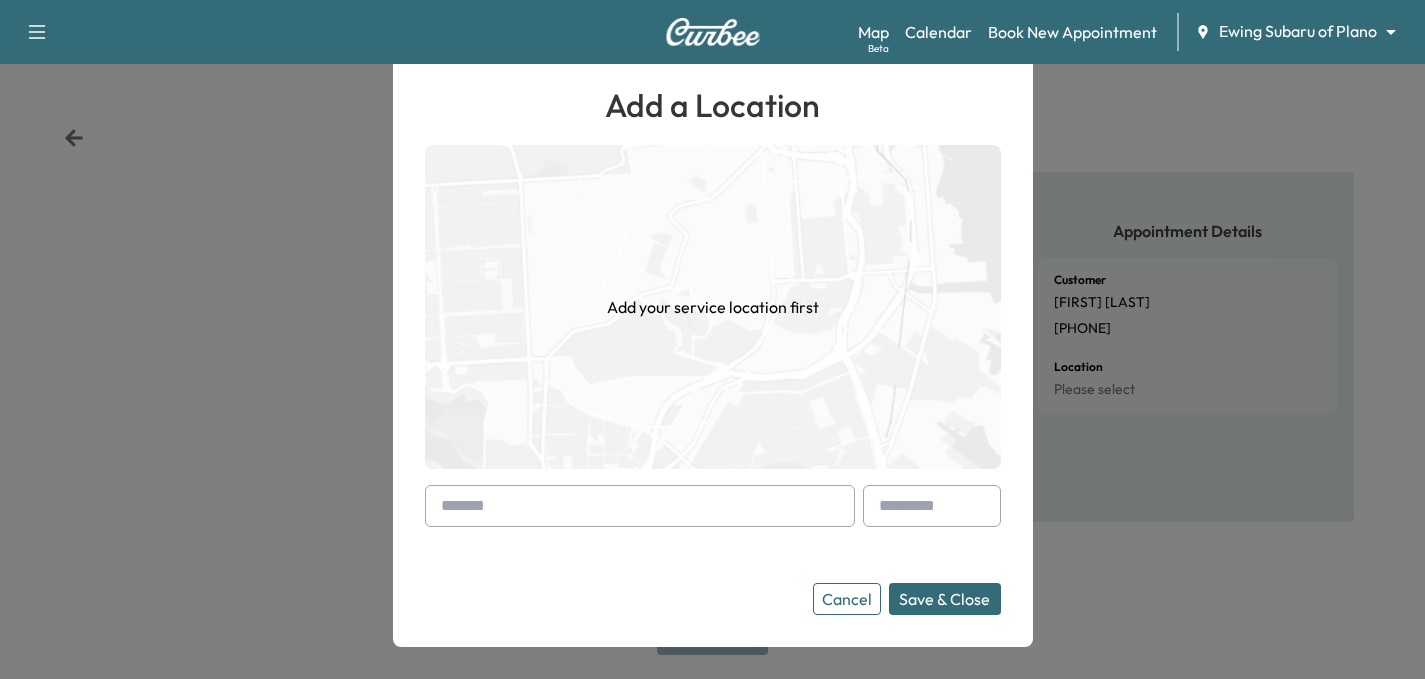 click at bounding box center [640, 506] 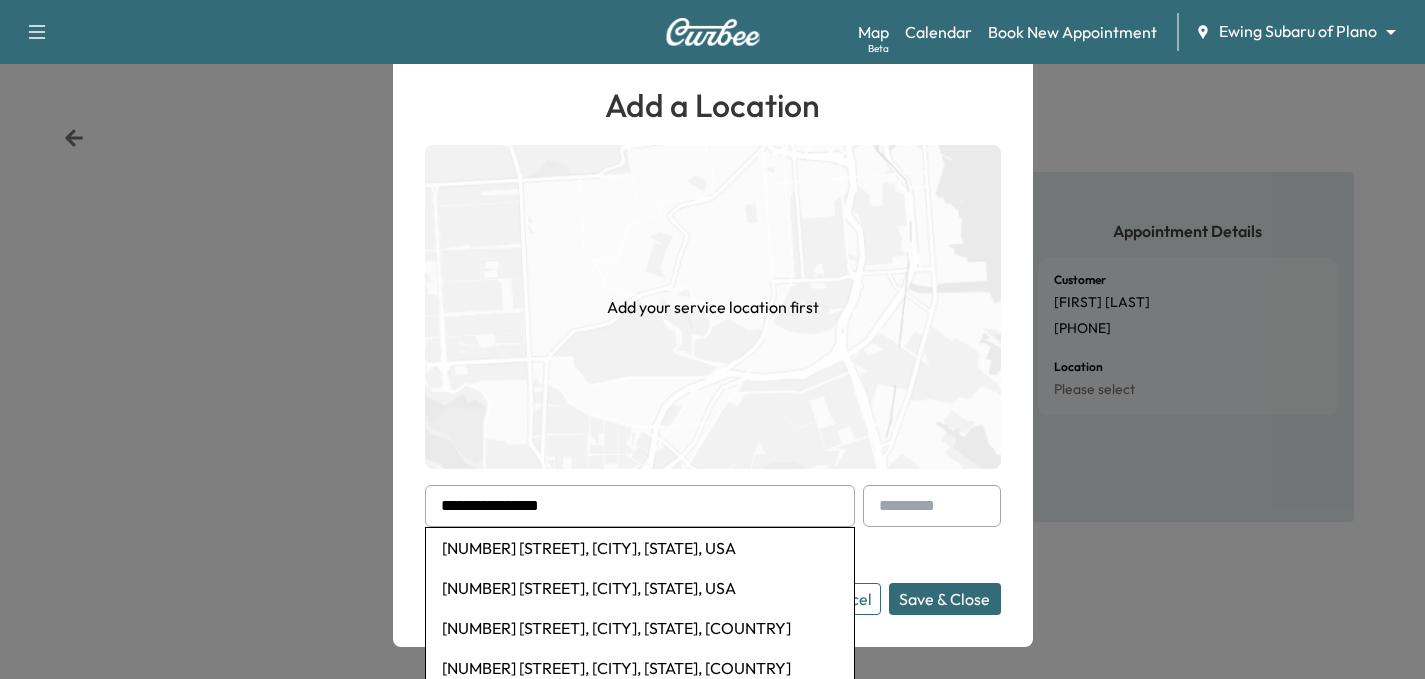 click on "[NUMBER] [STREET], [CITY], [STATE], USA" at bounding box center [640, 548] 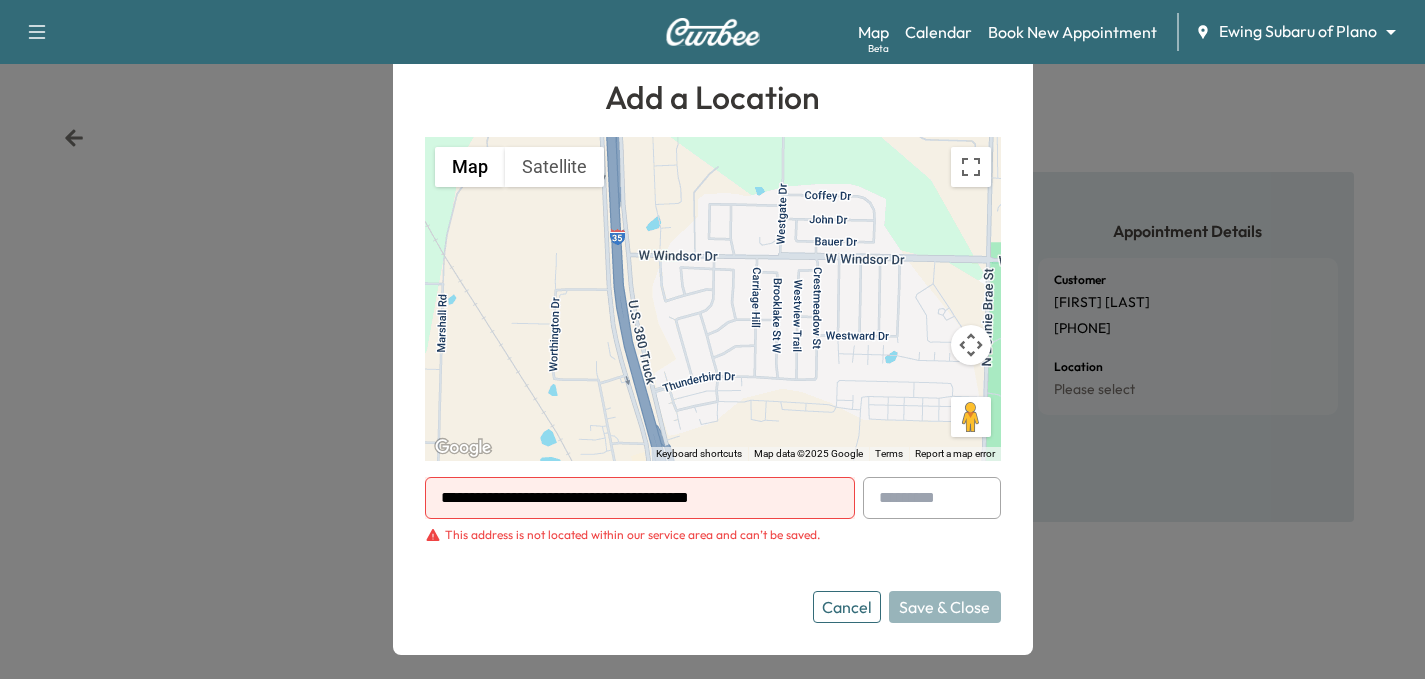 click at bounding box center [712, 339] 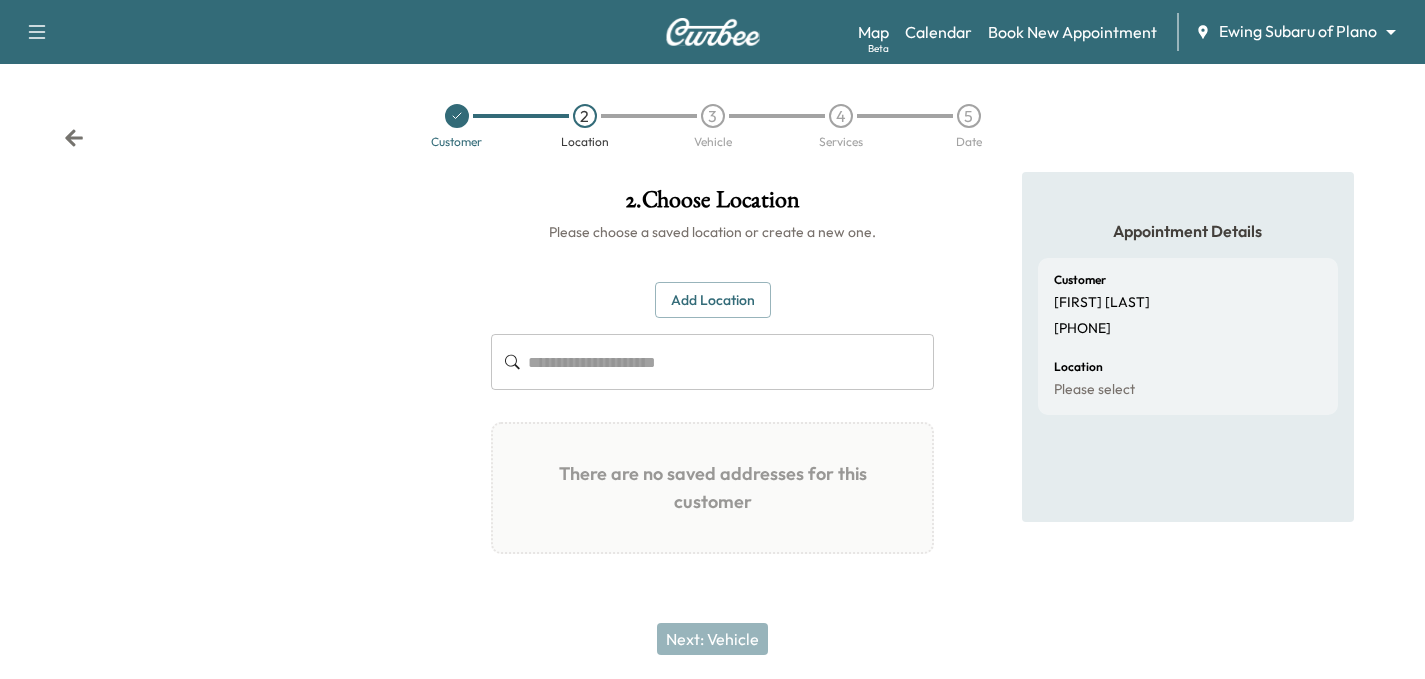 click 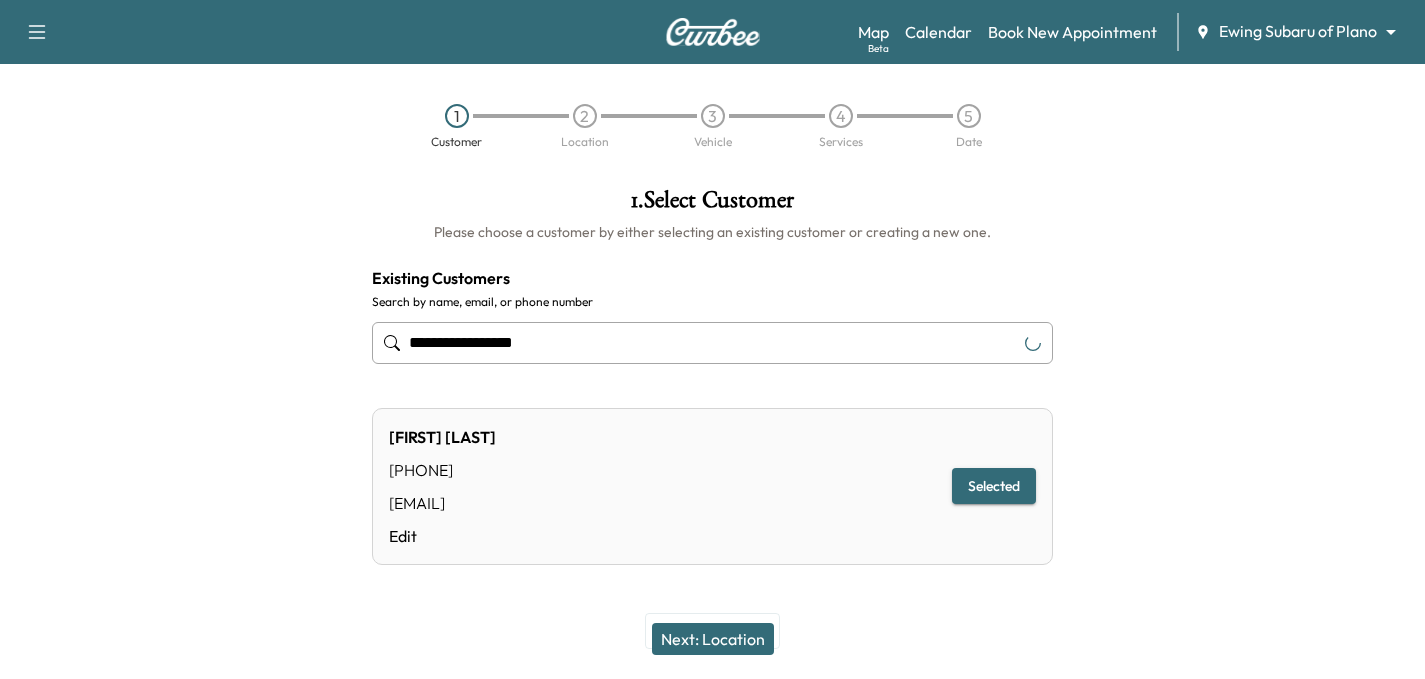 click on "1 Customer 2 Location 3 Vehicle 4 Services 5 Date" at bounding box center [712, 126] 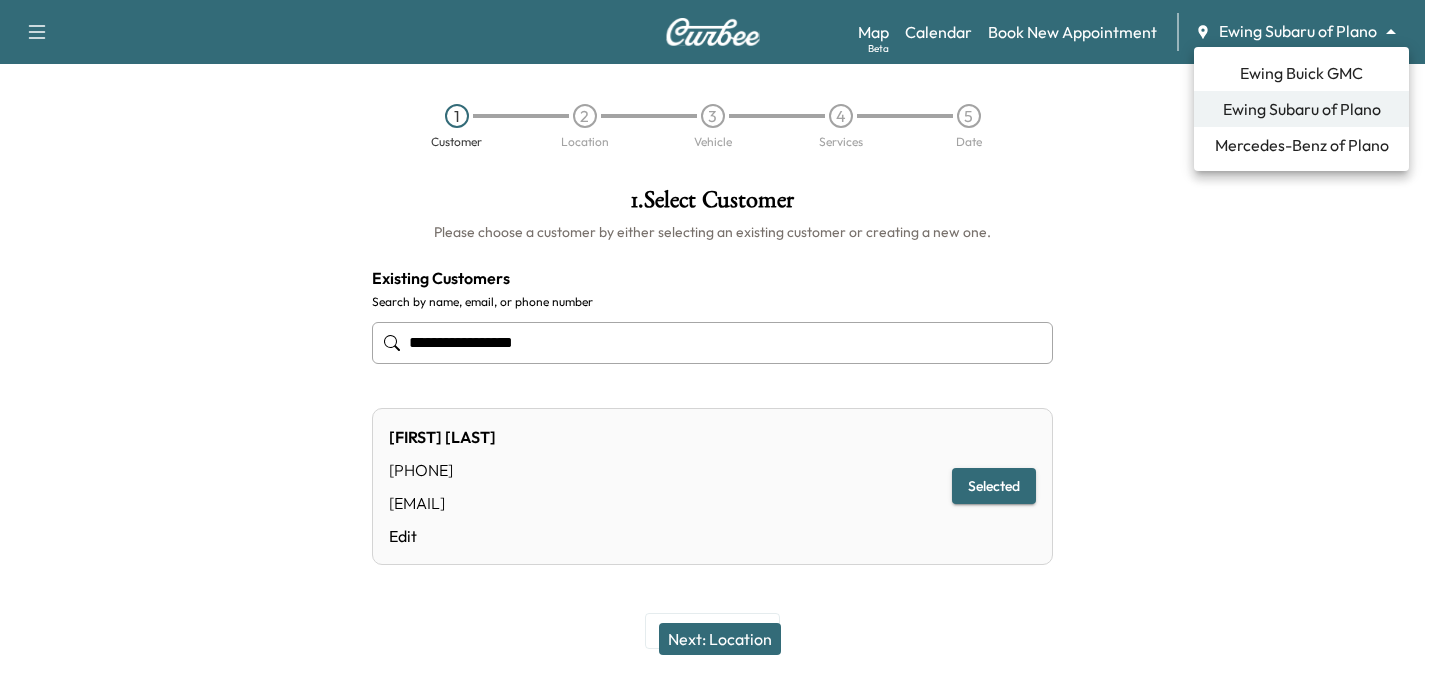 click on "**********" at bounding box center [720, 339] 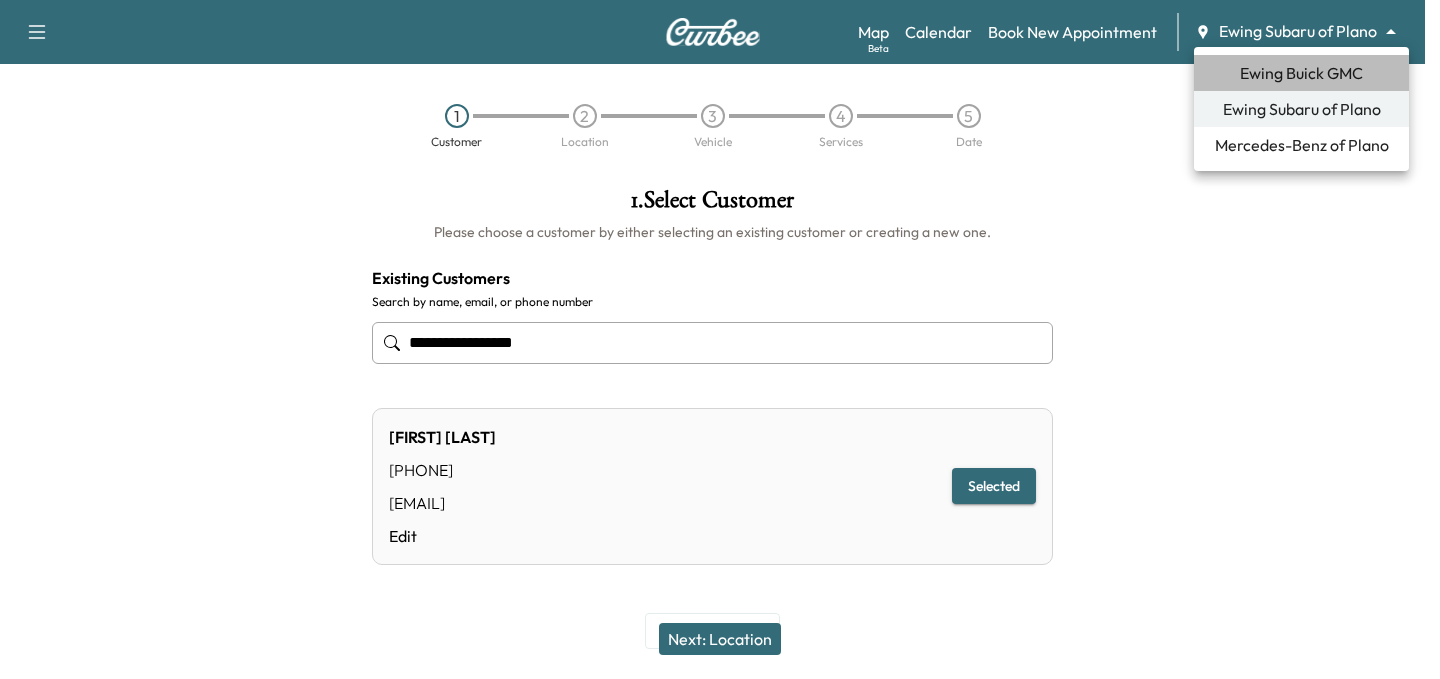 click on "Ewing Buick GMC" at bounding box center [1301, 73] 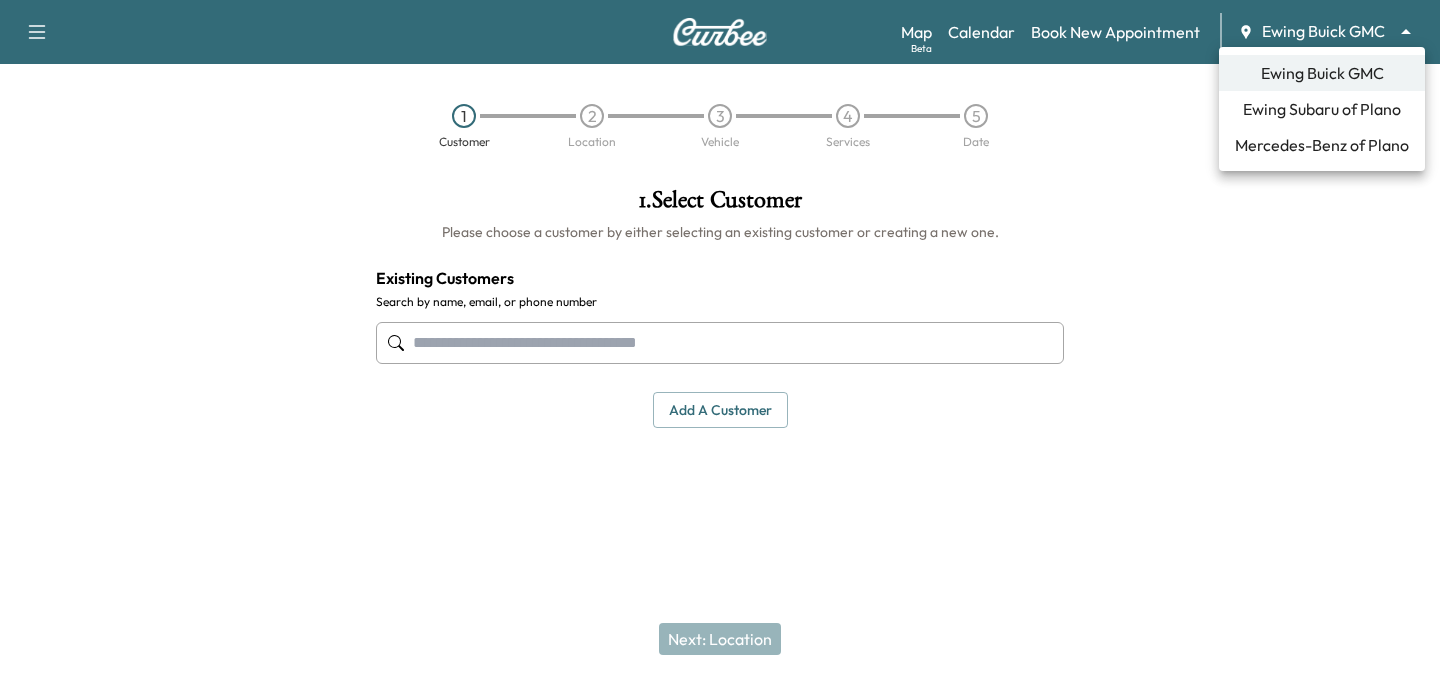 click on "Ewing Buick GMC Ewing Subaru of Plano Mercedes-Benz of Plano ******** ​ 1 Customer 2 Location 3 Vehicle 4 Services 5 Date 1 .  Select Customer Please choose a customer by either selecting an existing customer or creating a new one. Existing Customers Search by name, email, or phone number Add a customer add a customer Customer Details Cancel Save  Close Next: Location
Ewing Buick GMC Ewing Subaru of Plano Mercedes-Benz of Plano" at bounding box center (720, 339) 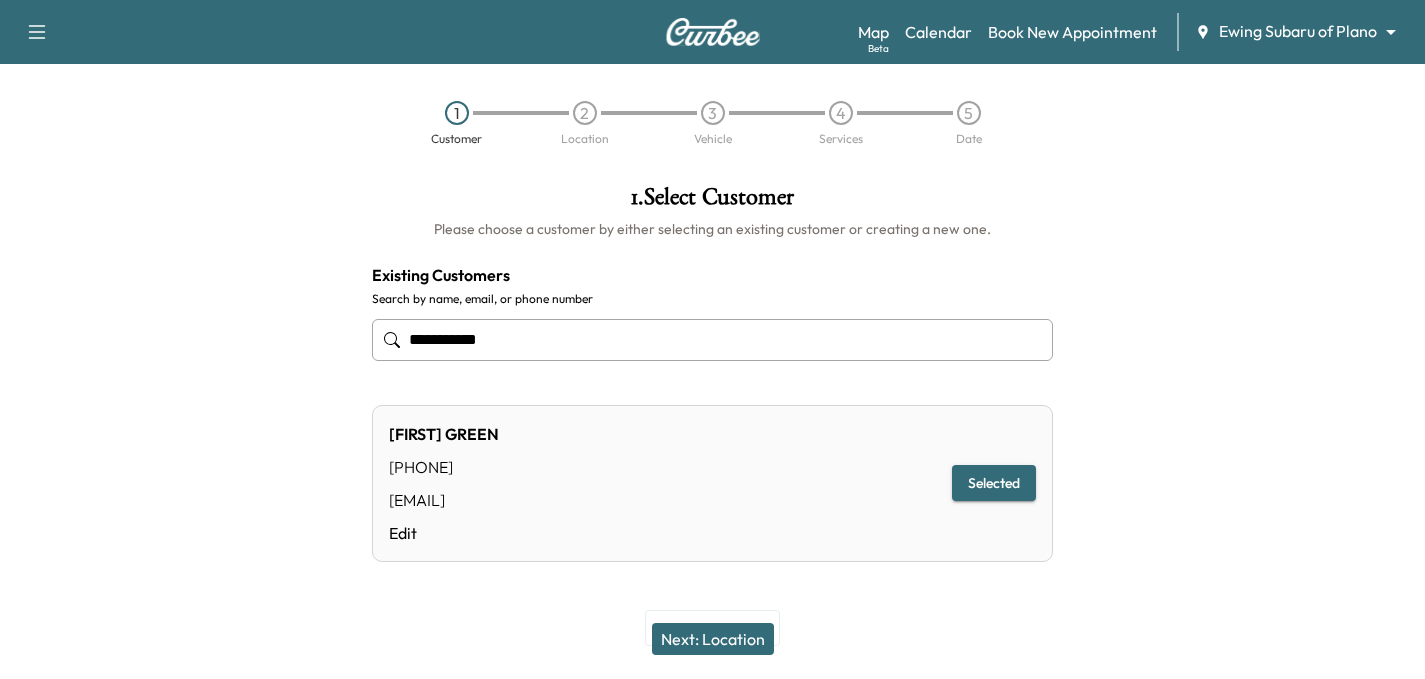 scroll, scrollTop: 50, scrollLeft: 0, axis: vertical 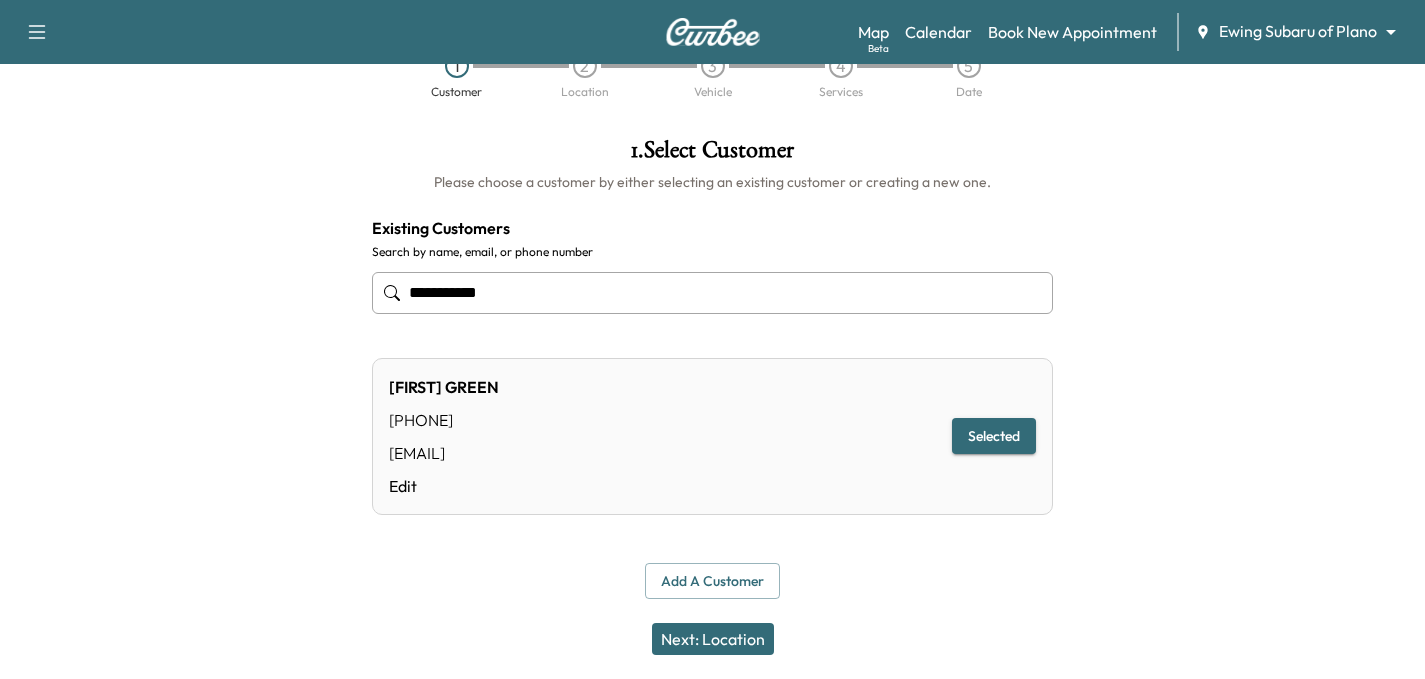 type on "**********" 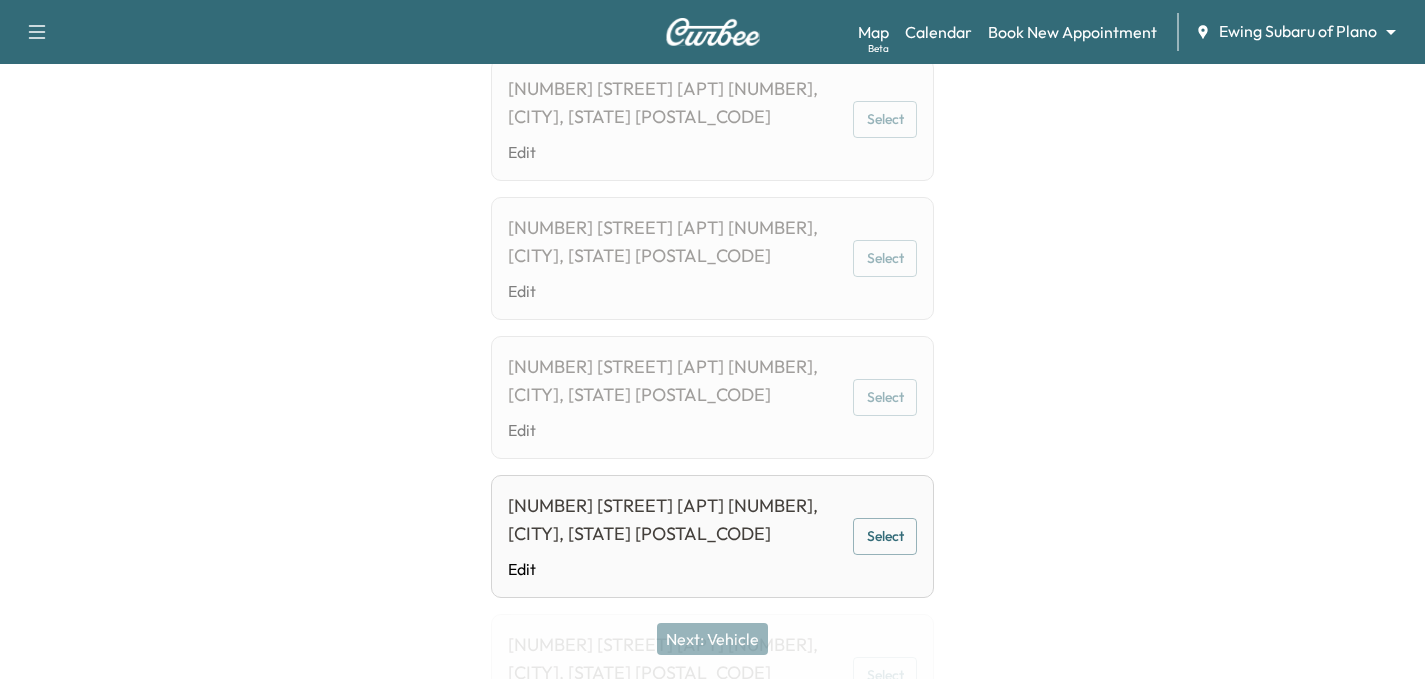 scroll, scrollTop: 800, scrollLeft: 0, axis: vertical 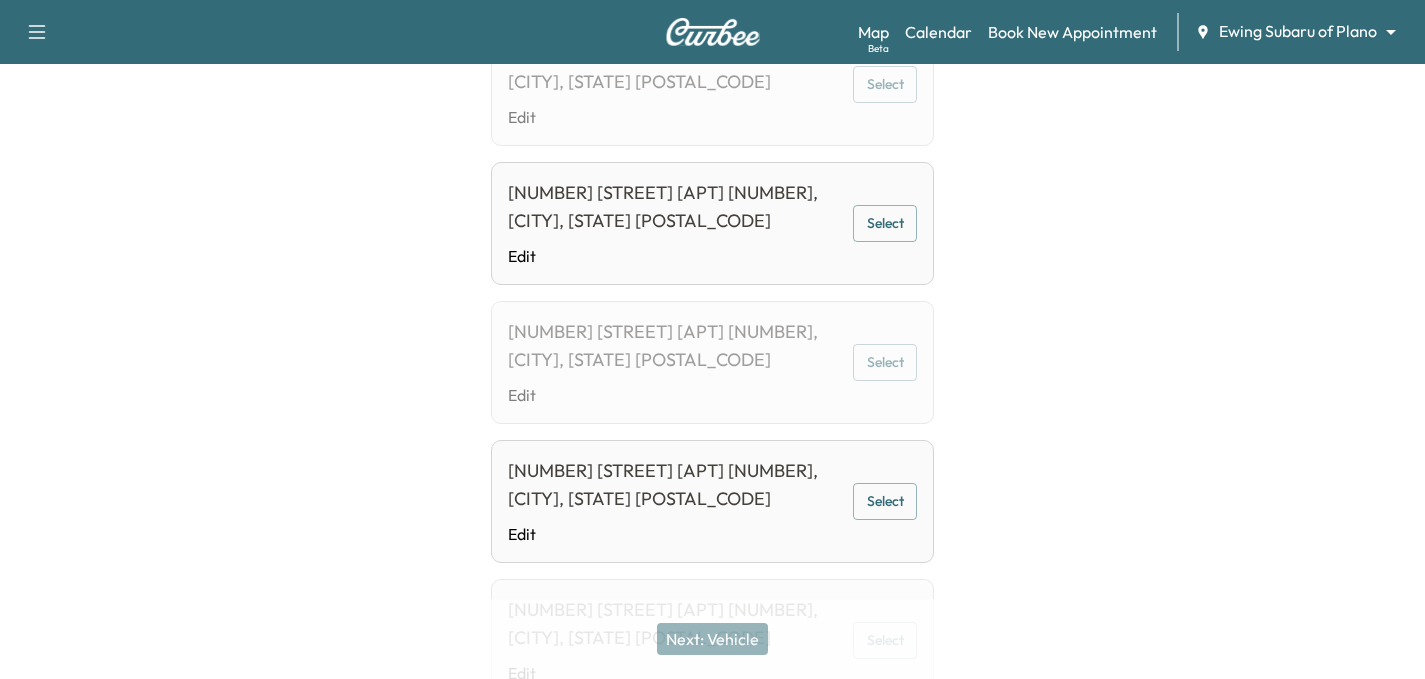 click on "Select" at bounding box center (885, 501) 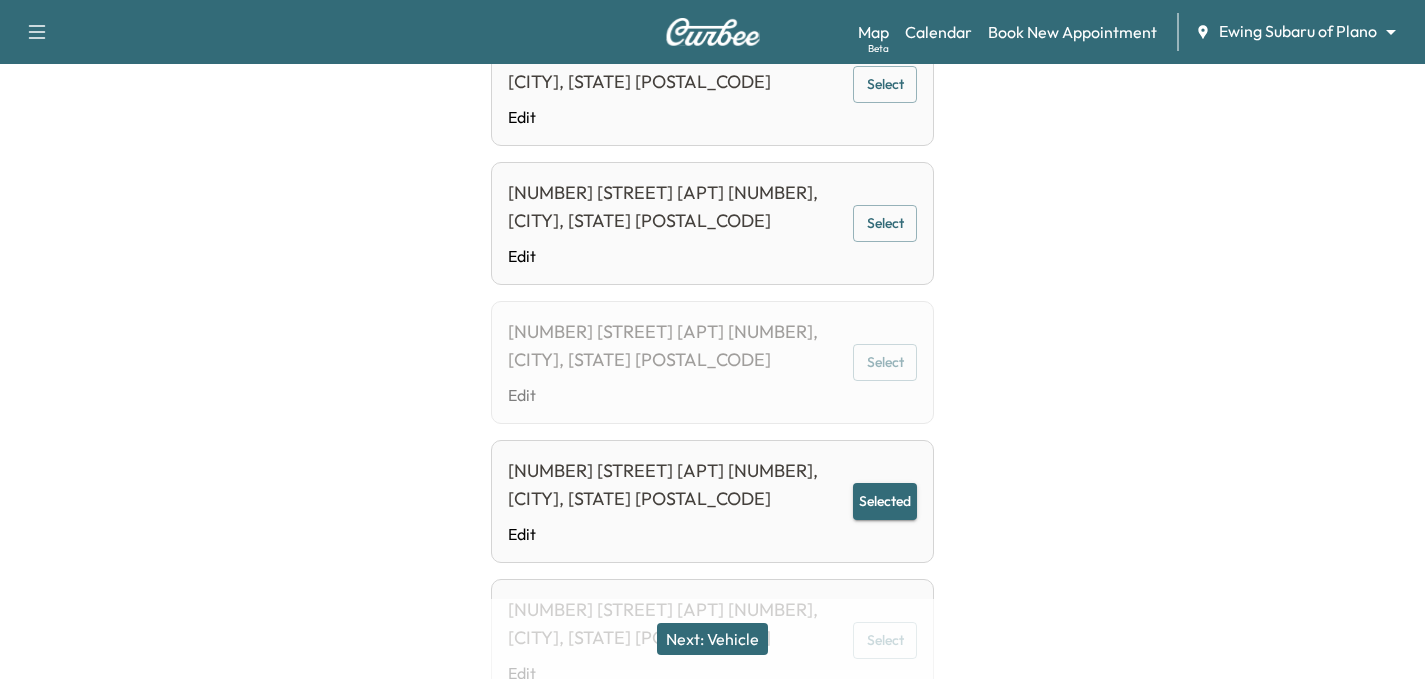 click on "Next: Vehicle" at bounding box center (712, 639) 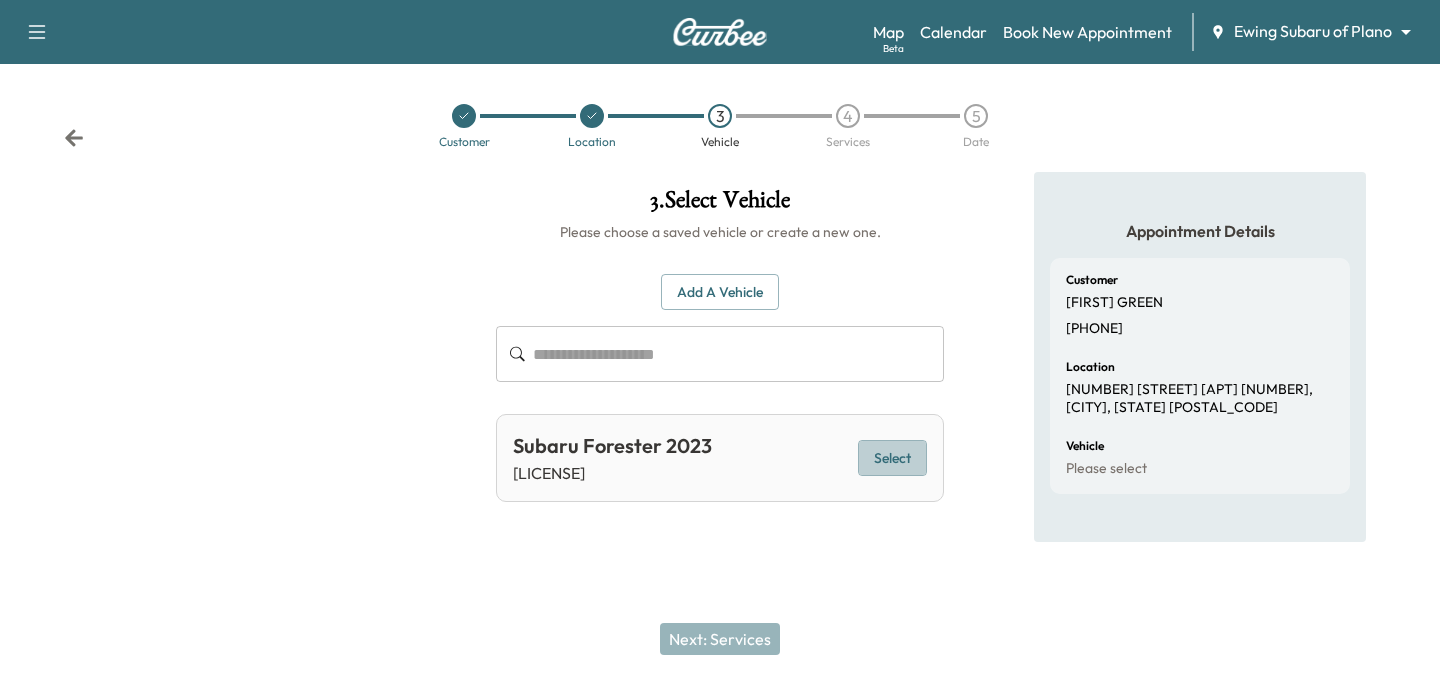 click on "Select" at bounding box center (892, 458) 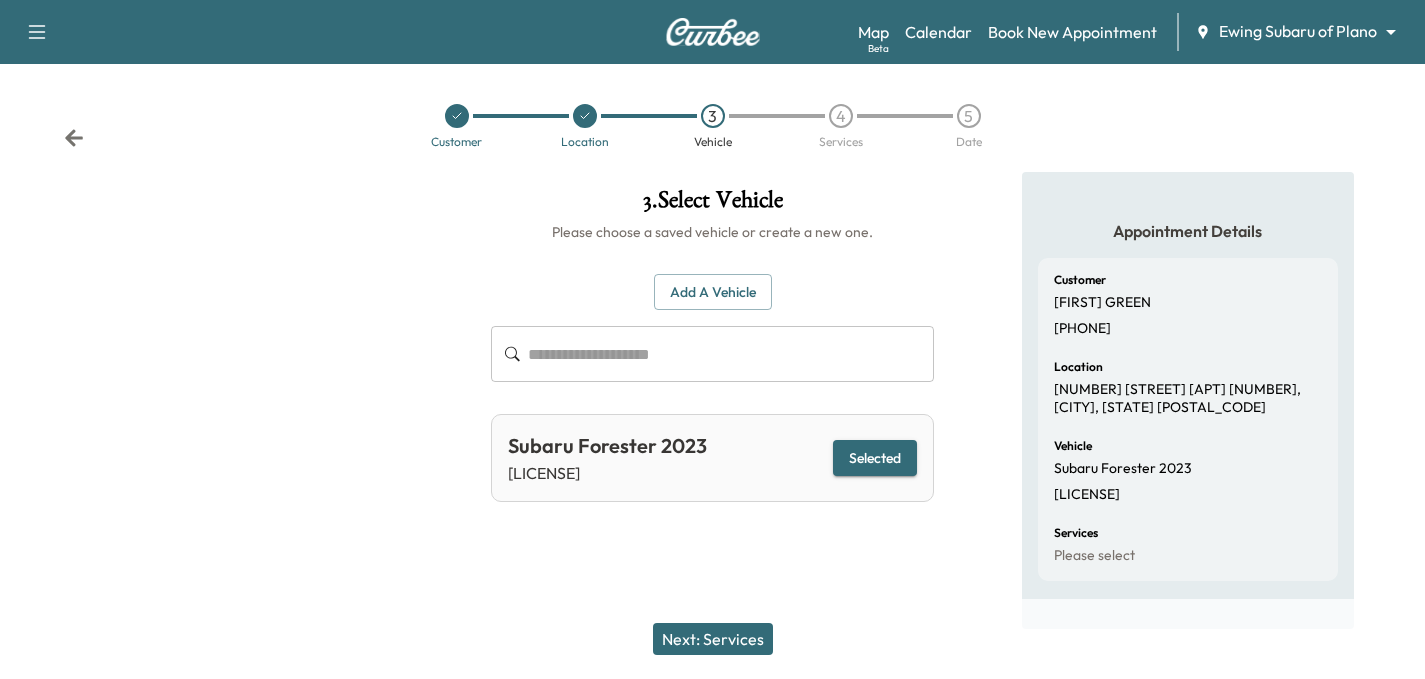 click on "Next: Services" at bounding box center (713, 639) 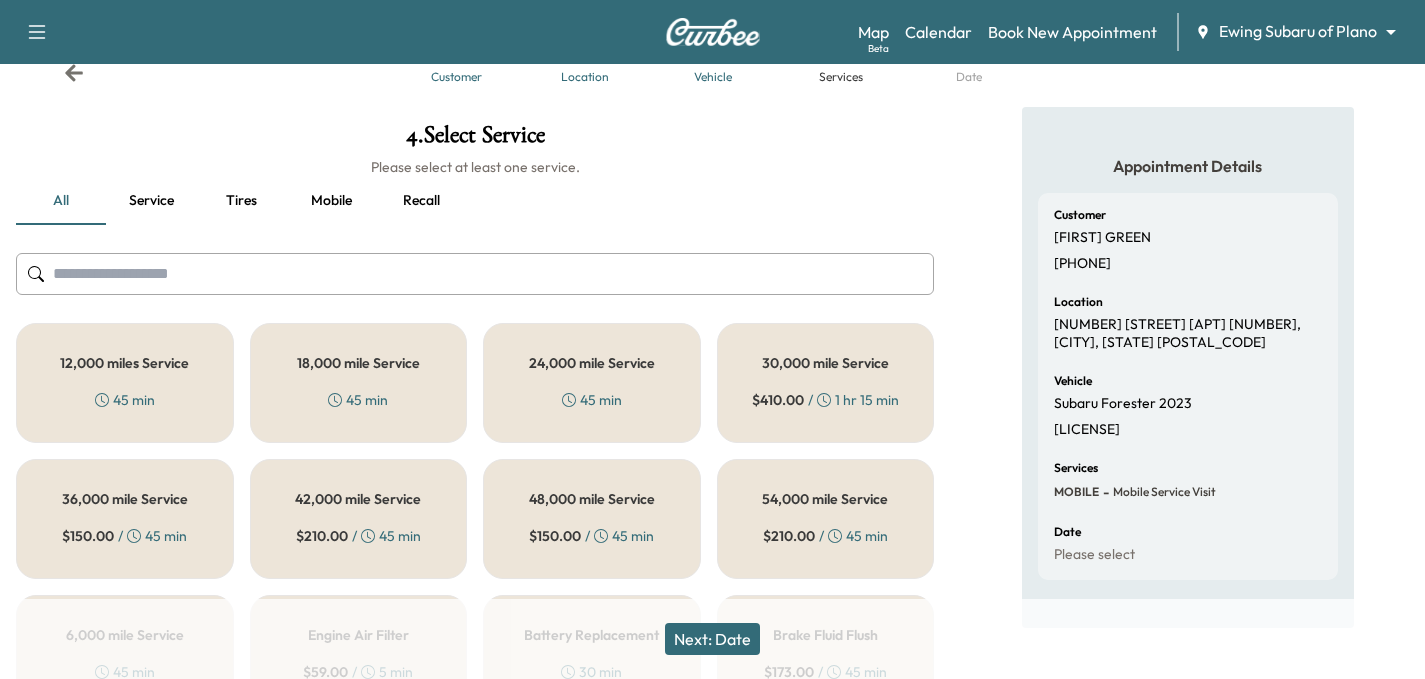 scroll, scrollTop: 100, scrollLeft: 0, axis: vertical 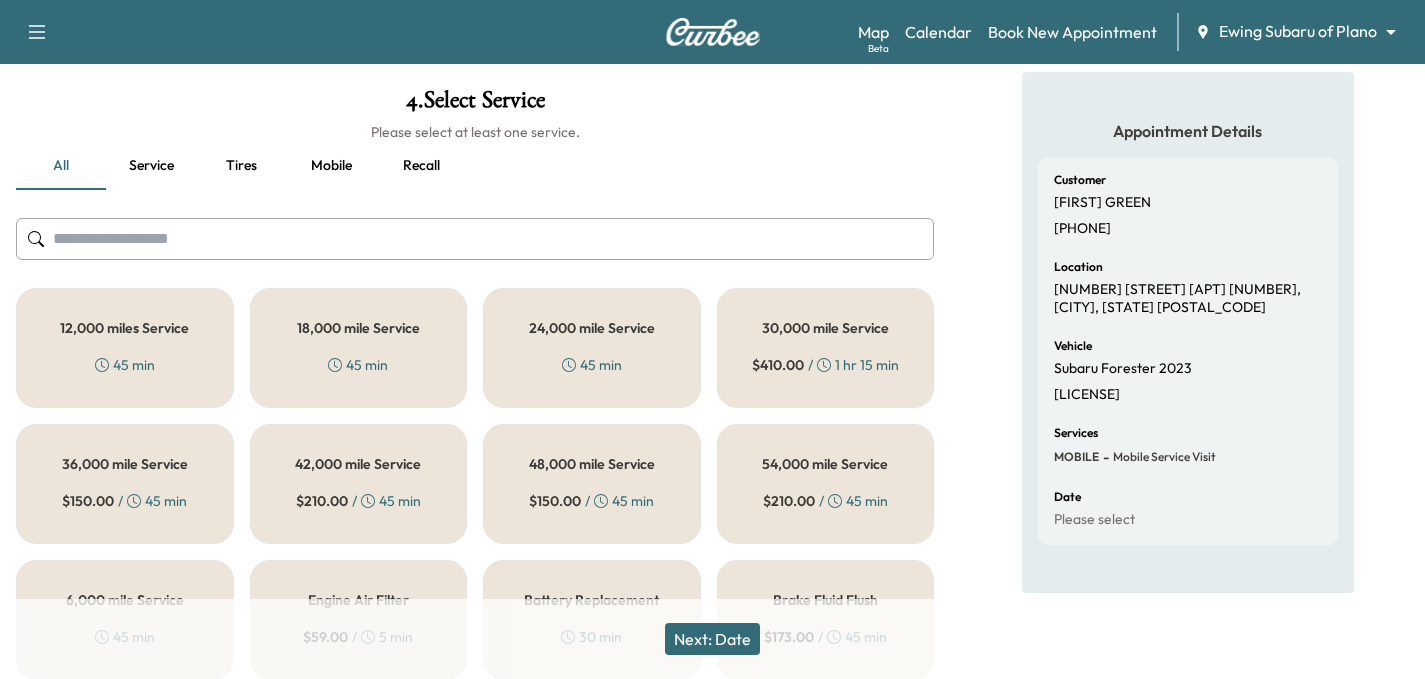 click on "24,000 mile Service 45 min" at bounding box center [592, 348] 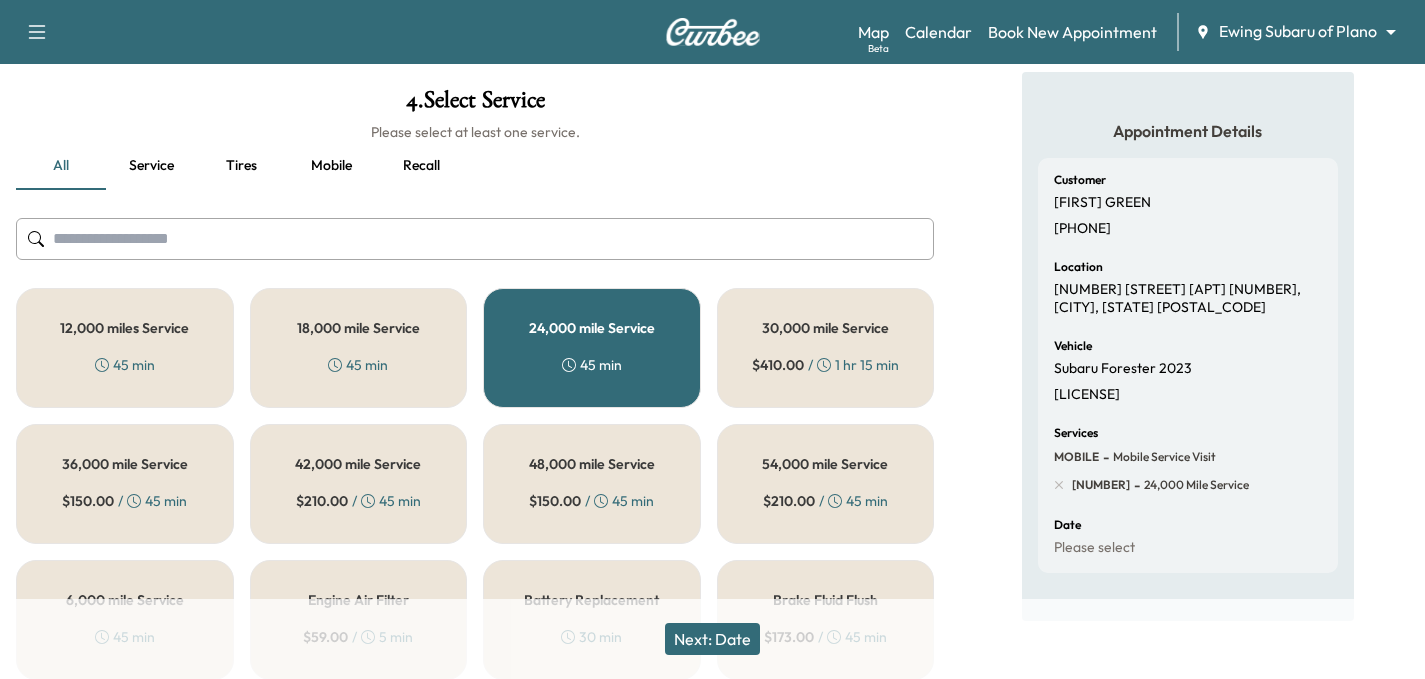 click on "Next: Date" at bounding box center (712, 639) 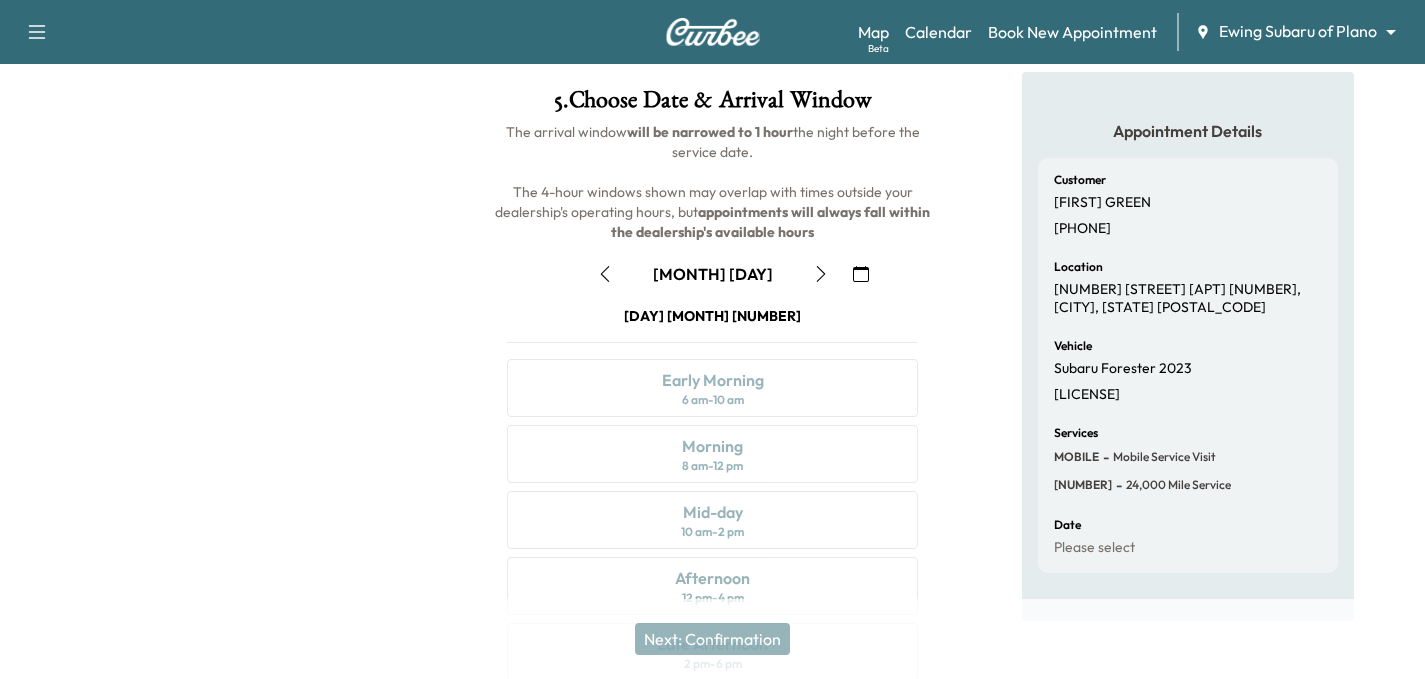 click 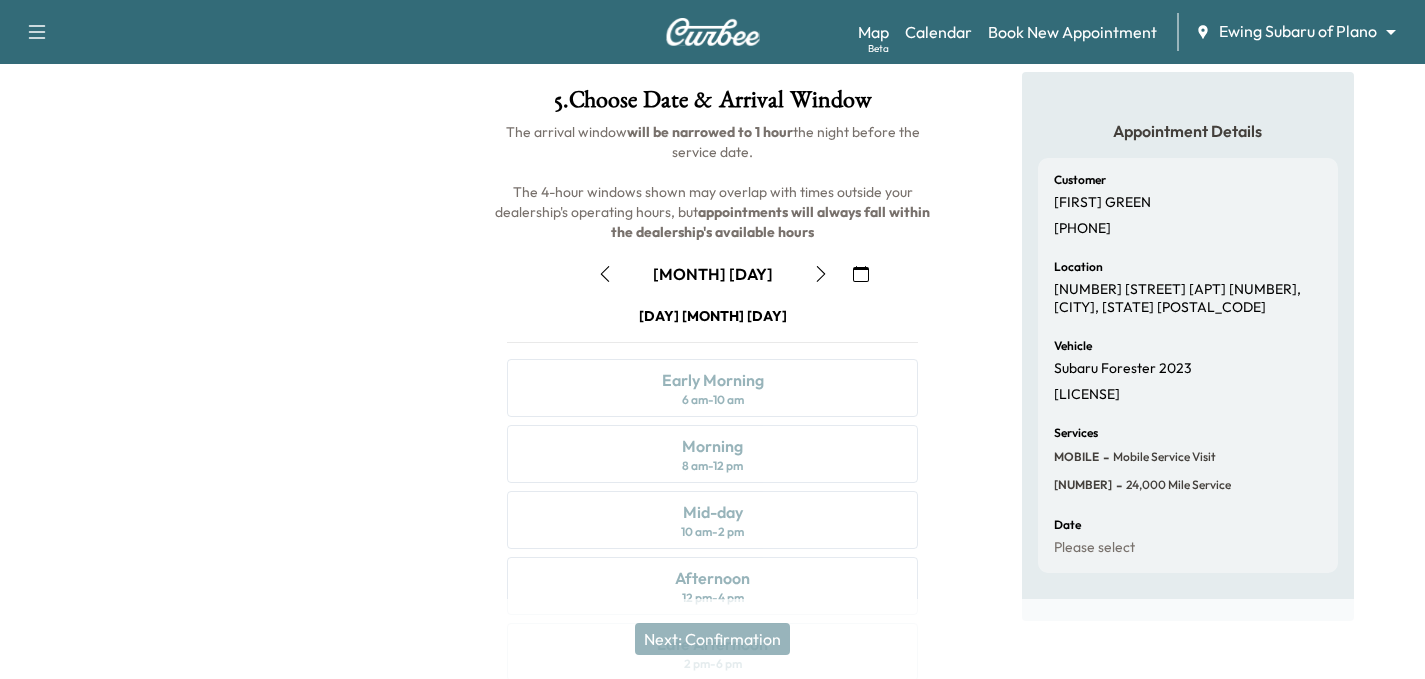 click 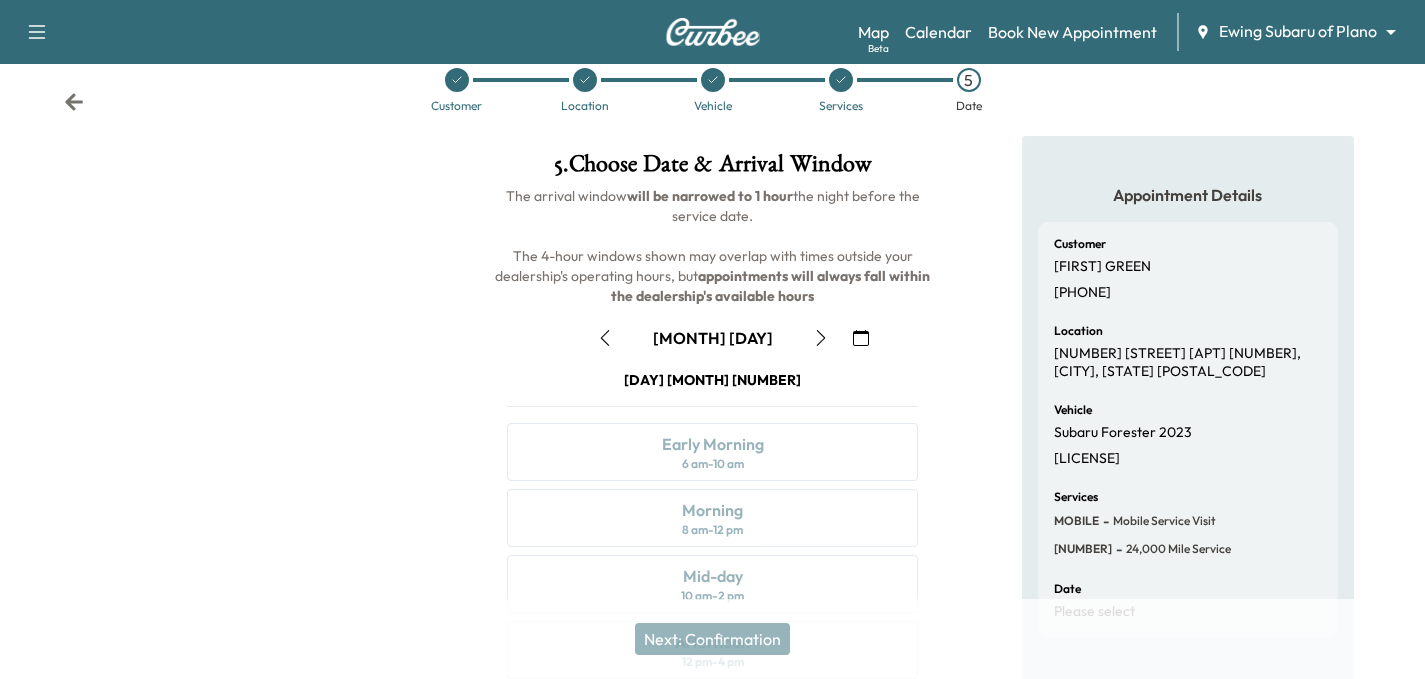 scroll, scrollTop: 22, scrollLeft: 0, axis: vertical 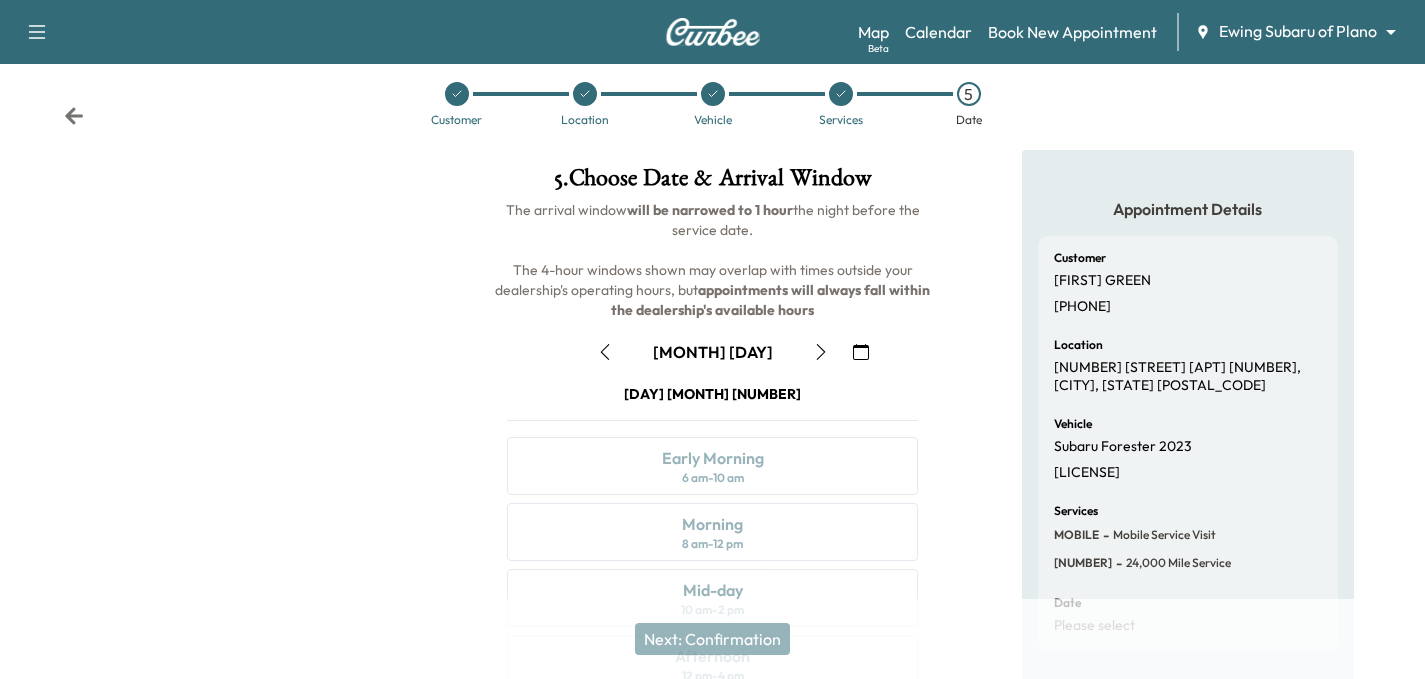 click 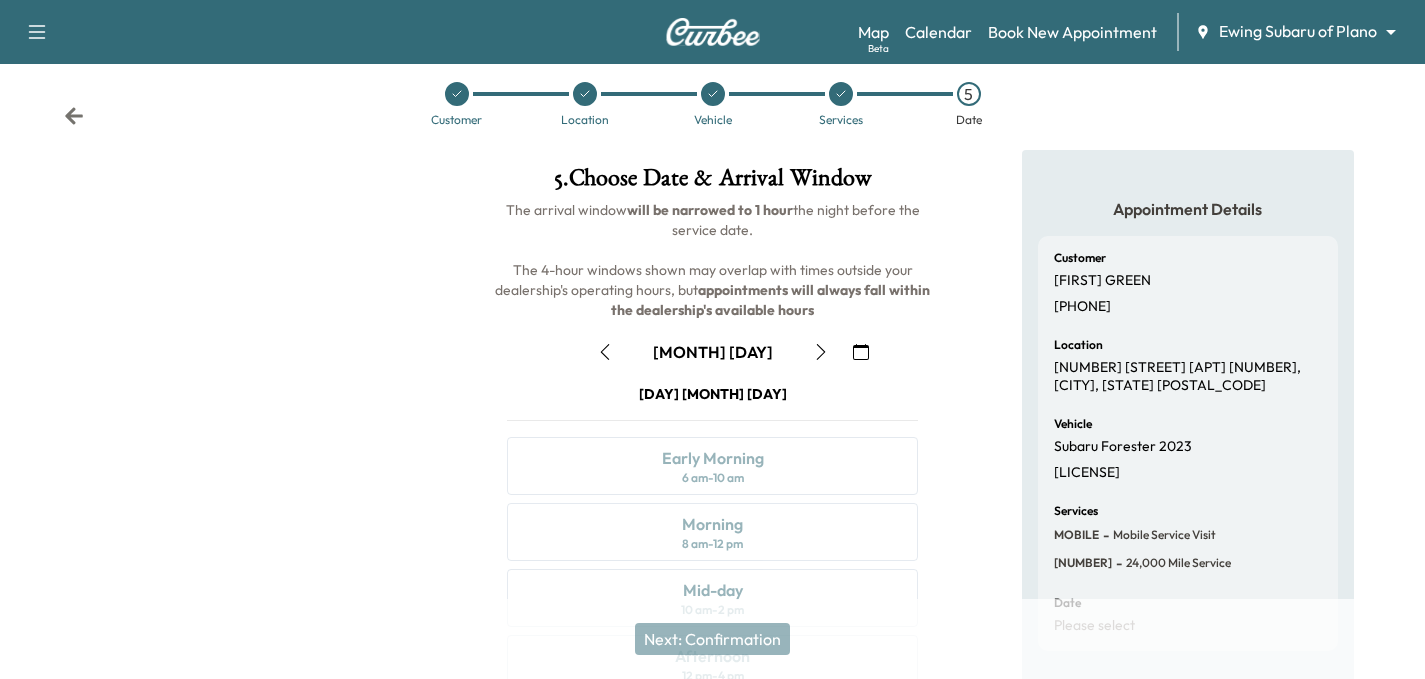 click 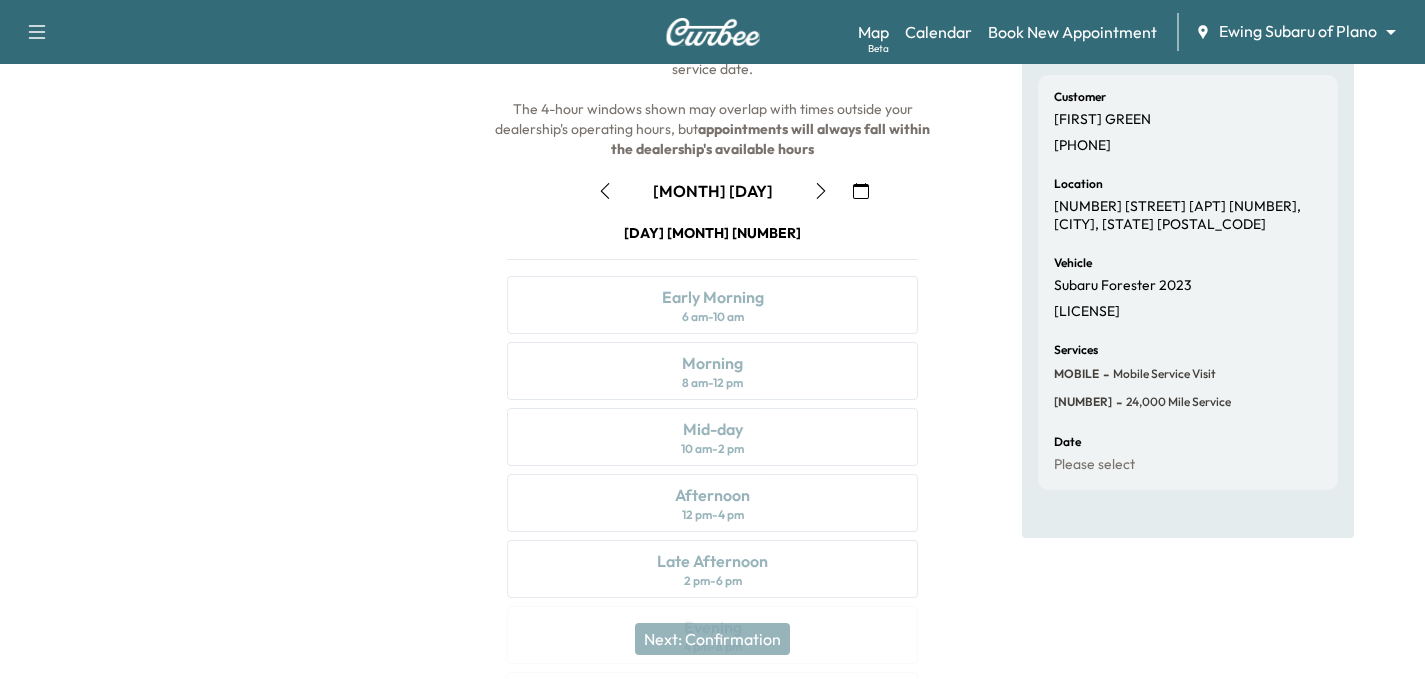 scroll, scrollTop: 122, scrollLeft: 0, axis: vertical 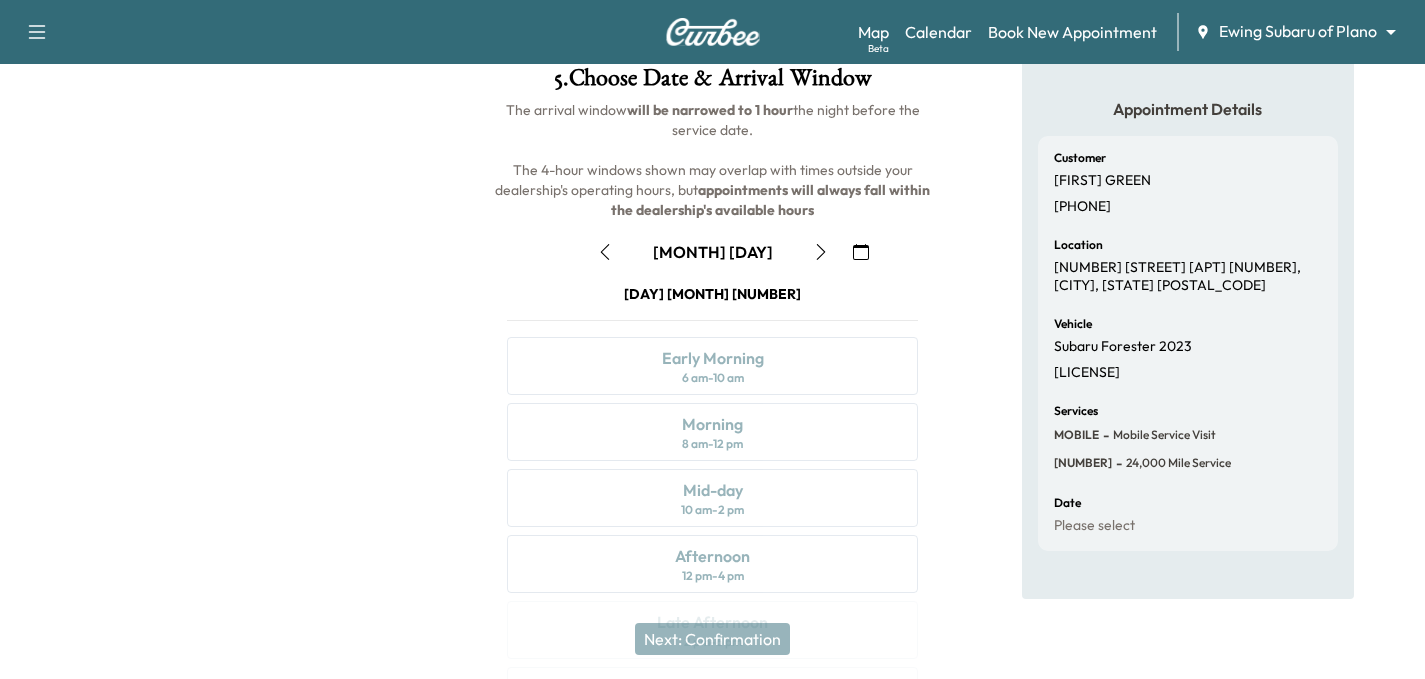 click 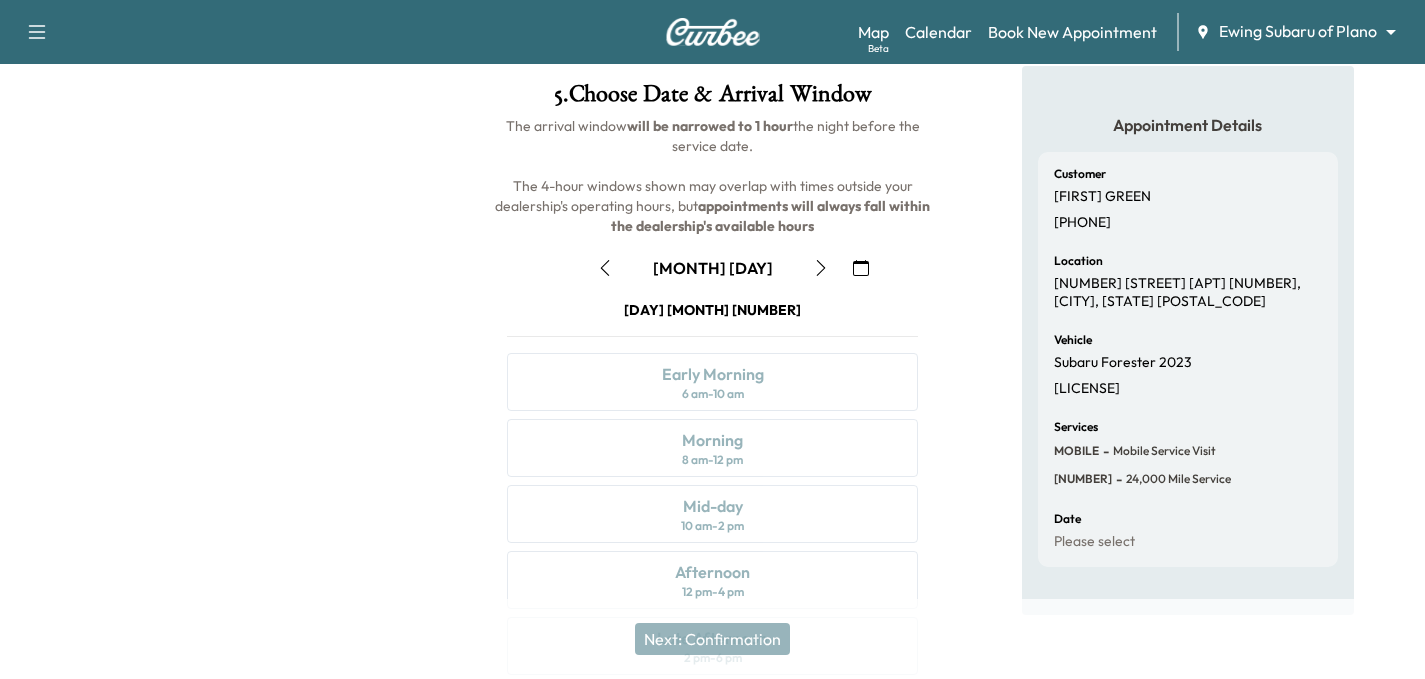 scroll, scrollTop: 122, scrollLeft: 0, axis: vertical 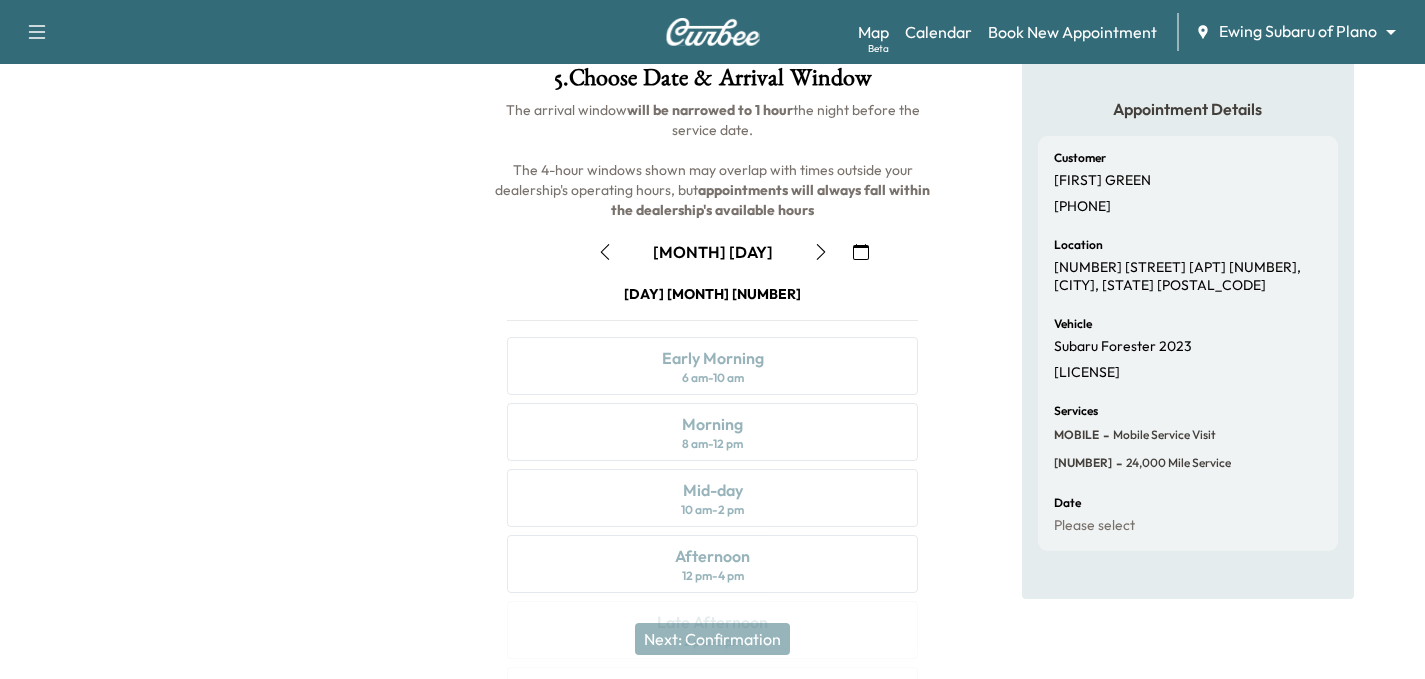 click 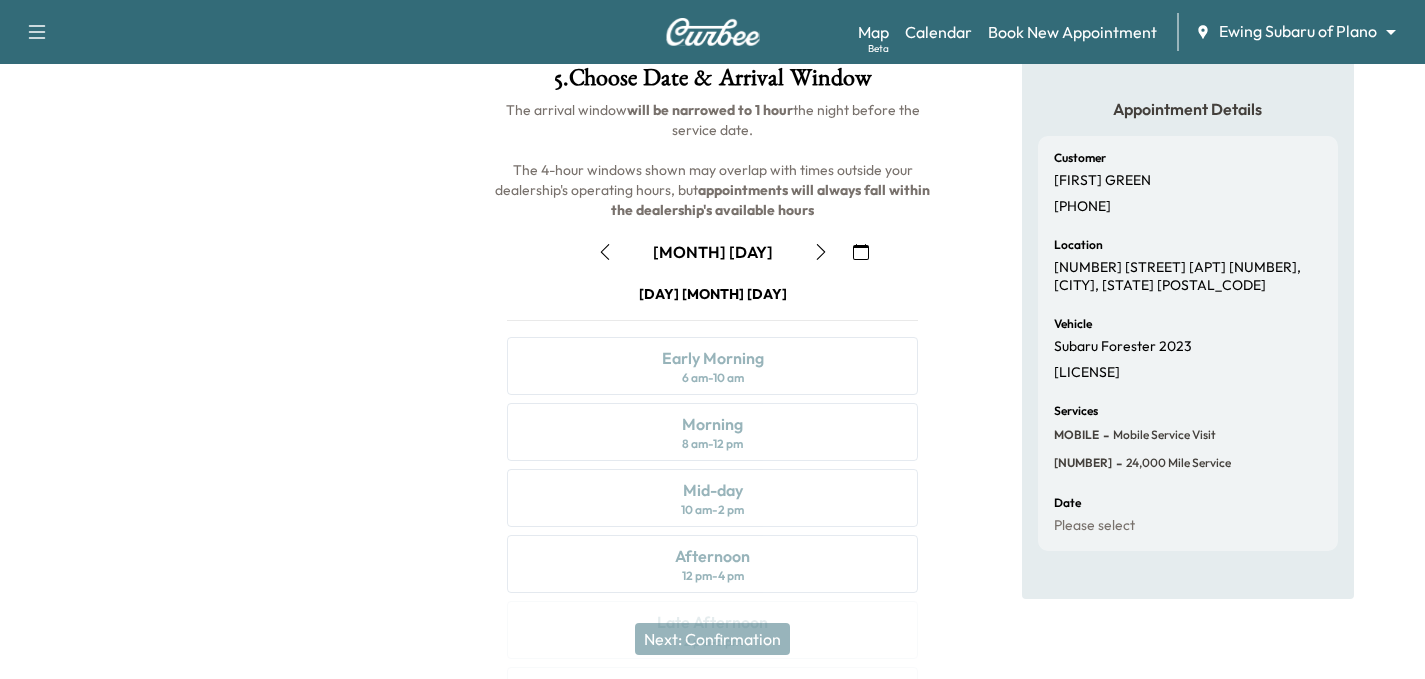 click 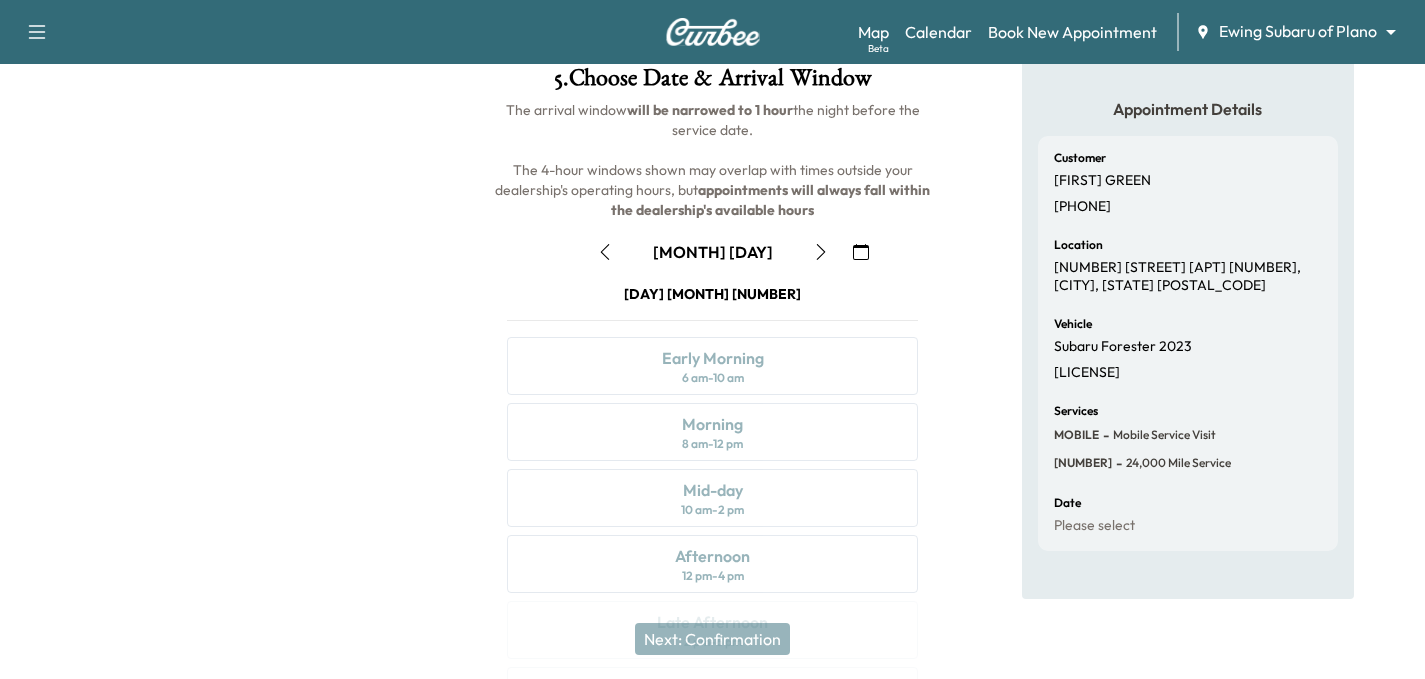 click 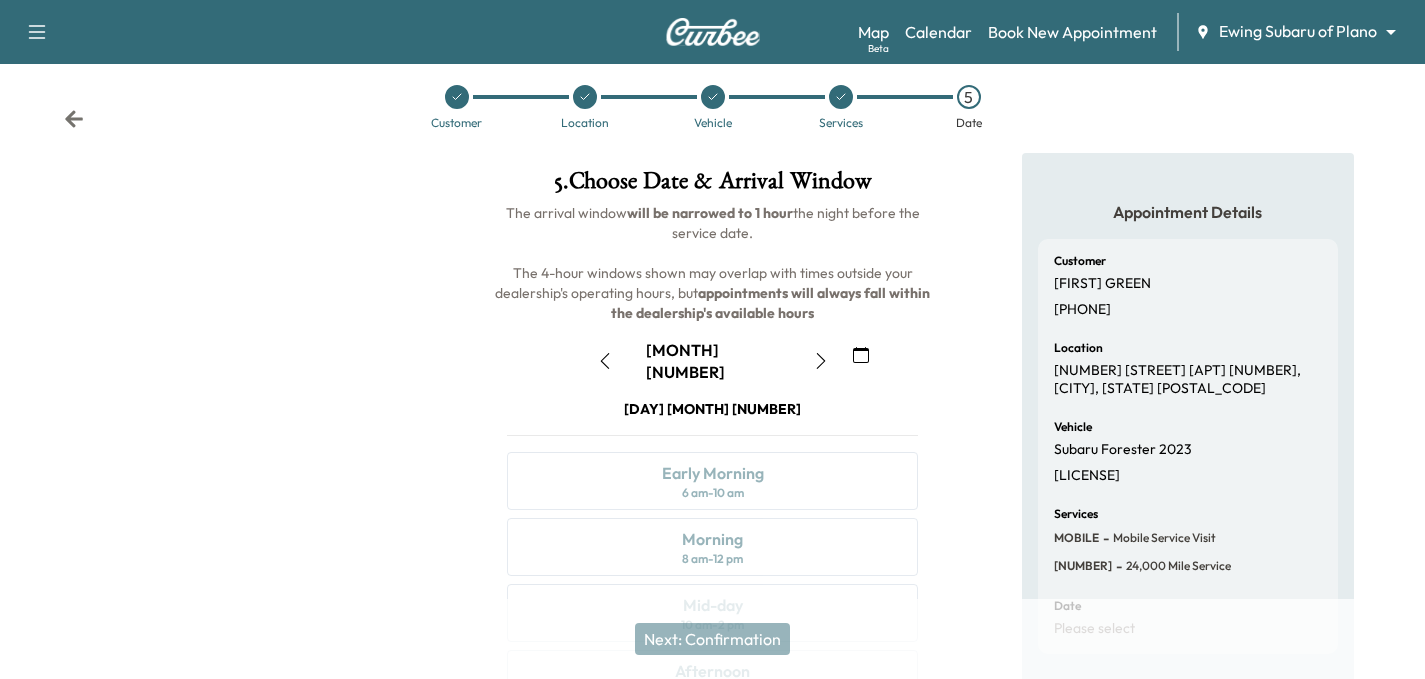 scroll, scrollTop: 0, scrollLeft: 0, axis: both 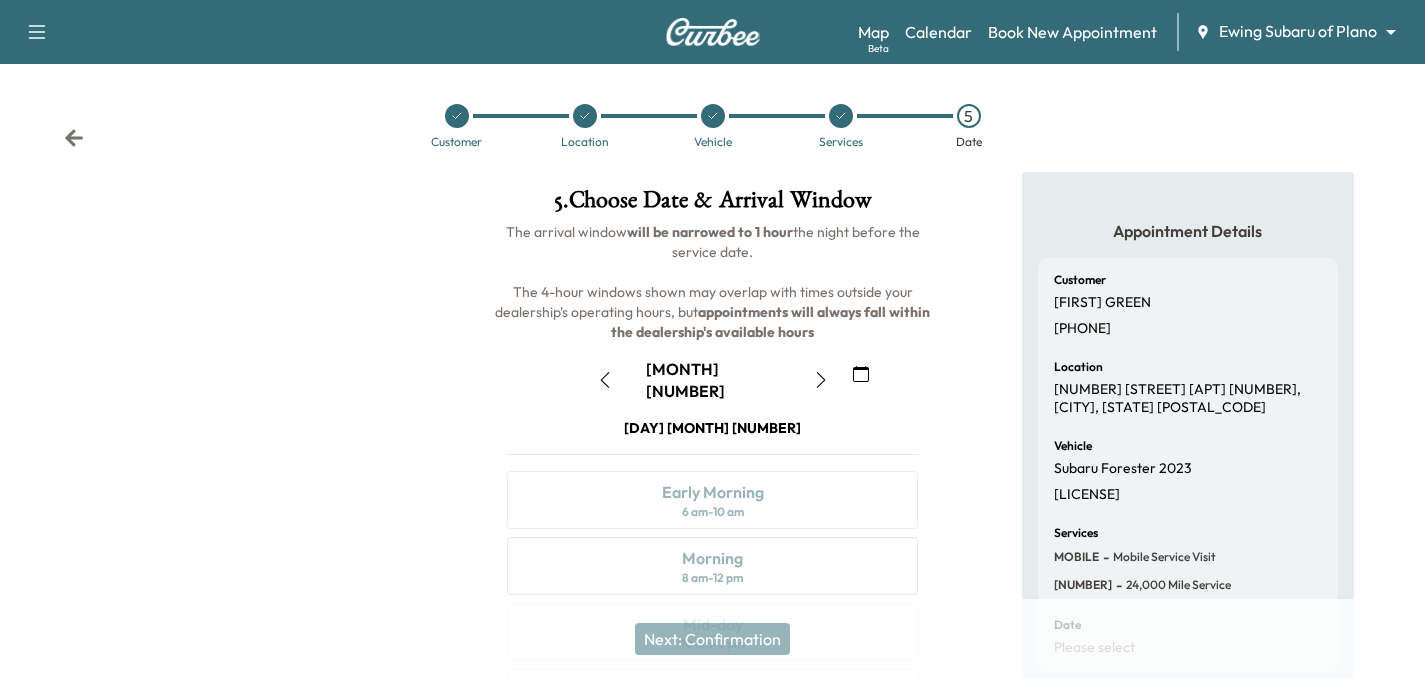 click 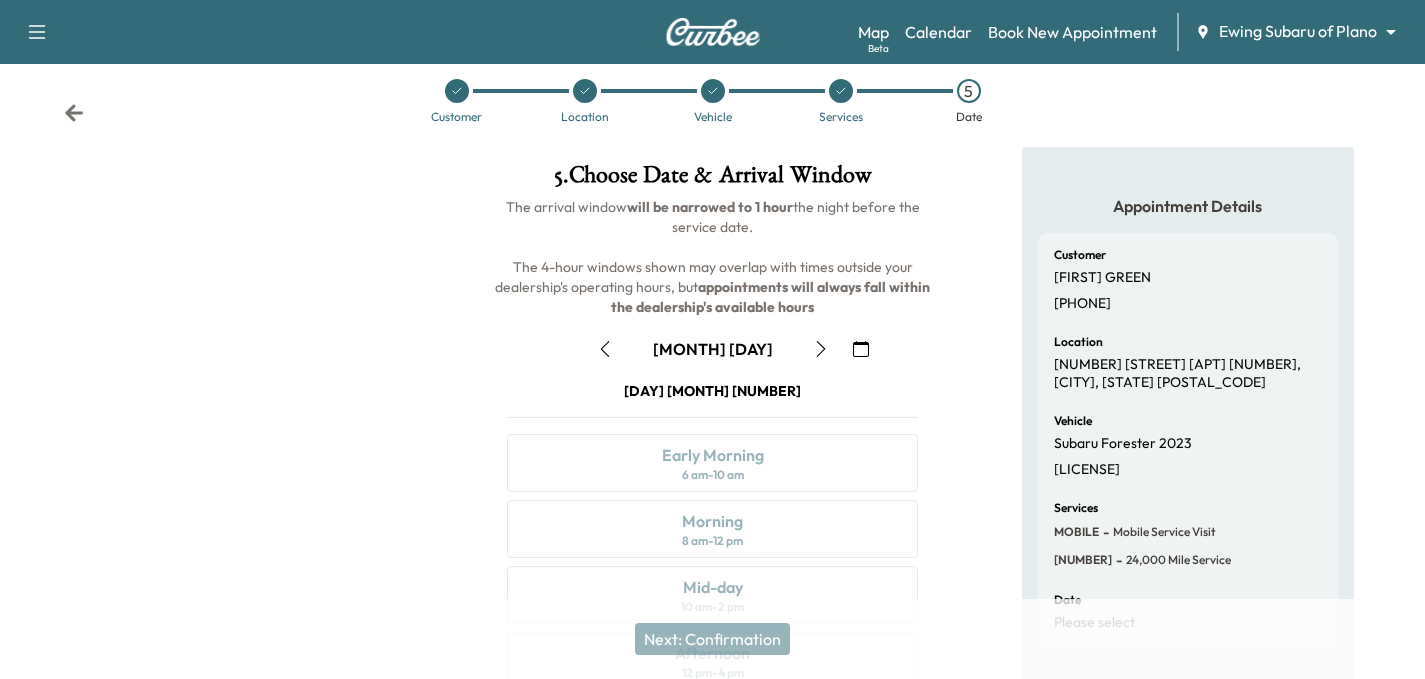 scroll, scrollTop: 22, scrollLeft: 0, axis: vertical 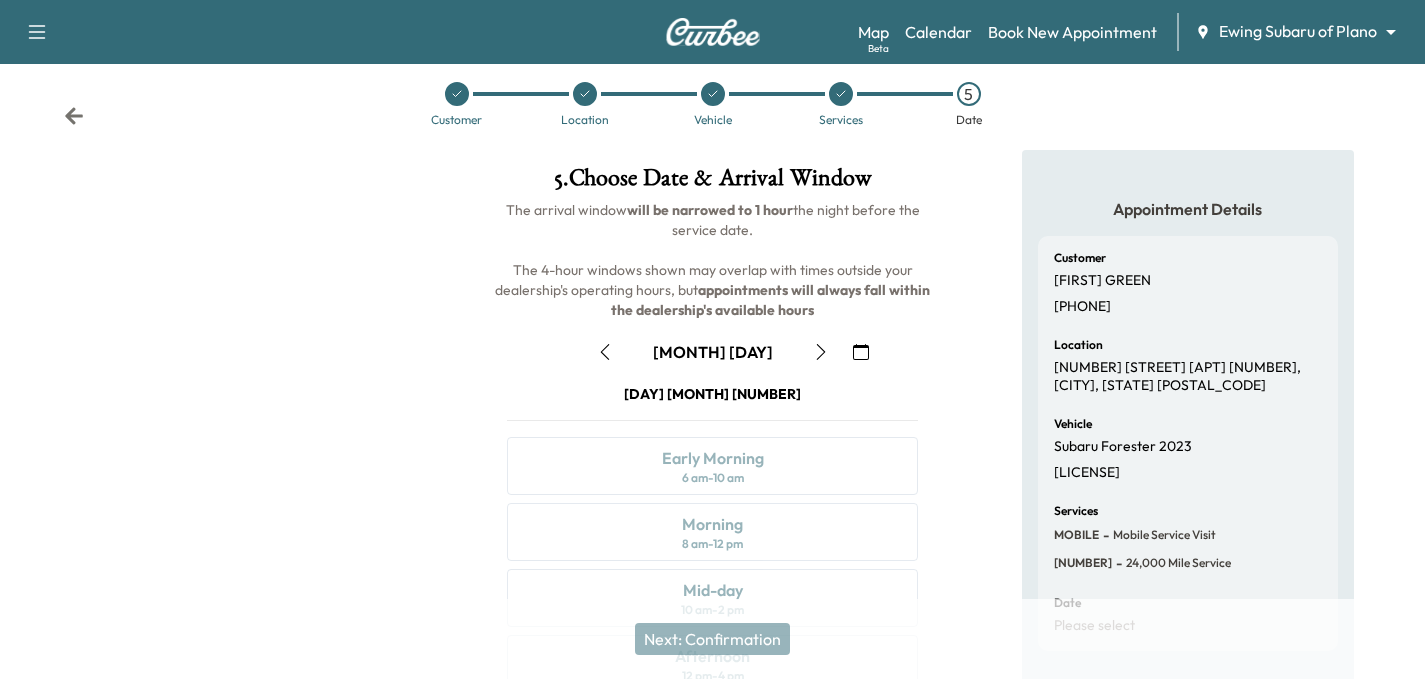click 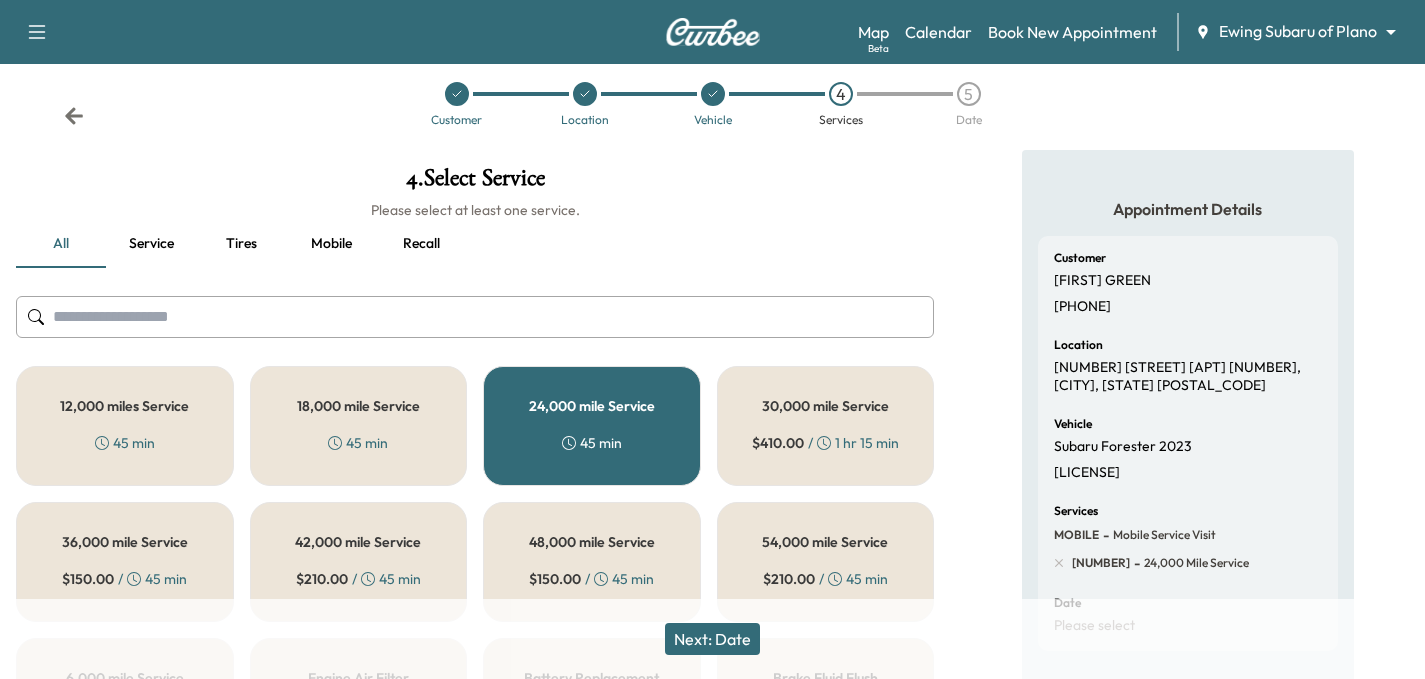 scroll, scrollTop: 122, scrollLeft: 0, axis: vertical 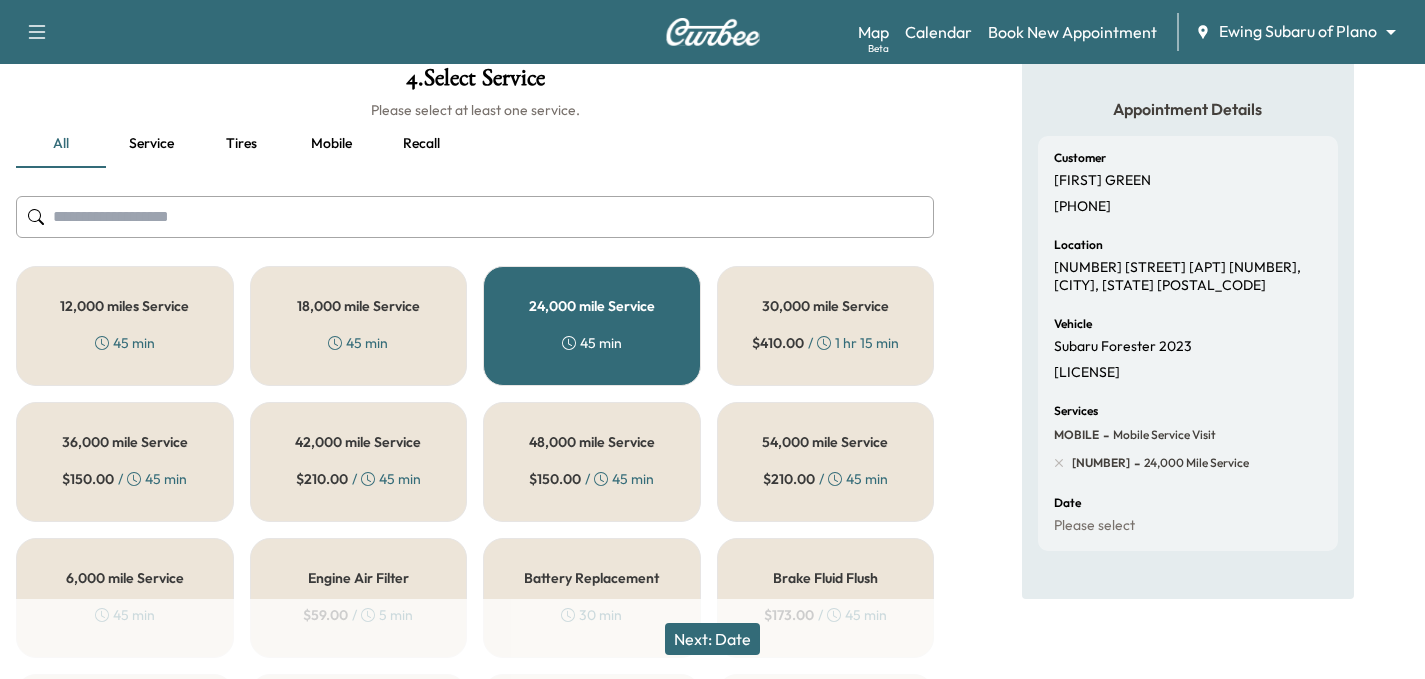 click on "18,000 mile Service 45 min" at bounding box center [359, 326] 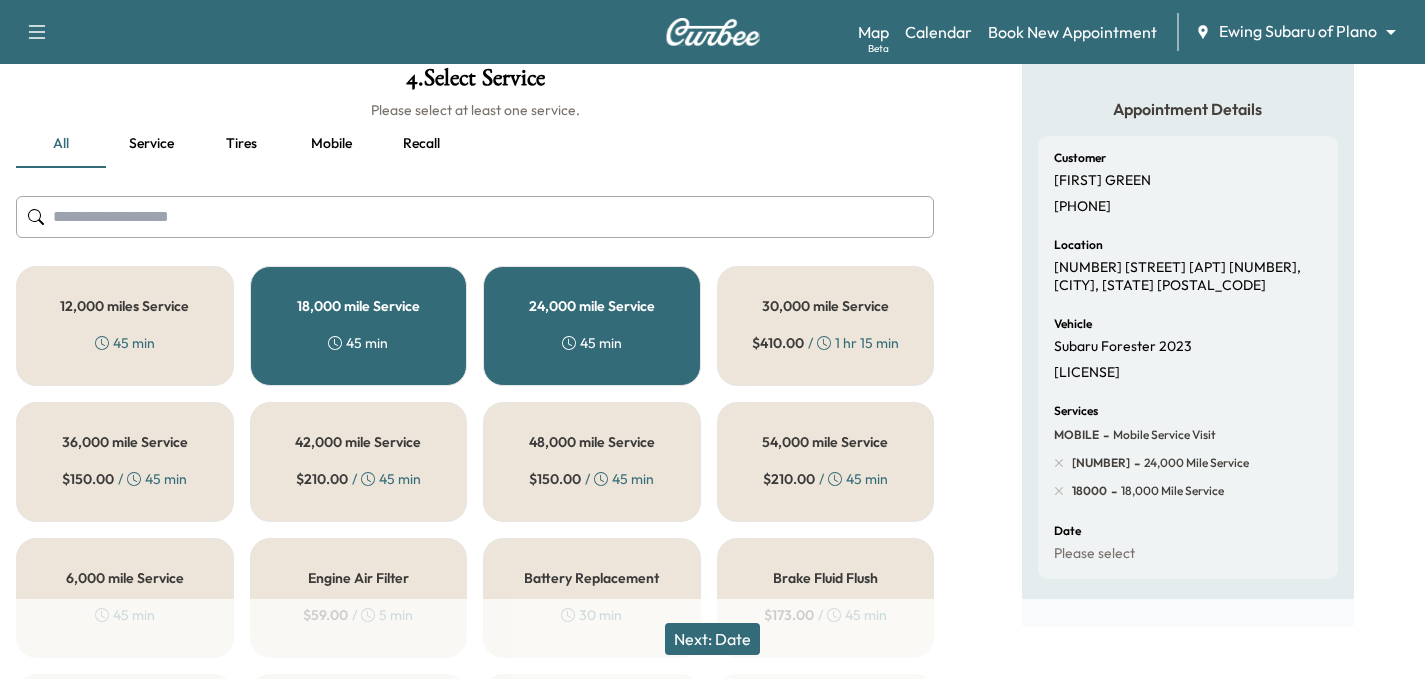 click on "24,000 mile Service 45 min" at bounding box center [592, 326] 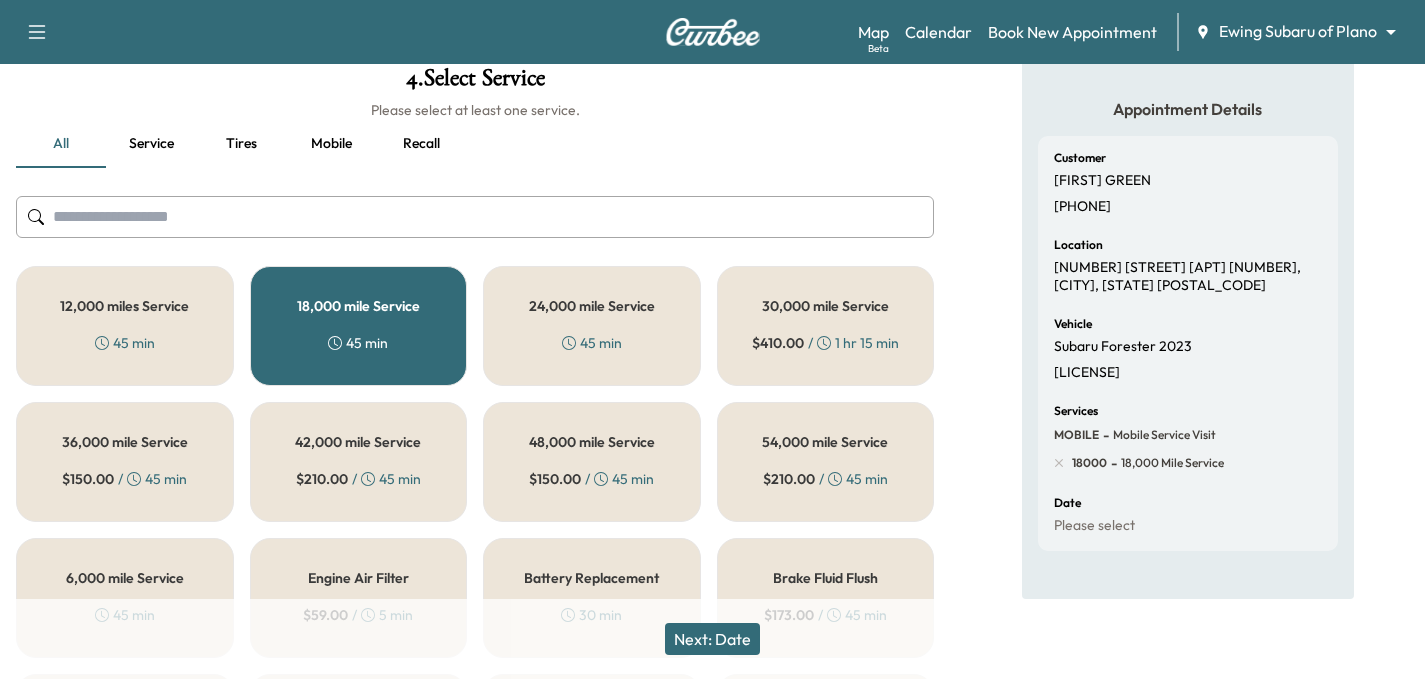 click on "12,000 miles Service" at bounding box center [124, 306] 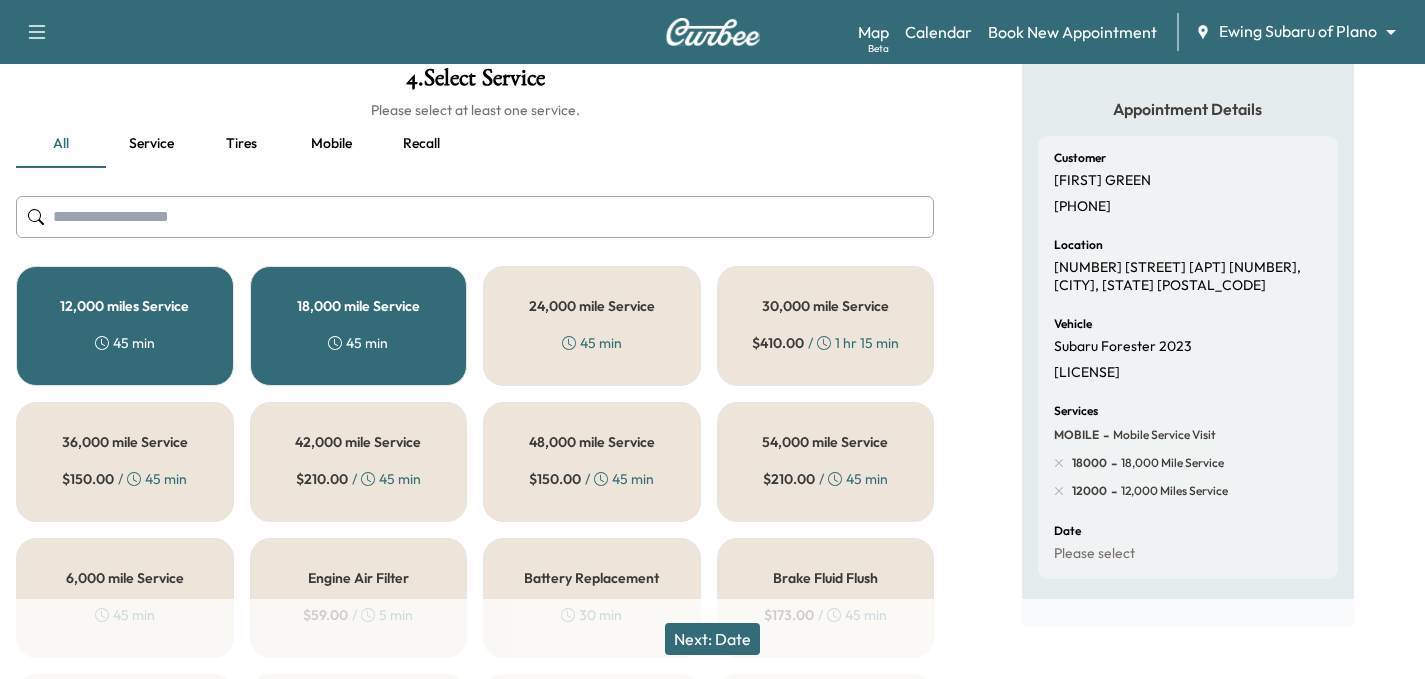 click on "18,000 mile Service 45 min" at bounding box center [359, 326] 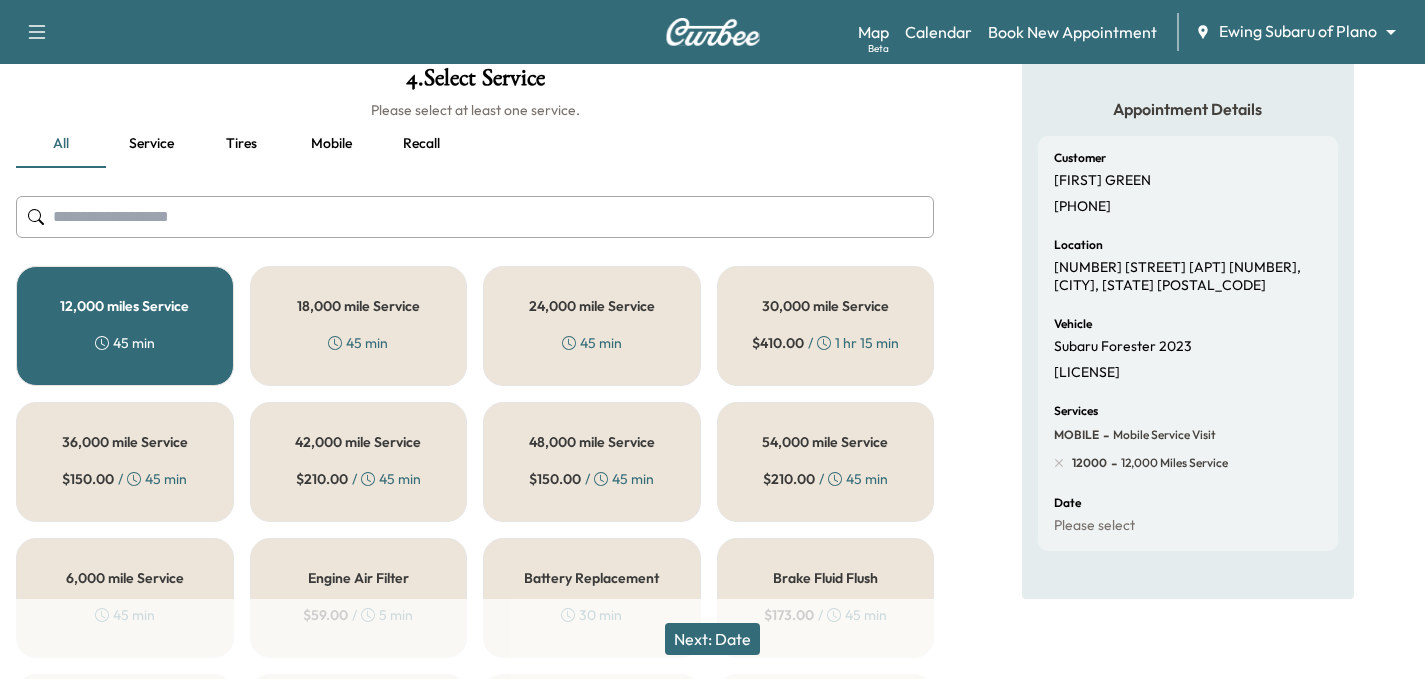 click on "Next: Date" at bounding box center [712, 639] 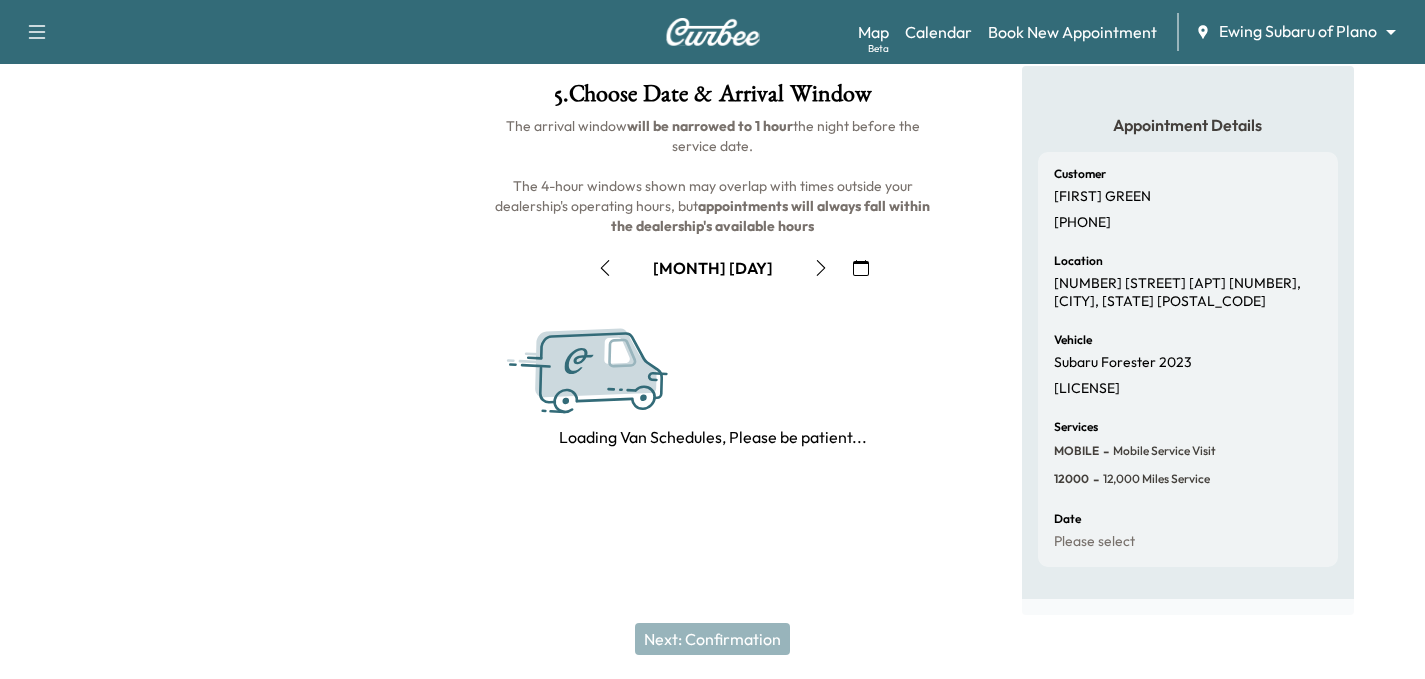 scroll, scrollTop: 122, scrollLeft: 0, axis: vertical 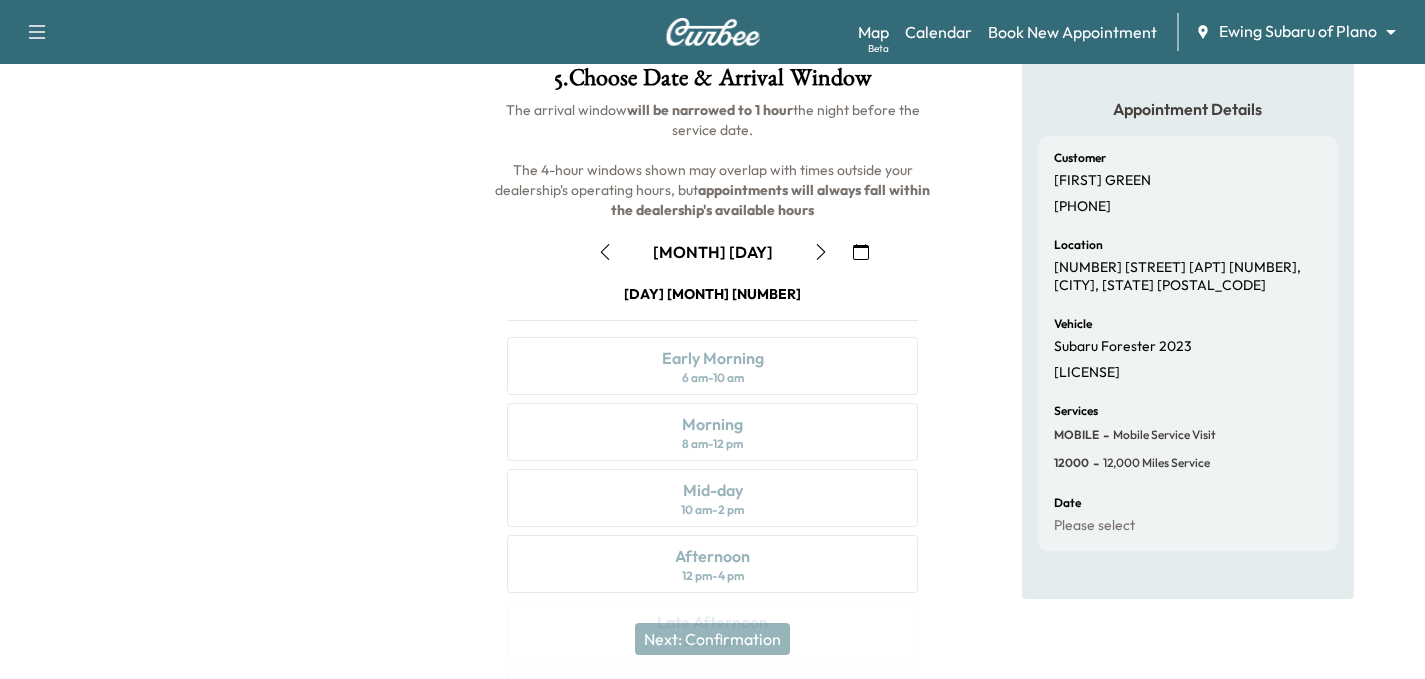 click 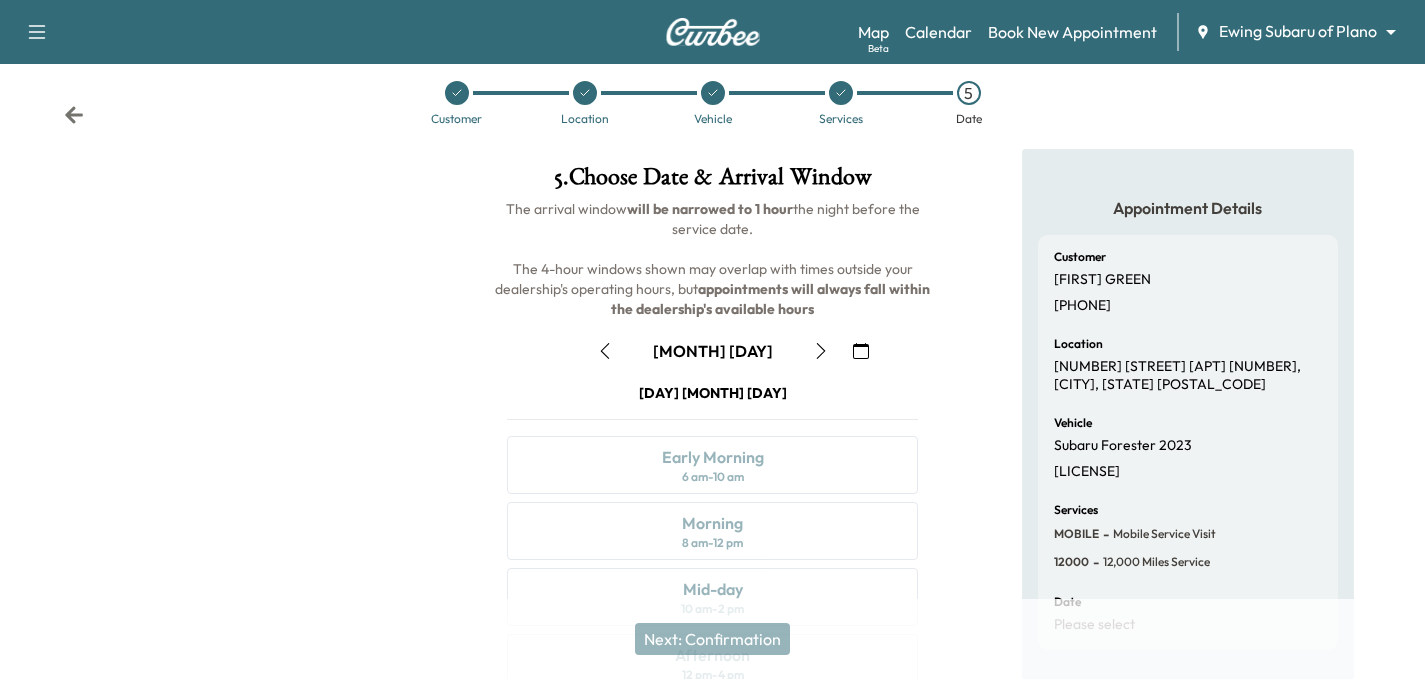 scroll, scrollTop: 0, scrollLeft: 0, axis: both 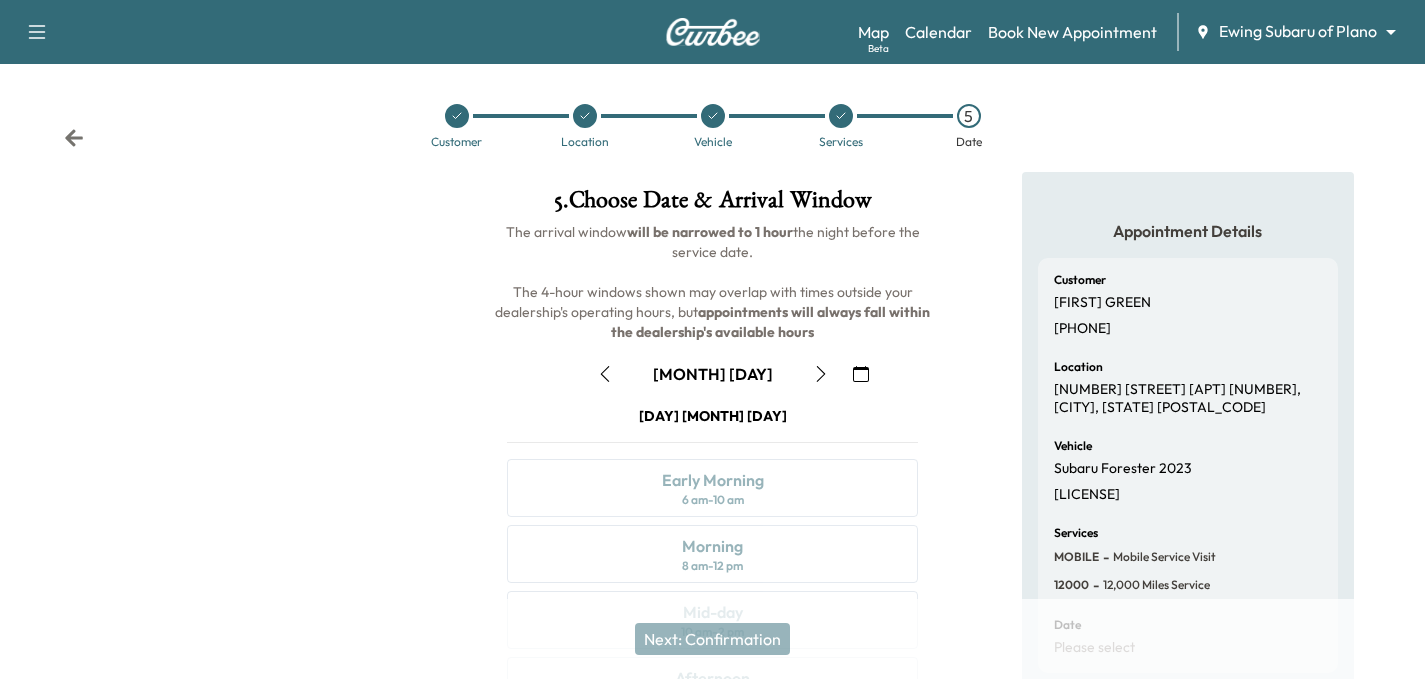 click 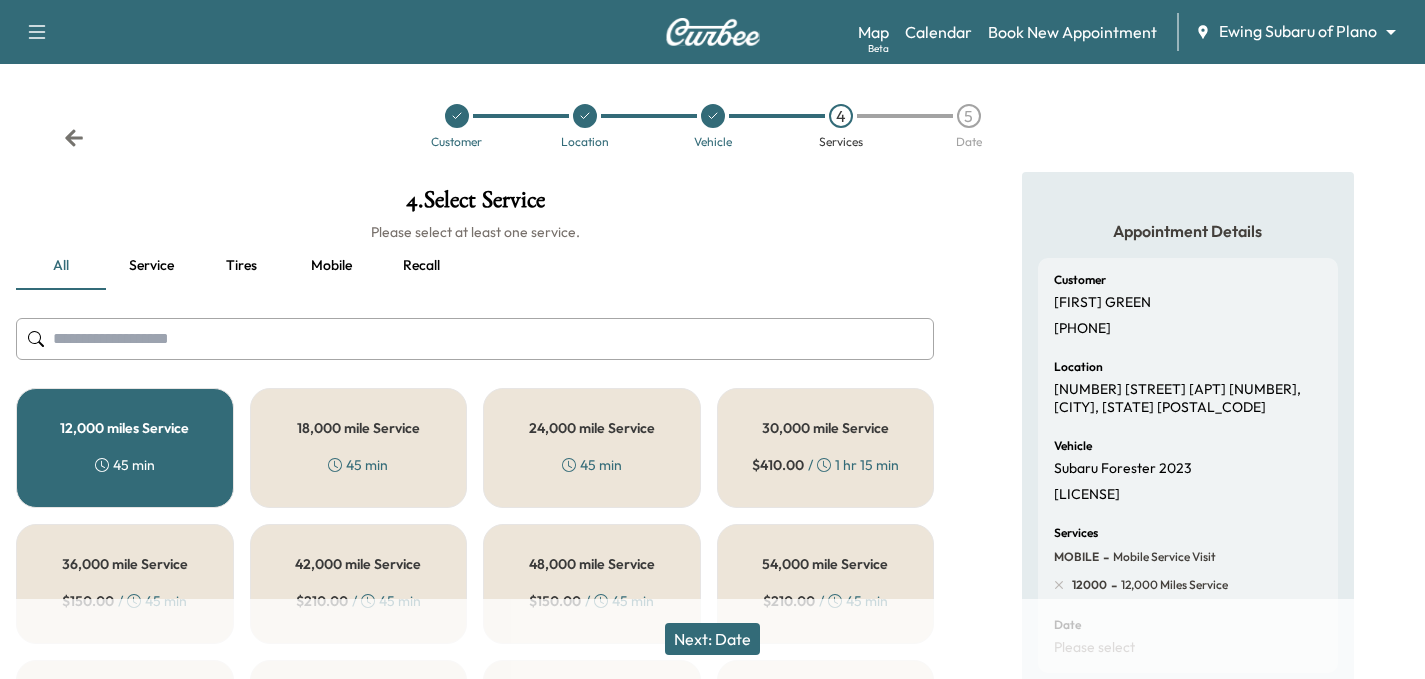 click 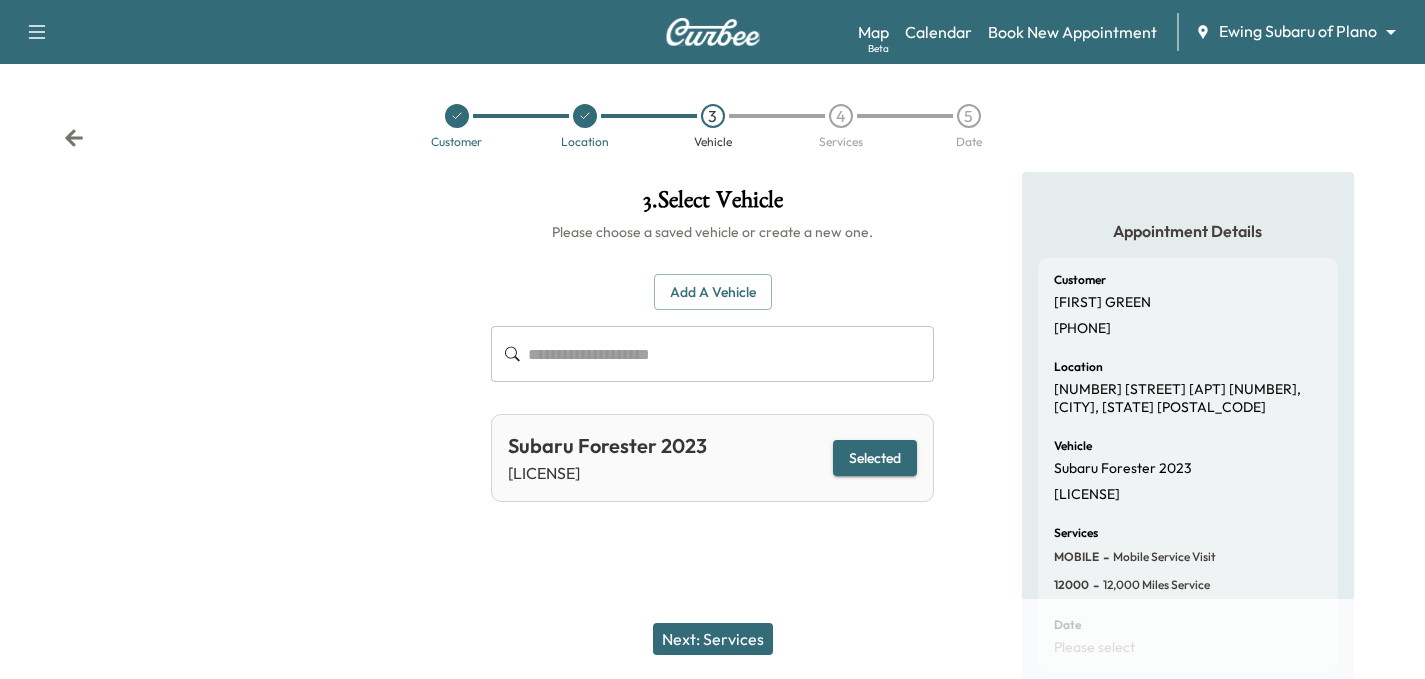 click 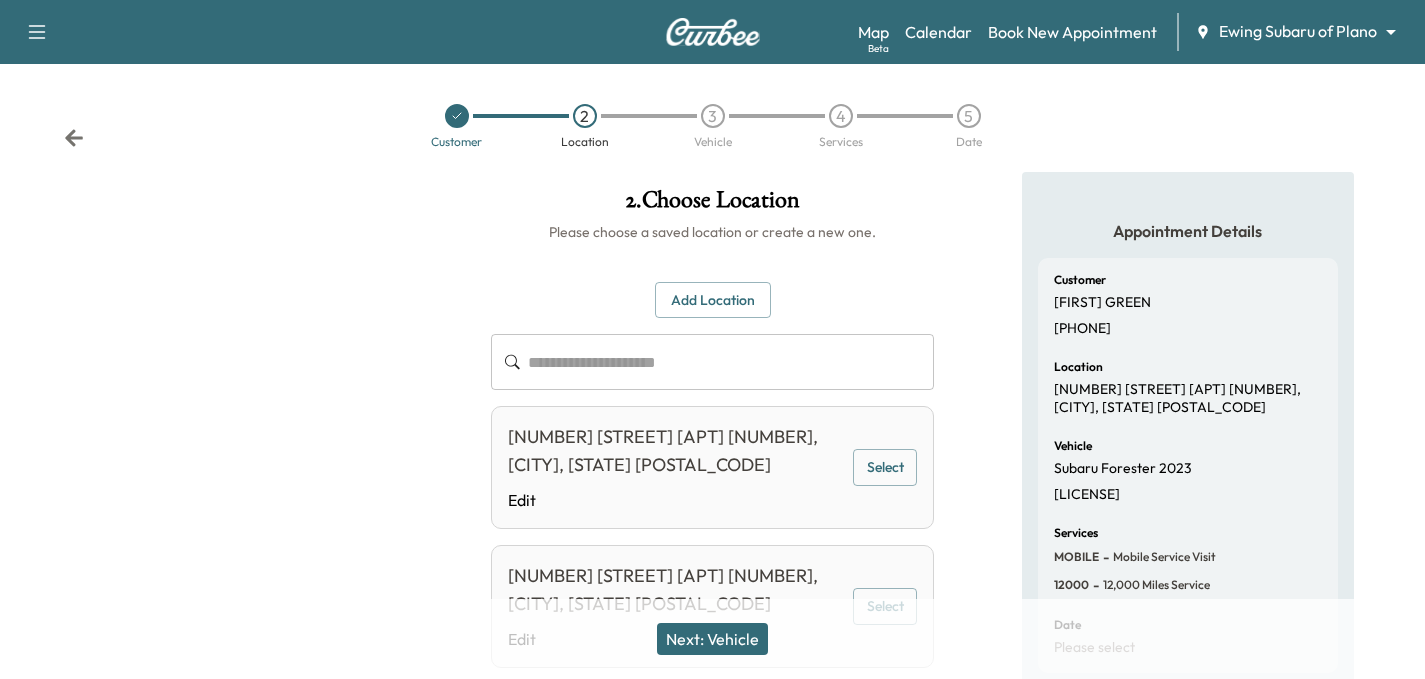 click 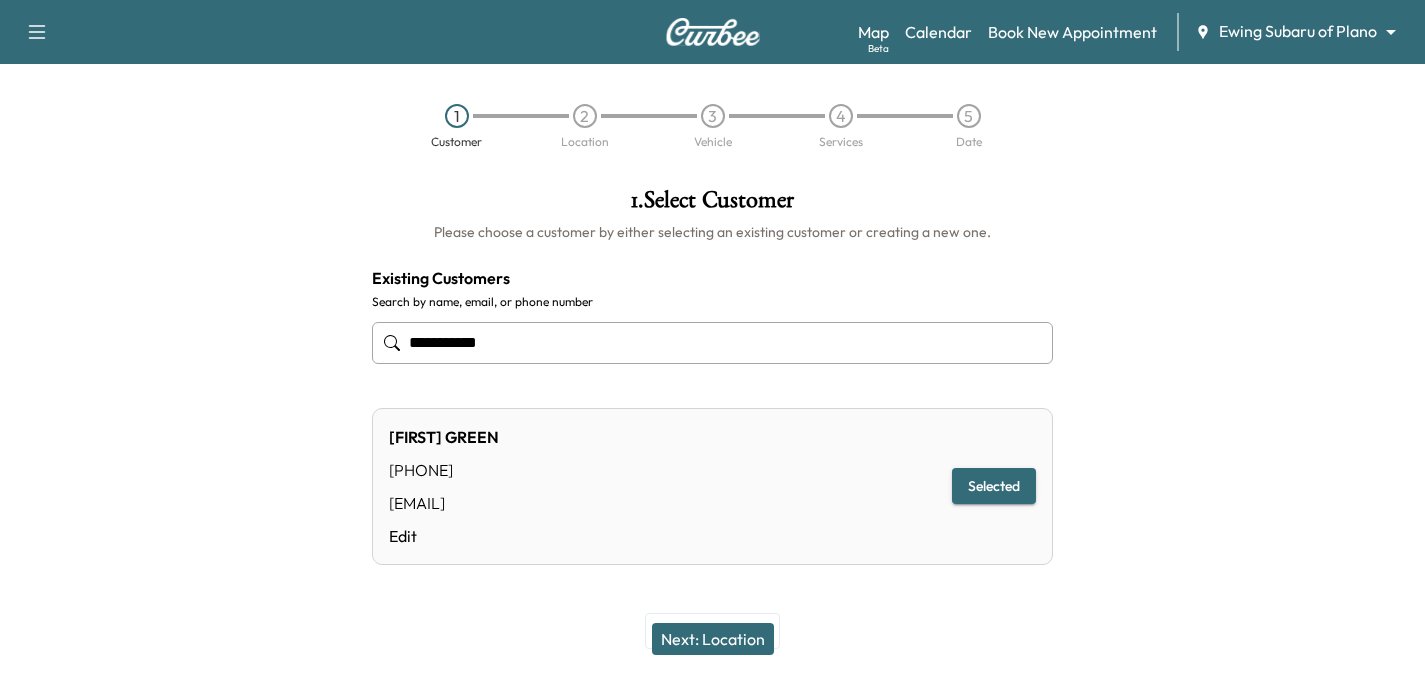 click on "1 Customer 2 Location 3 Vehicle 4 Services 5 Date" at bounding box center (712, 126) 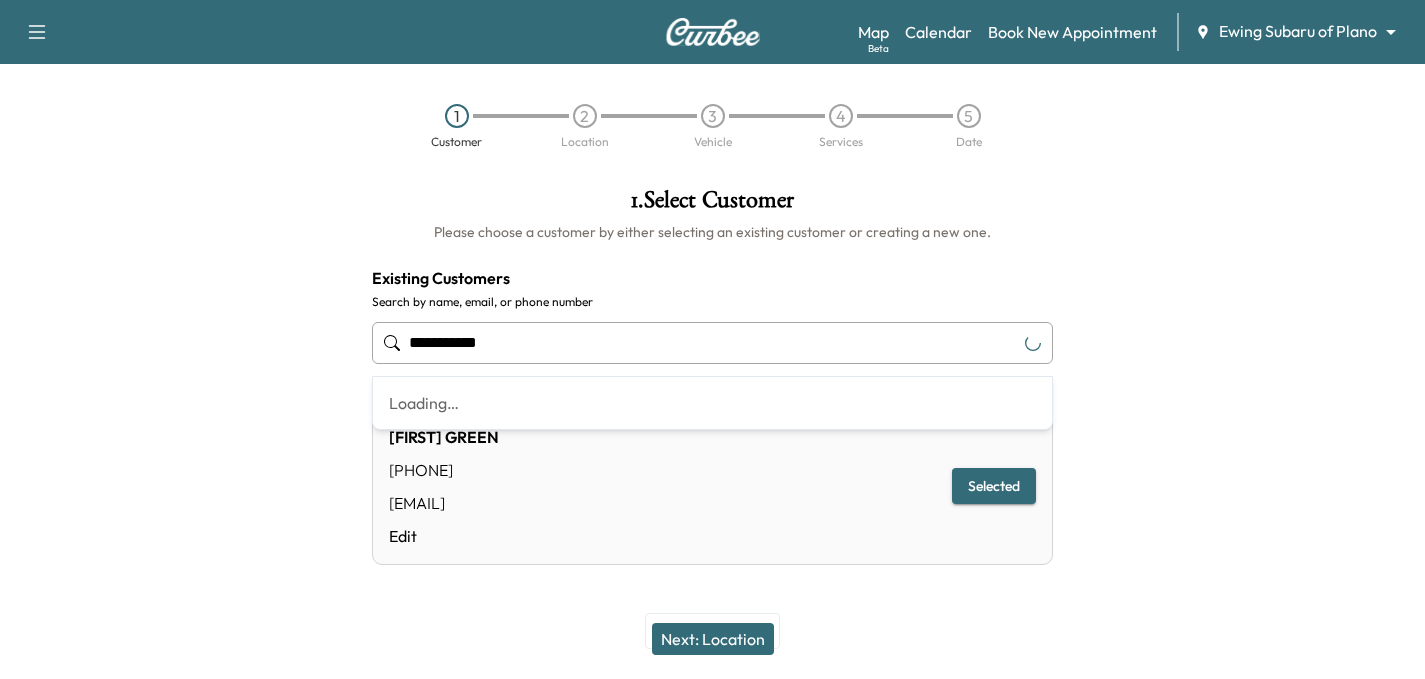 drag, startPoint x: 582, startPoint y: 354, endPoint x: 252, endPoint y: 352, distance: 330.00607 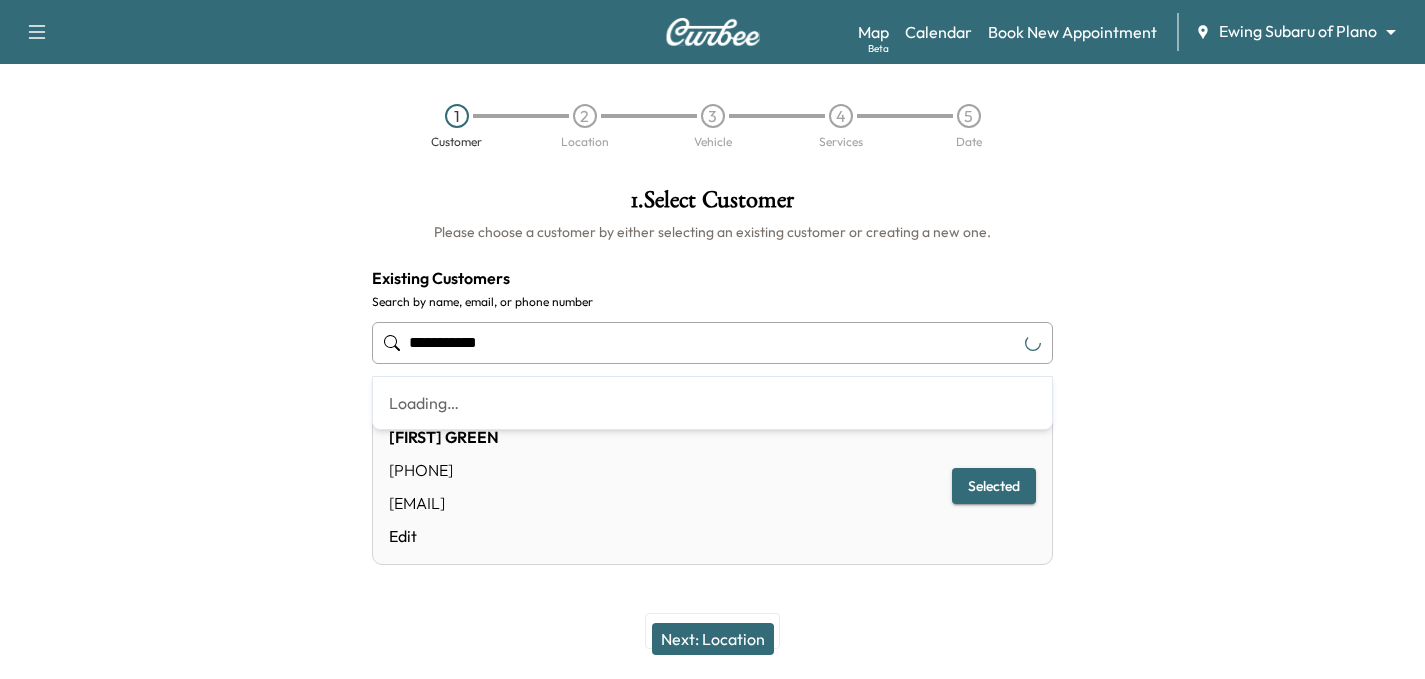 paste on "*****" 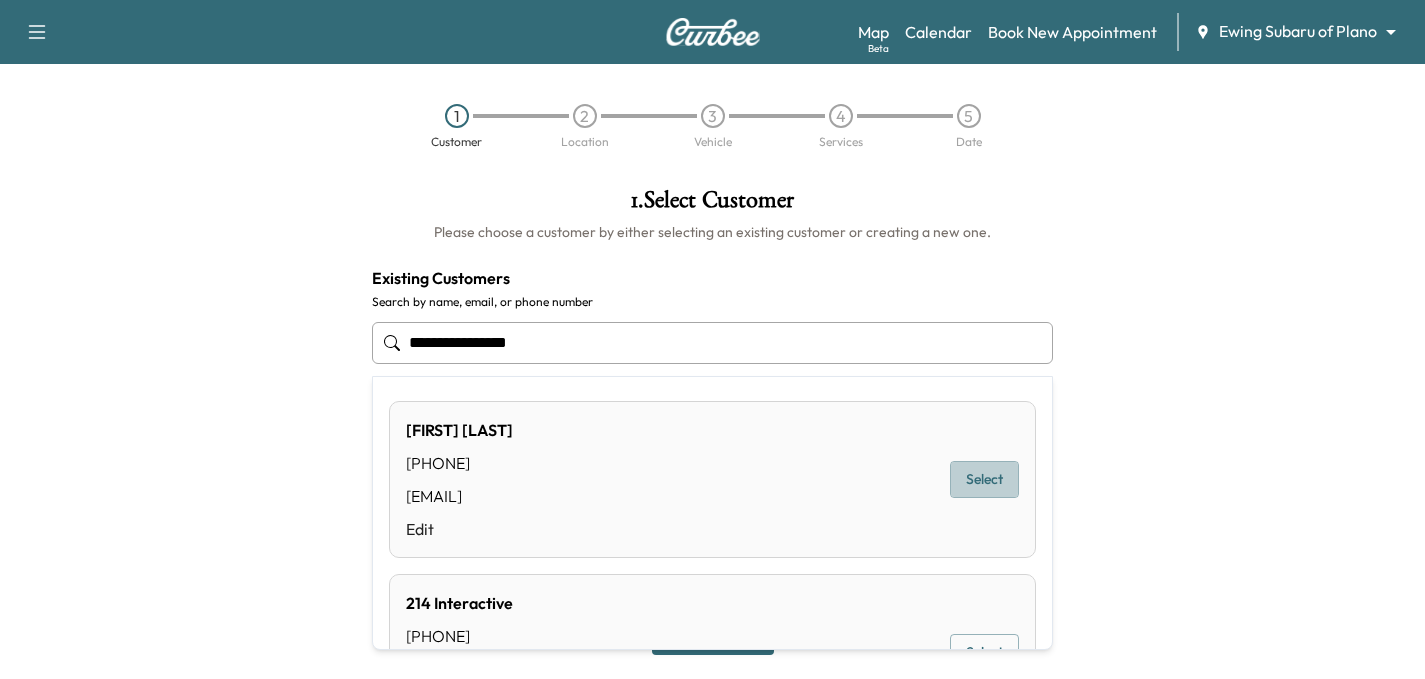 click on "Select" at bounding box center (984, 479) 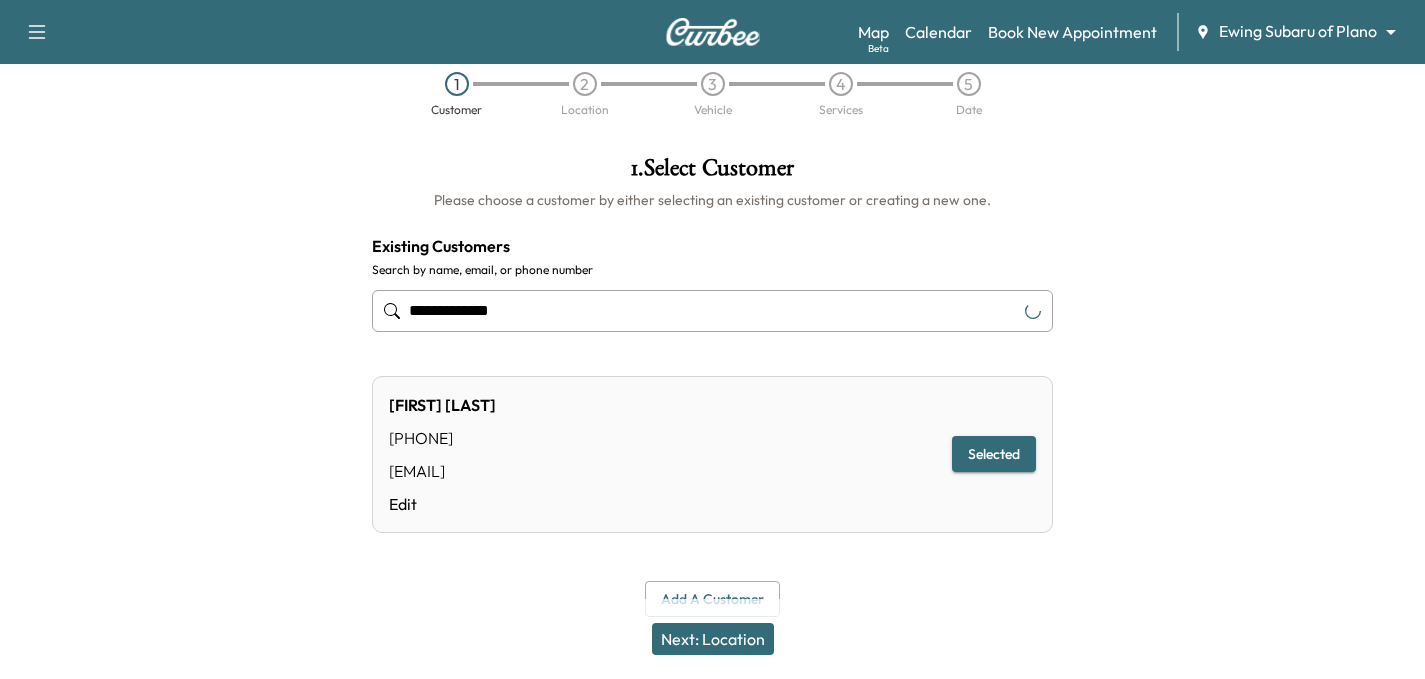 scroll, scrollTop: 50, scrollLeft: 0, axis: vertical 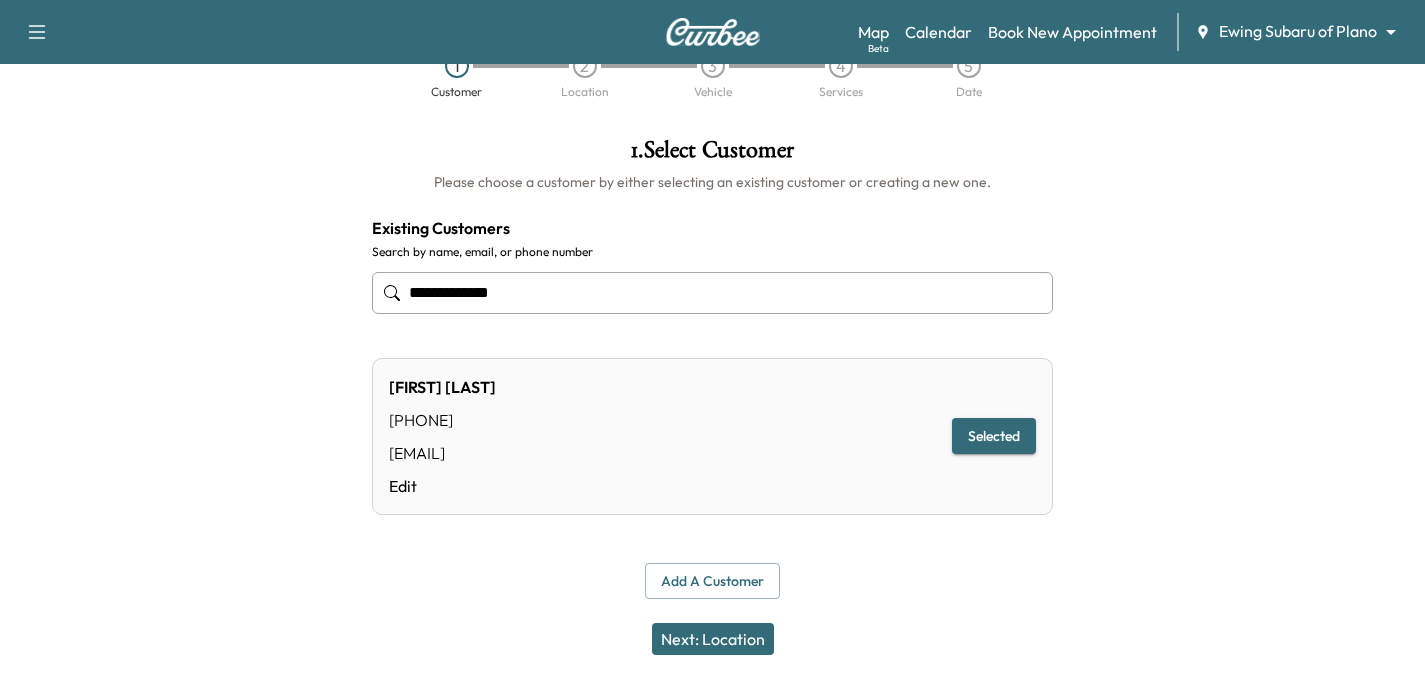 type on "**********" 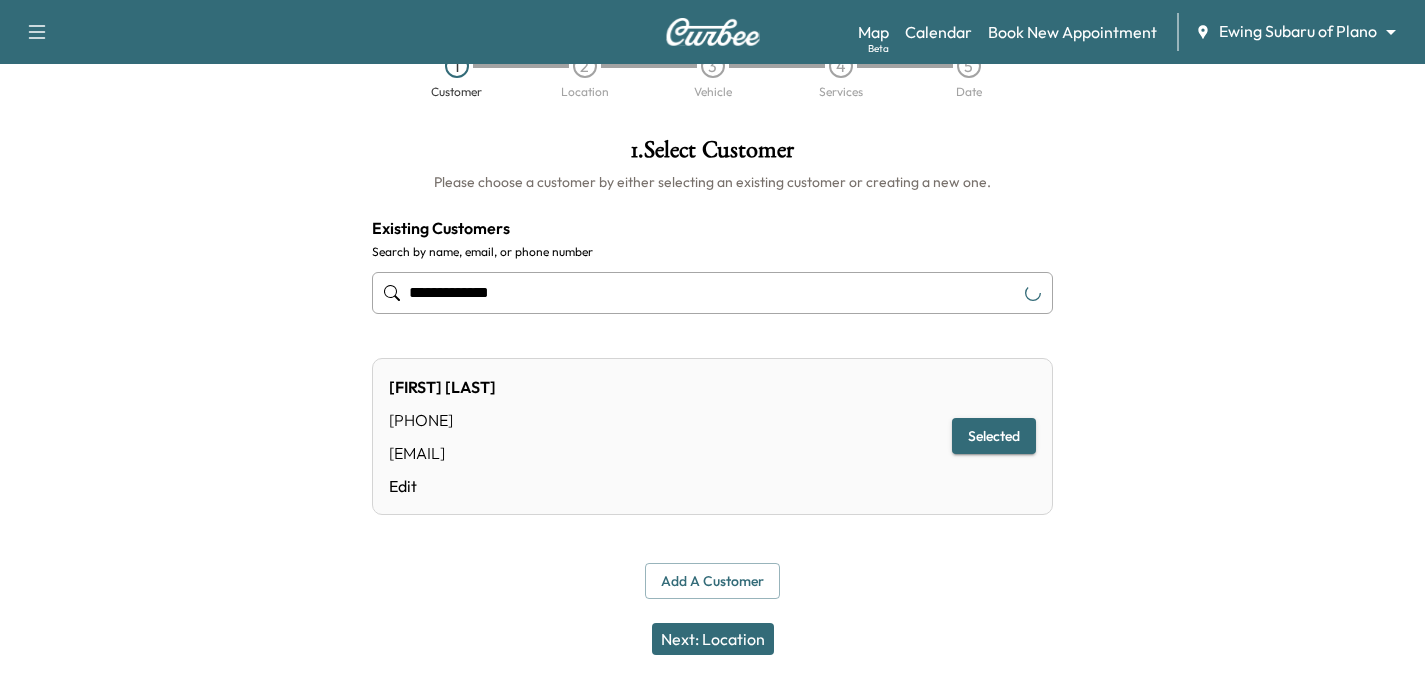 click on "Next: Location" at bounding box center [713, 639] 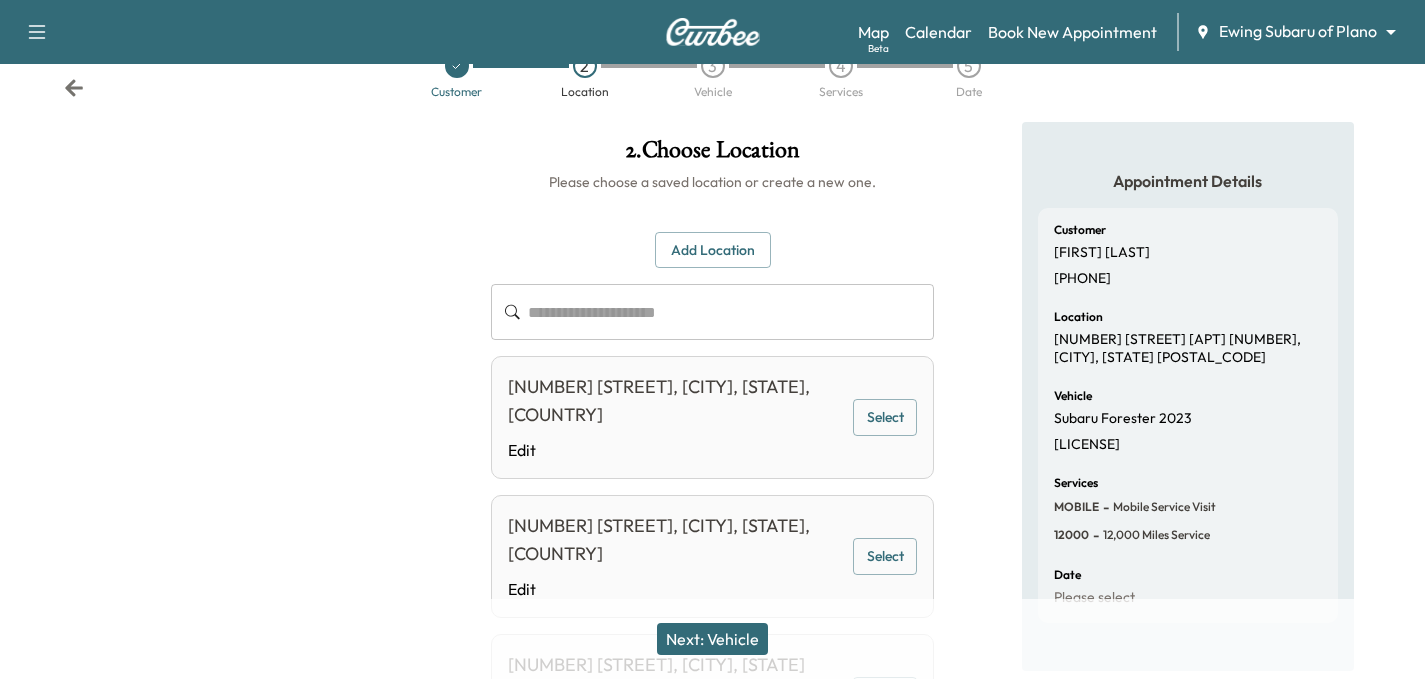 click on "Select" at bounding box center [885, 417] 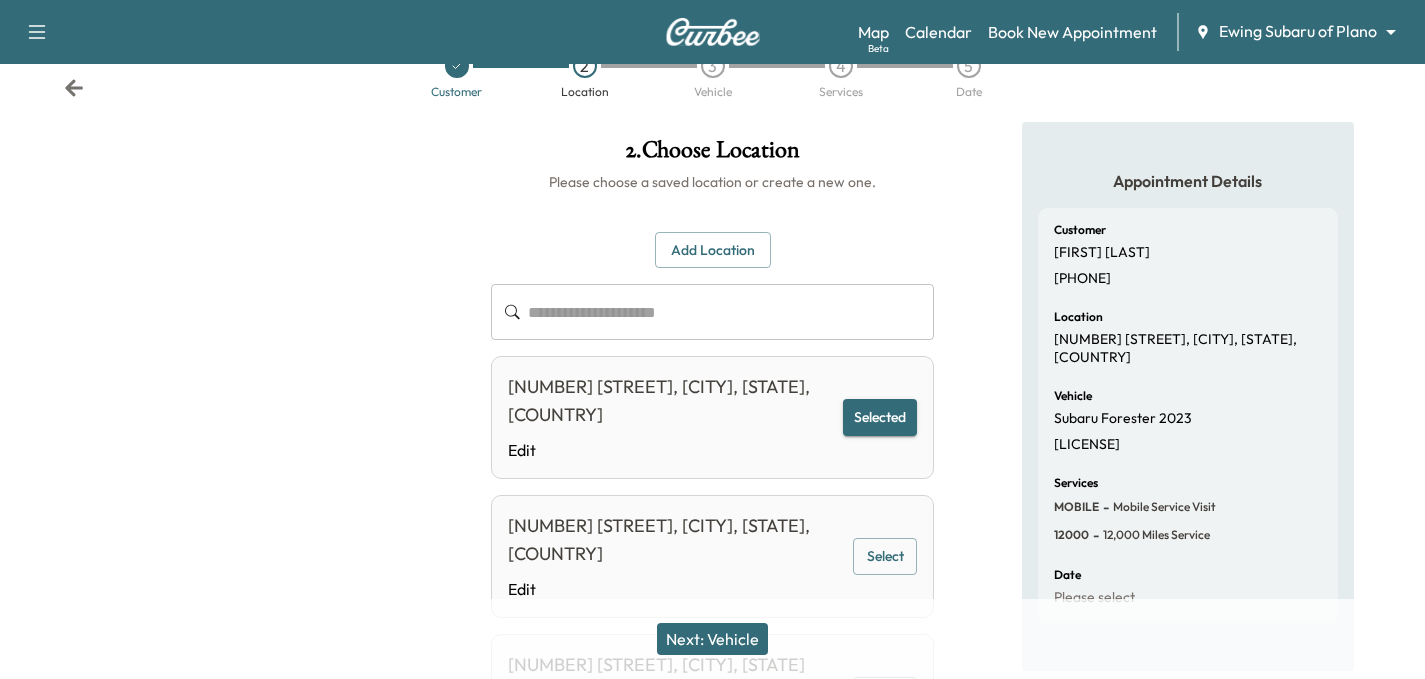 click on "Next: Vehicle" at bounding box center (712, 639) 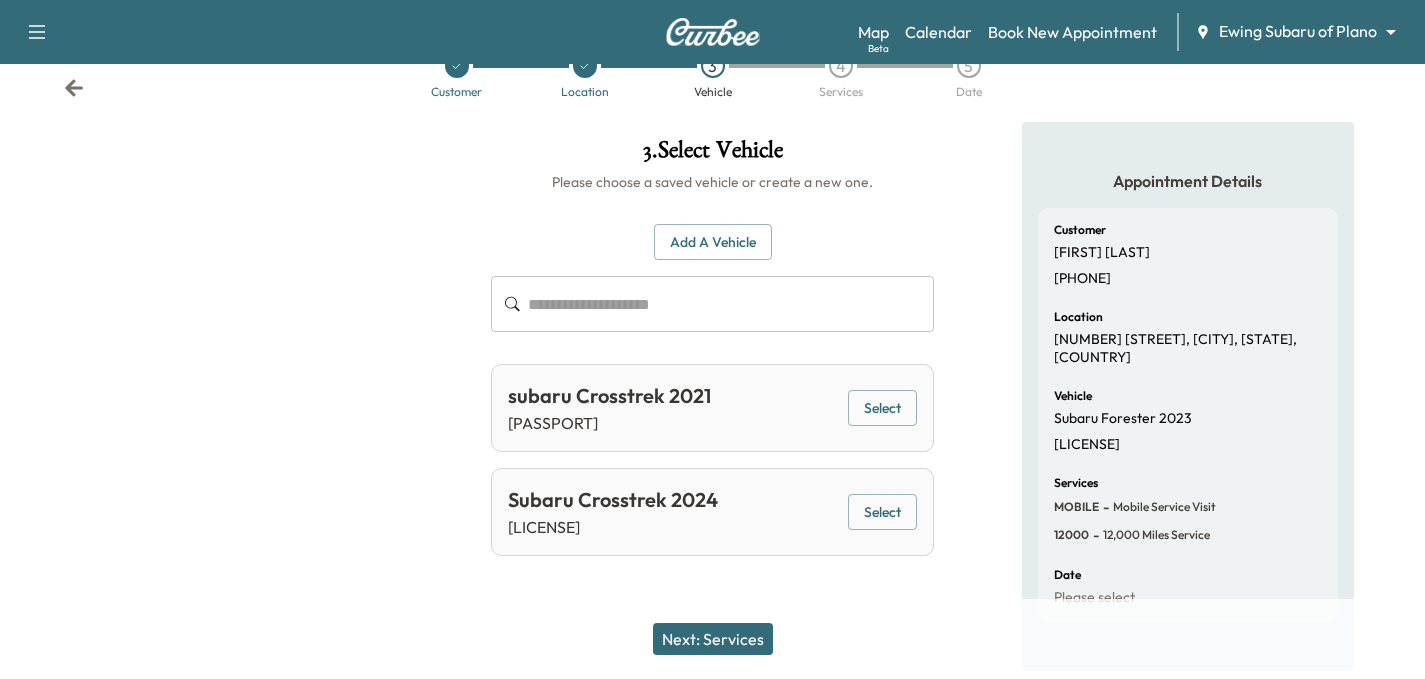 click on "Select" at bounding box center (882, 512) 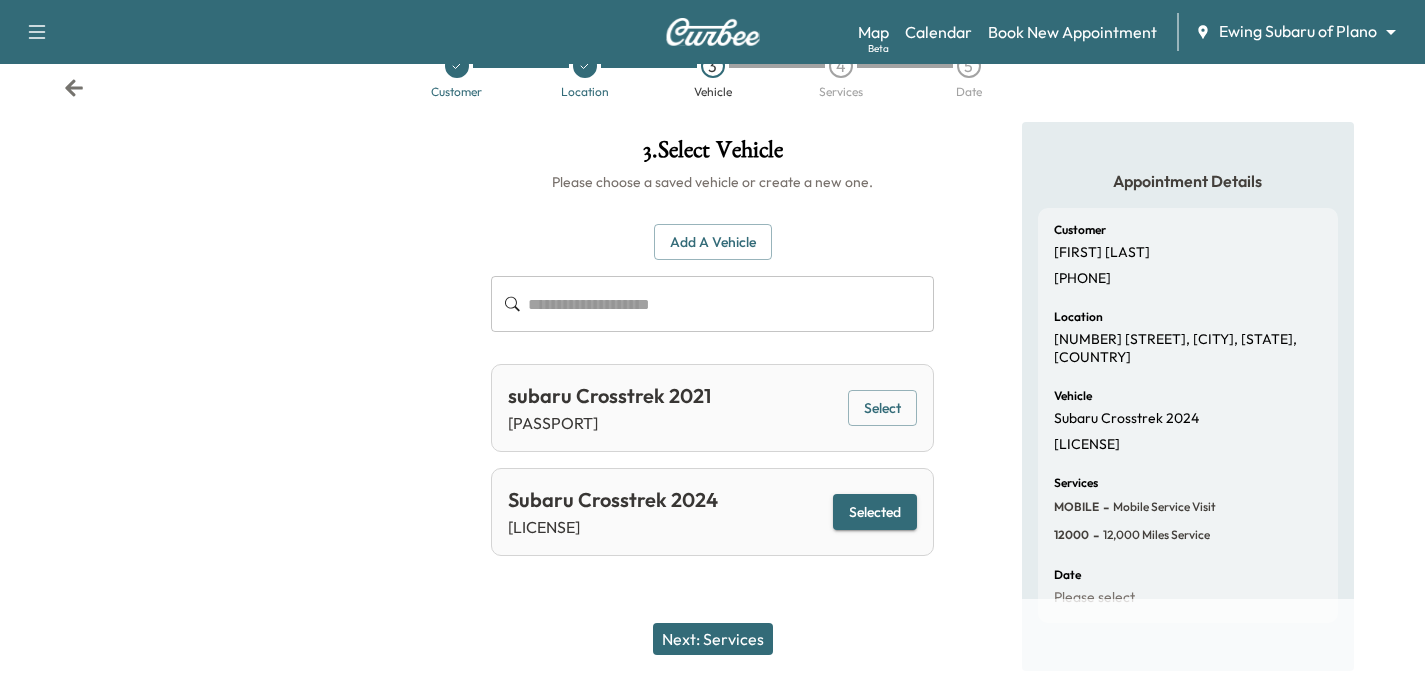 click on "Next: Services" at bounding box center (713, 639) 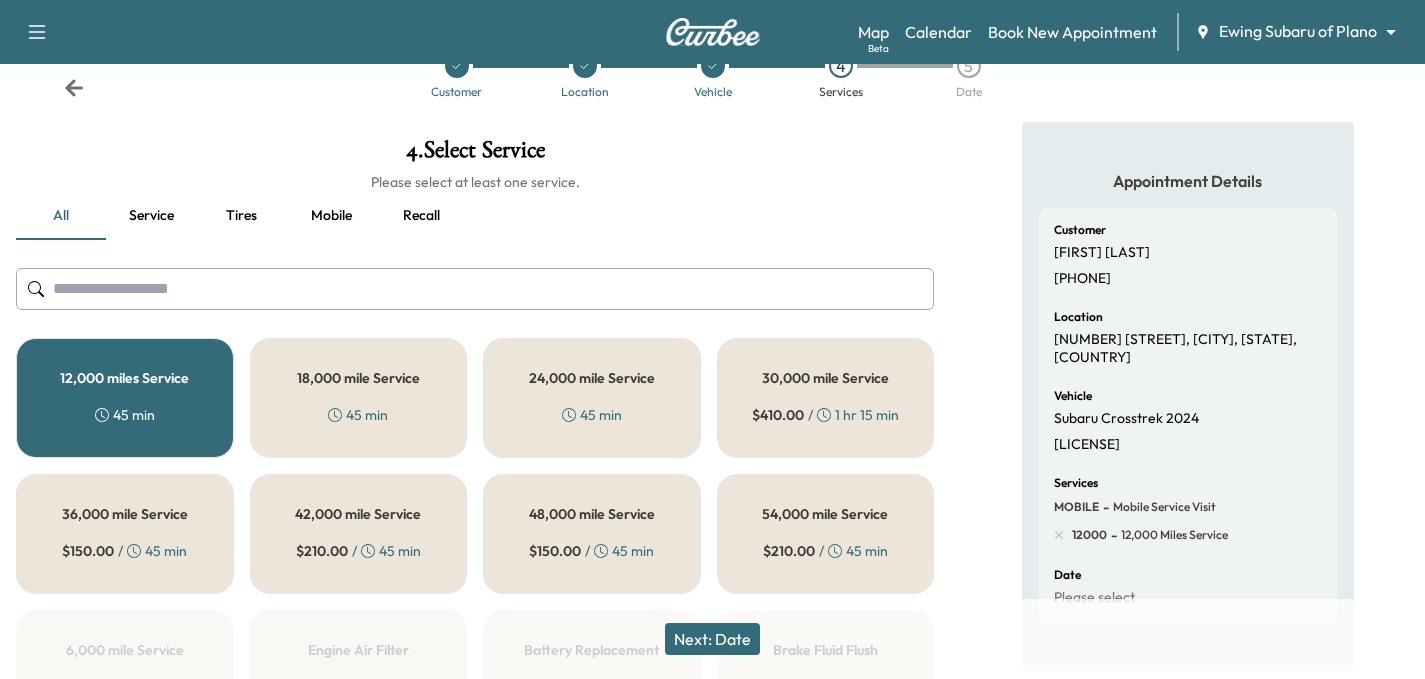 click on "18,000 mile Service 45 min" at bounding box center [359, 398] 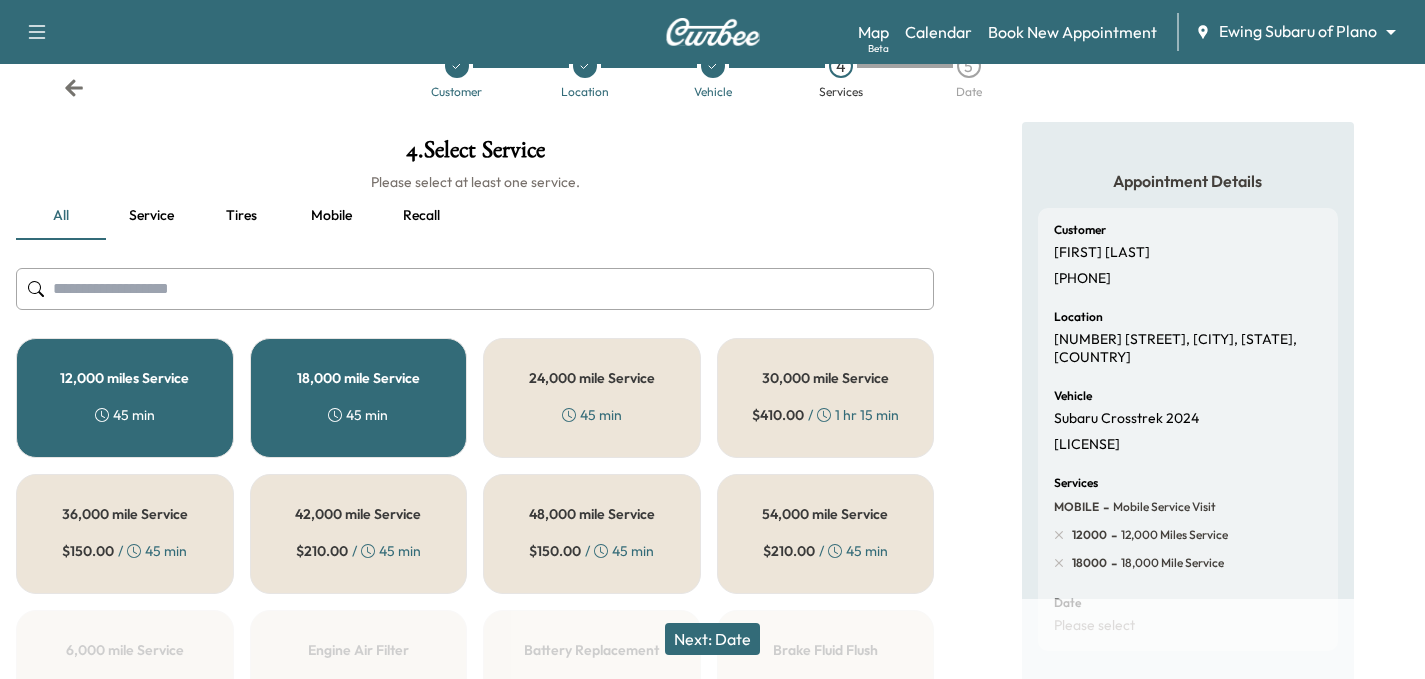 click on "Next: Date" at bounding box center [712, 639] 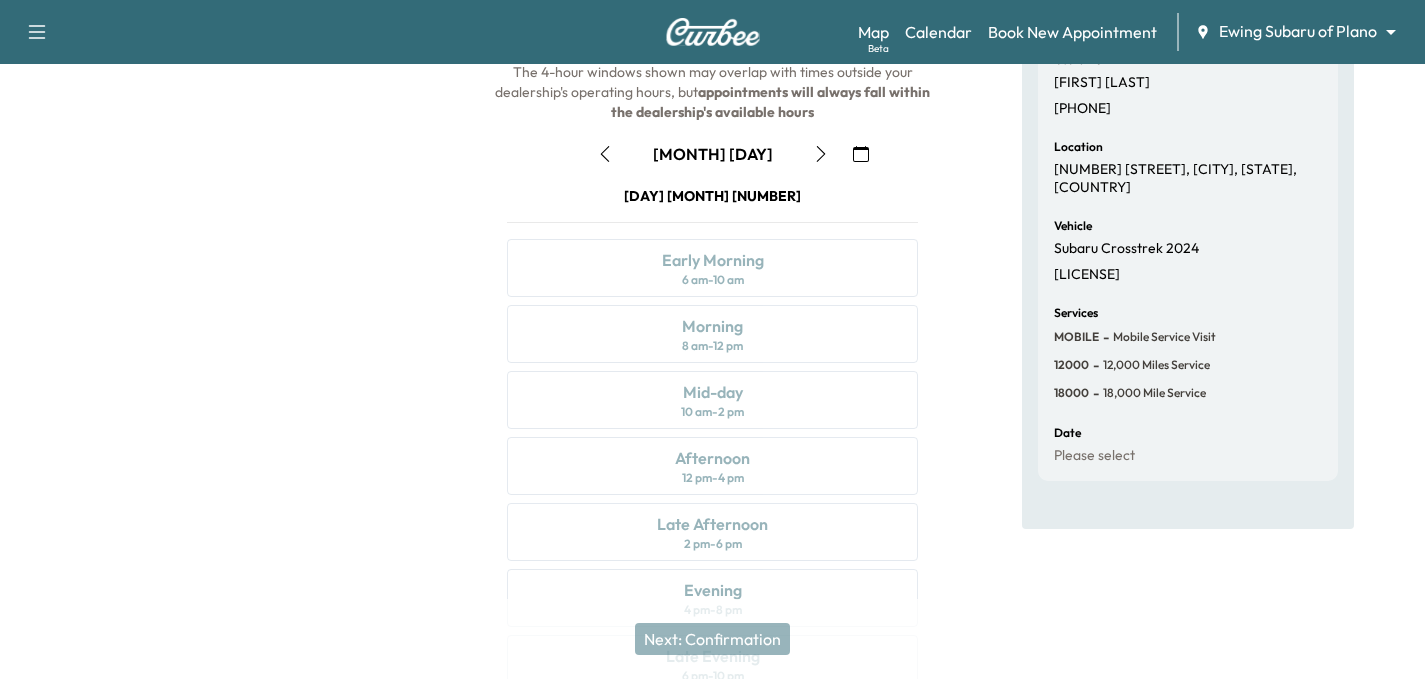 scroll, scrollTop: 122, scrollLeft: 0, axis: vertical 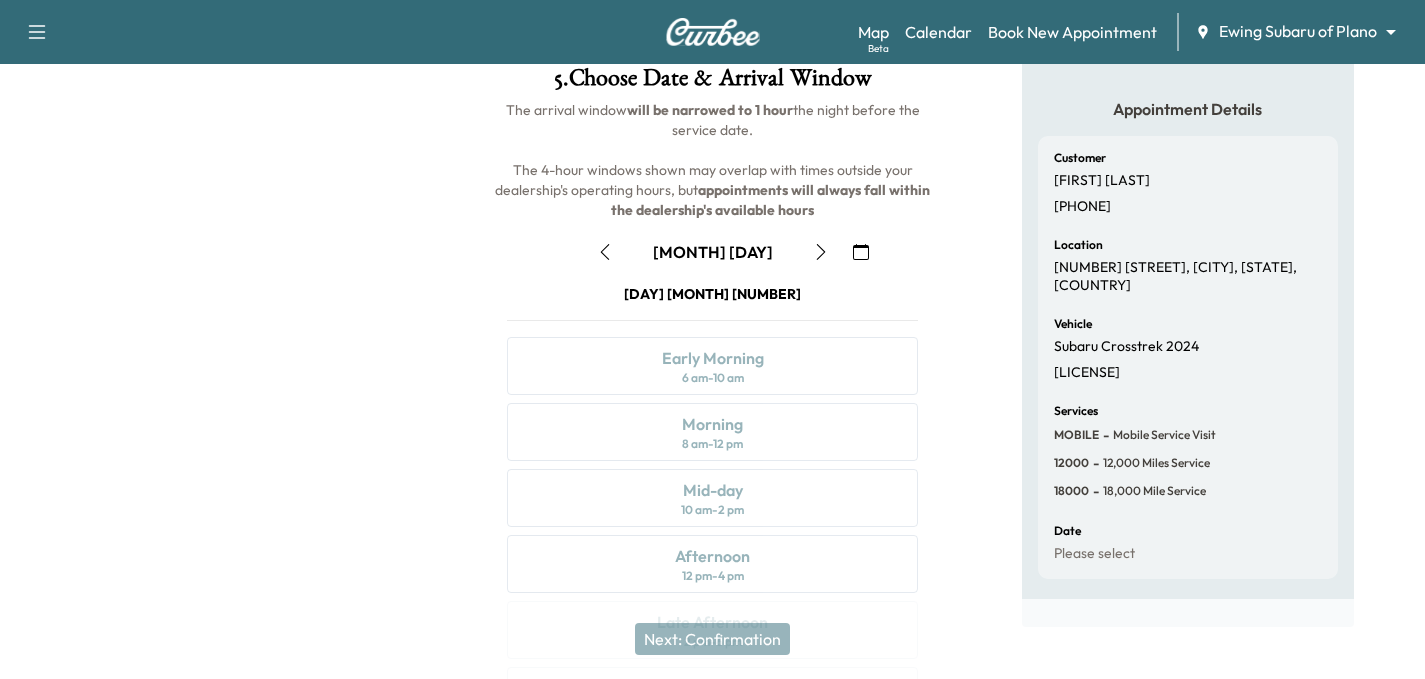 click 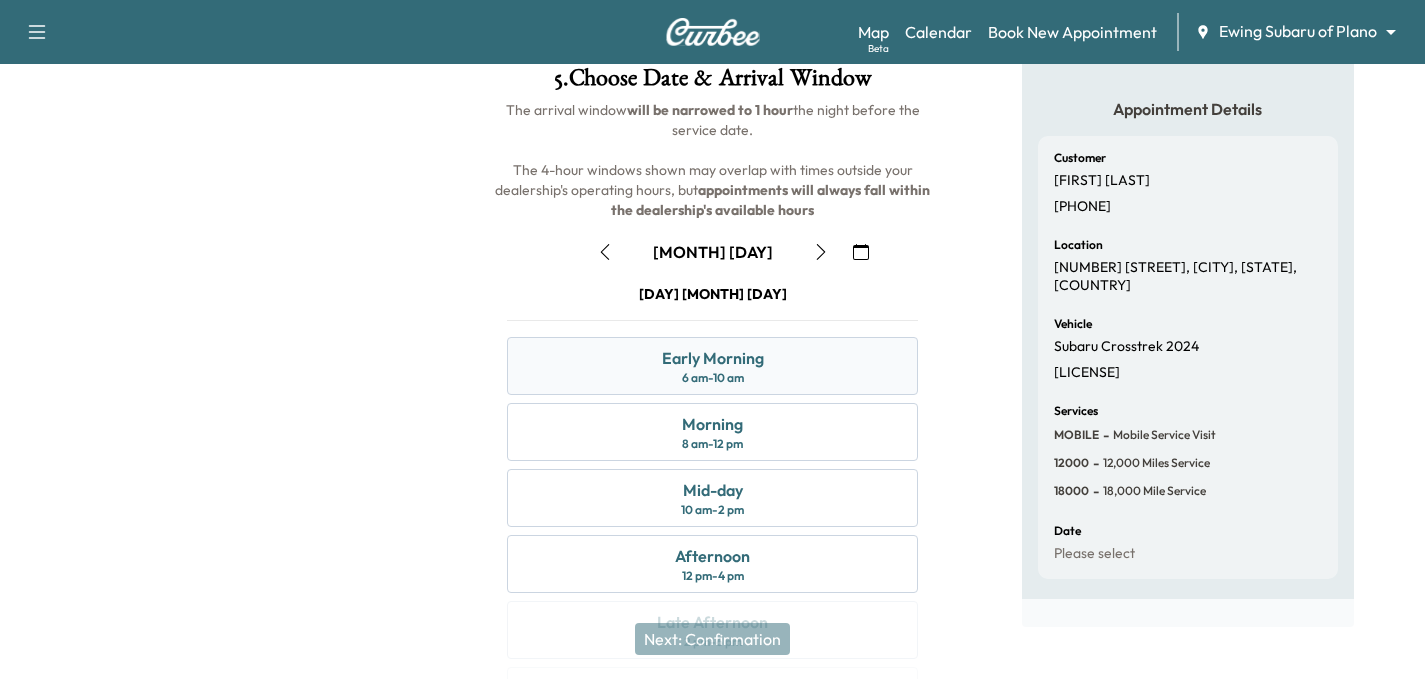 click on "Early Morning" at bounding box center (713, 358) 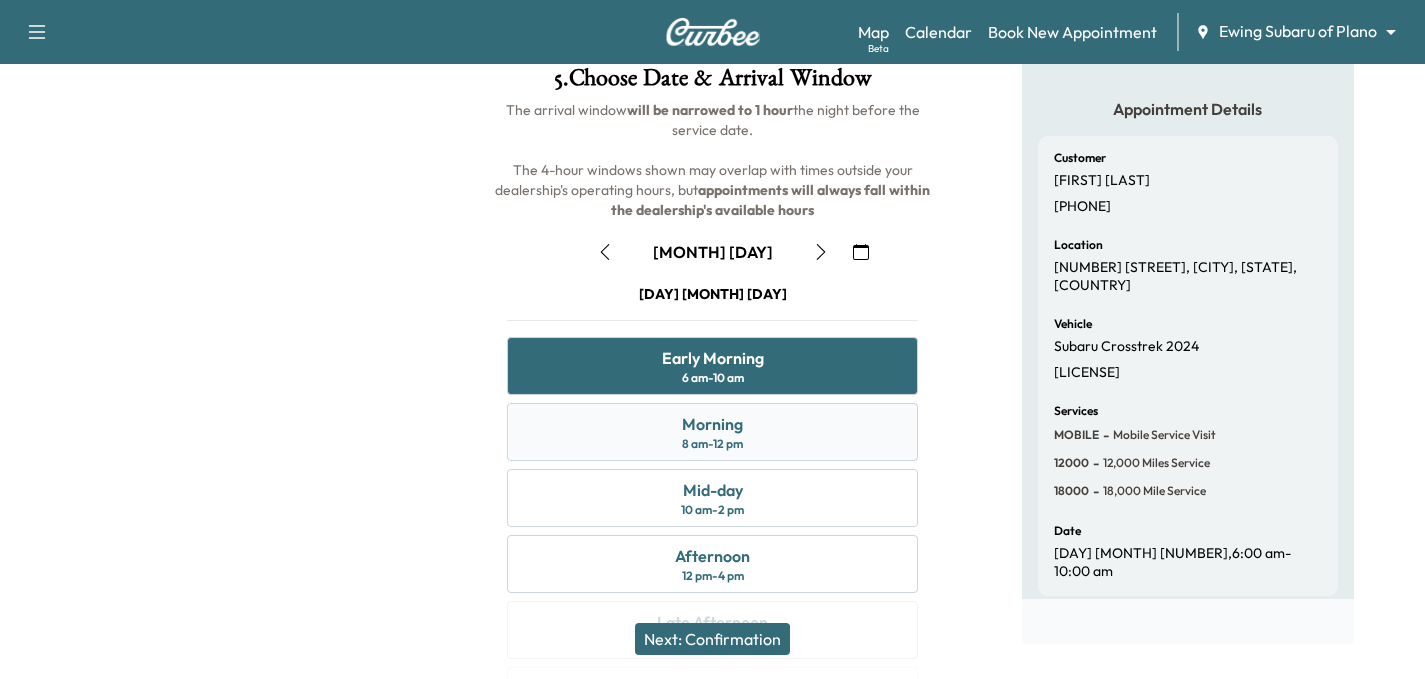 click on "Morning" at bounding box center (712, 424) 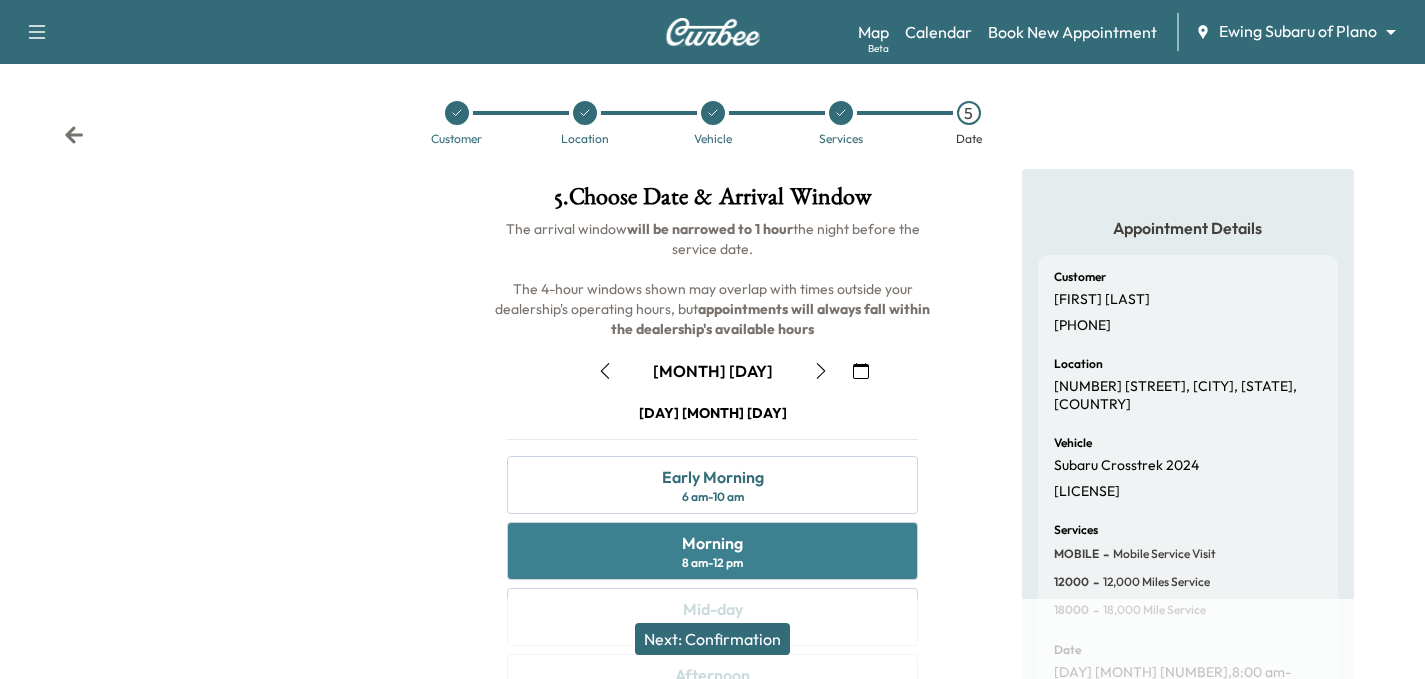scroll, scrollTop: 0, scrollLeft: 0, axis: both 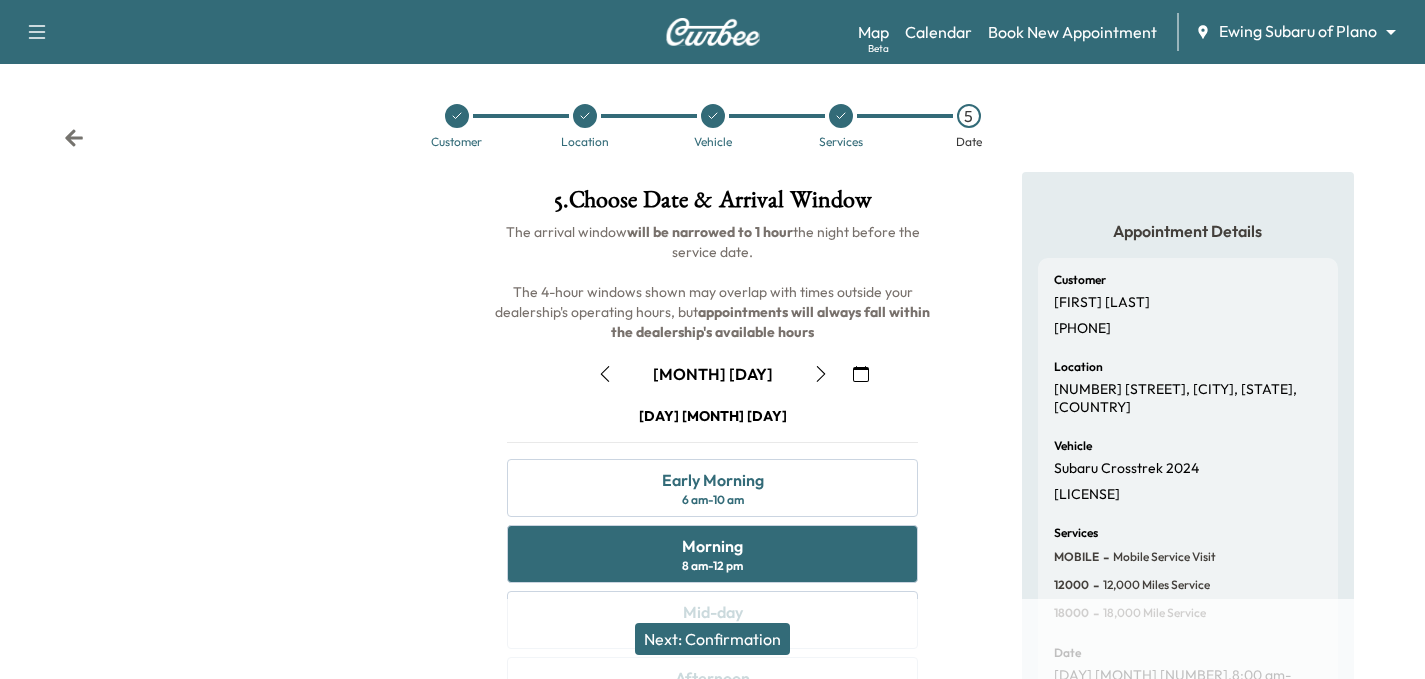 click 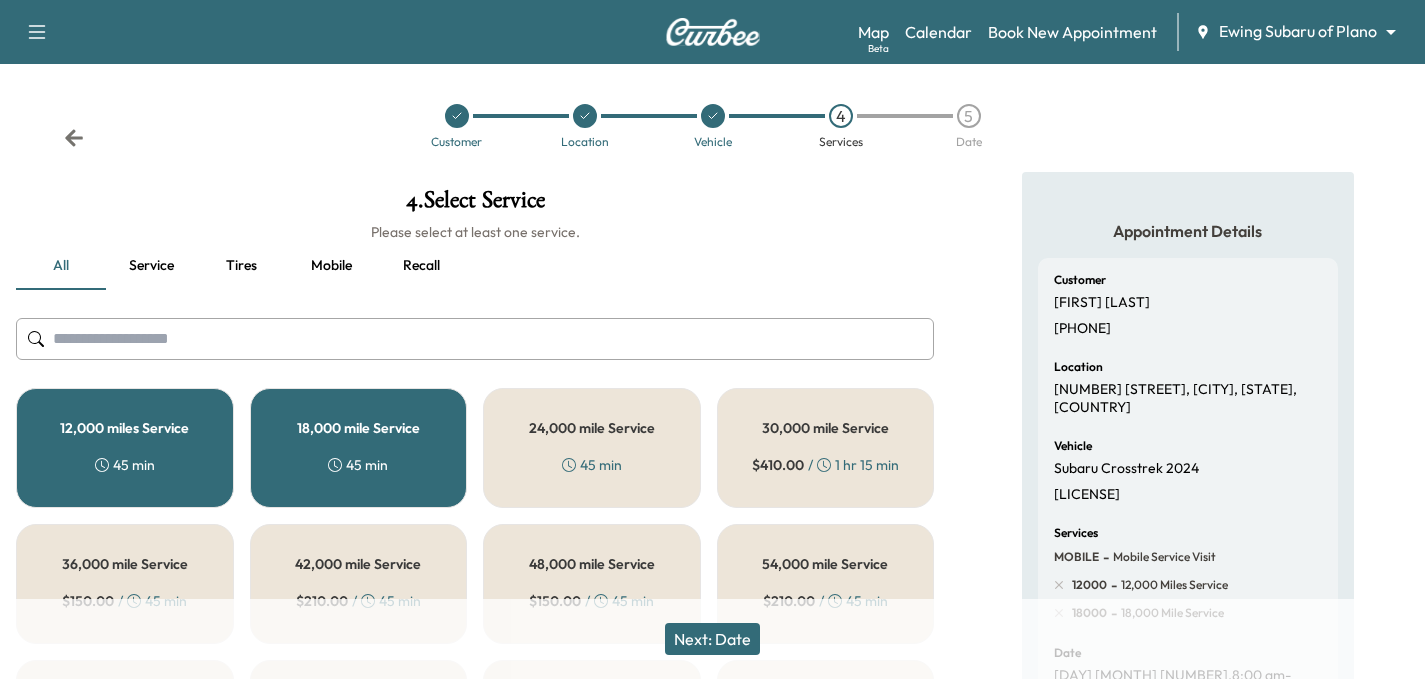 click 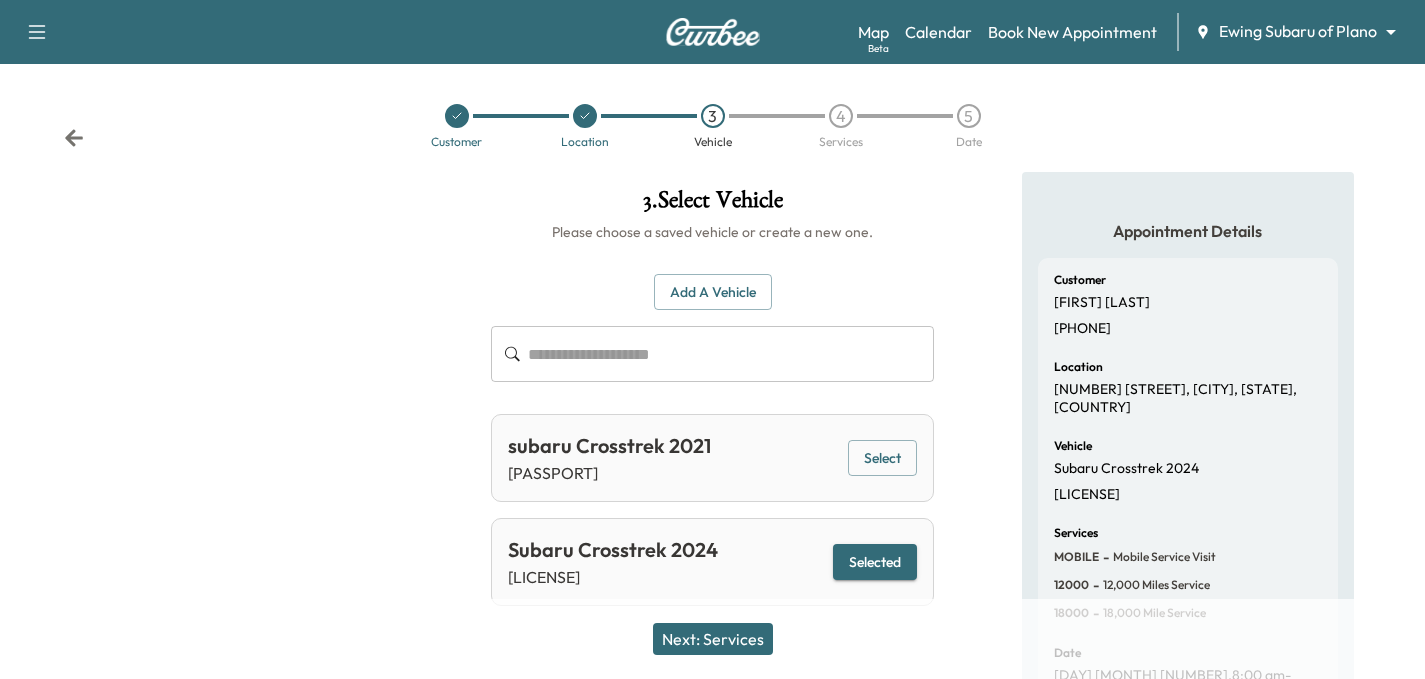 click 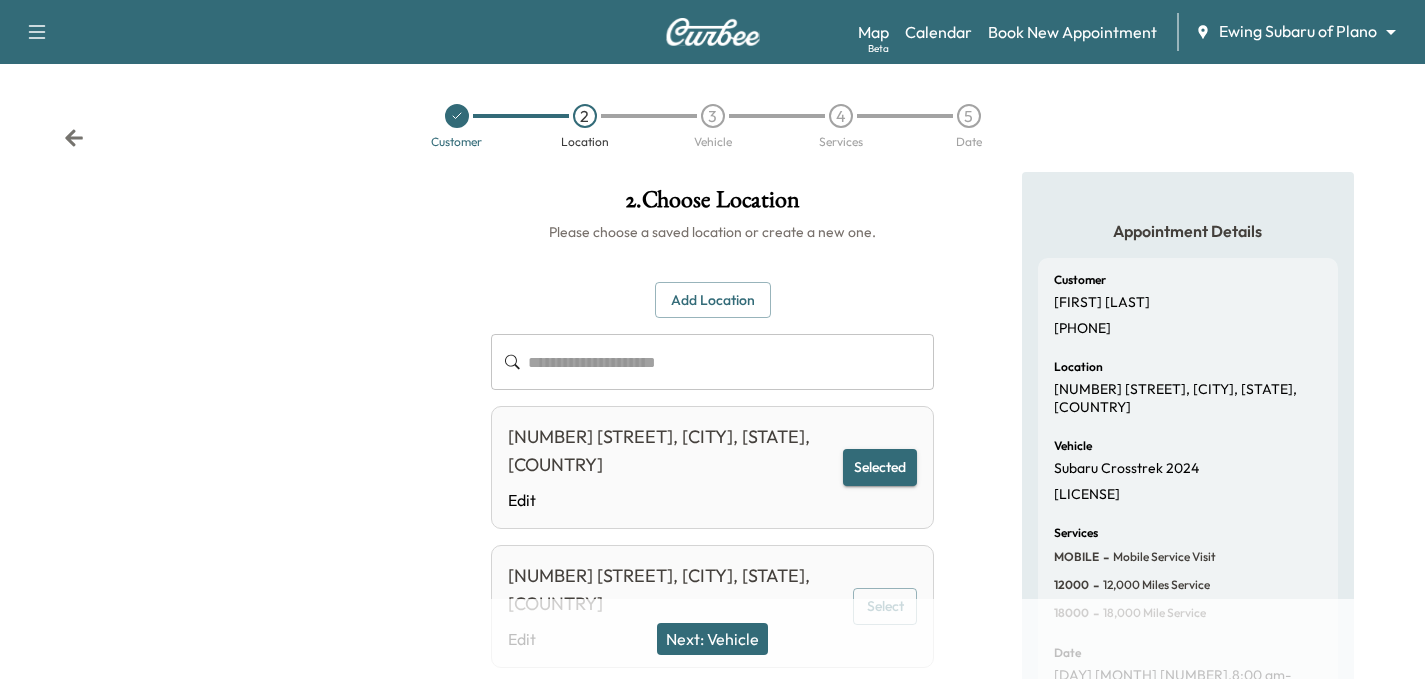 click 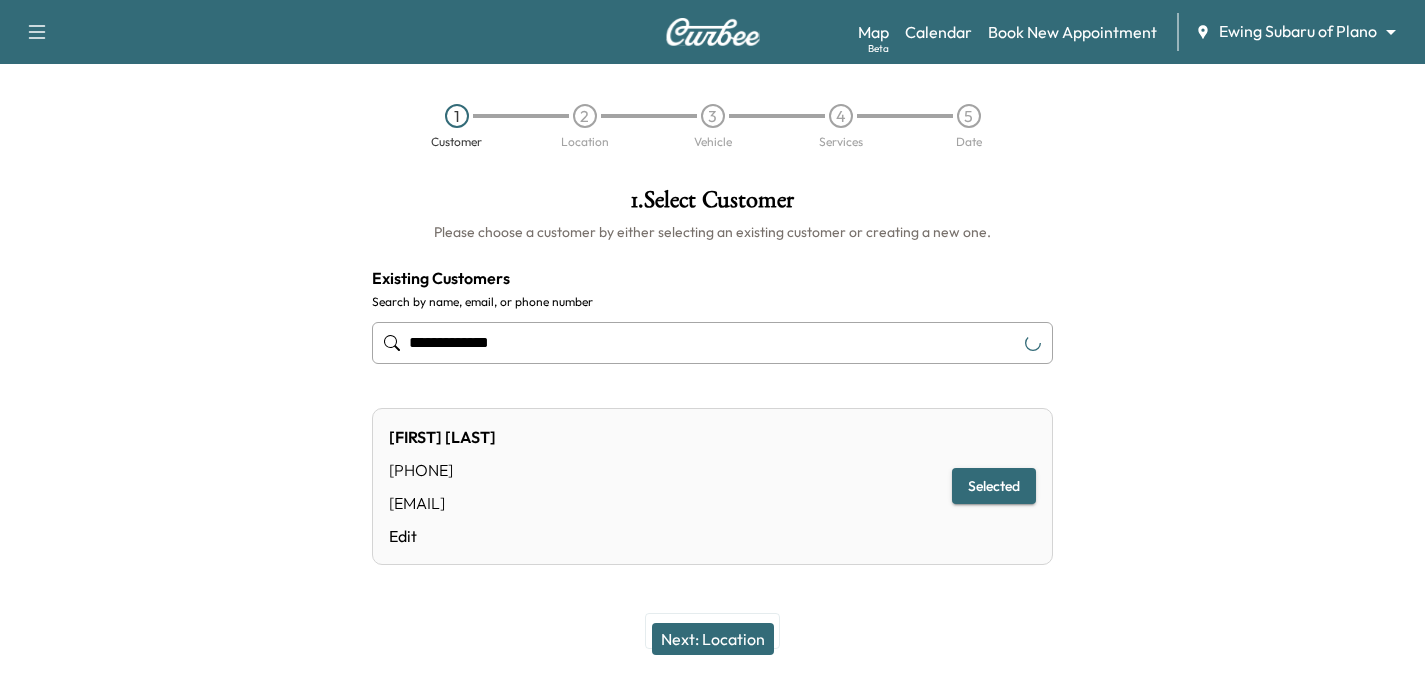 click on "1 Customer 2 Location 3 Vehicle 4 Services 5 Date" at bounding box center (712, 126) 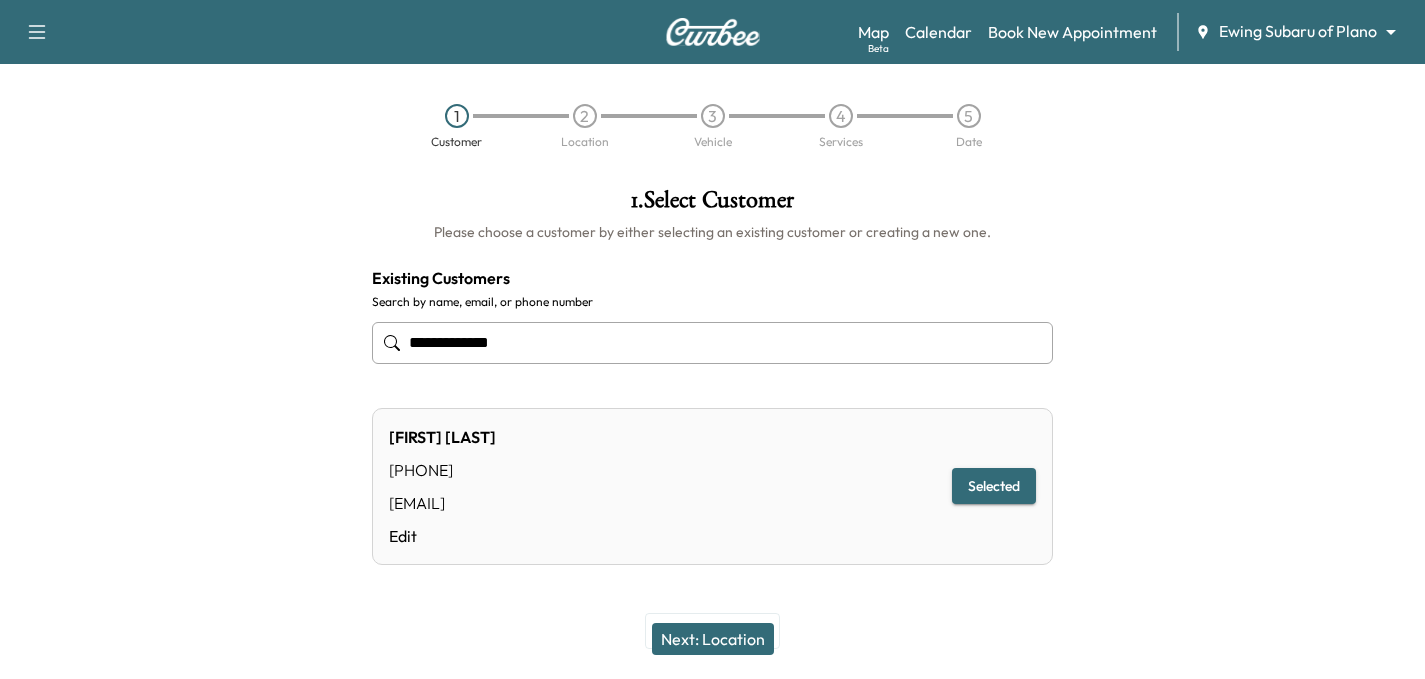 click on "Map Beta Calendar Book New Appointment Ewing Subaru of Plano ******** ​" at bounding box center [1133, 32] 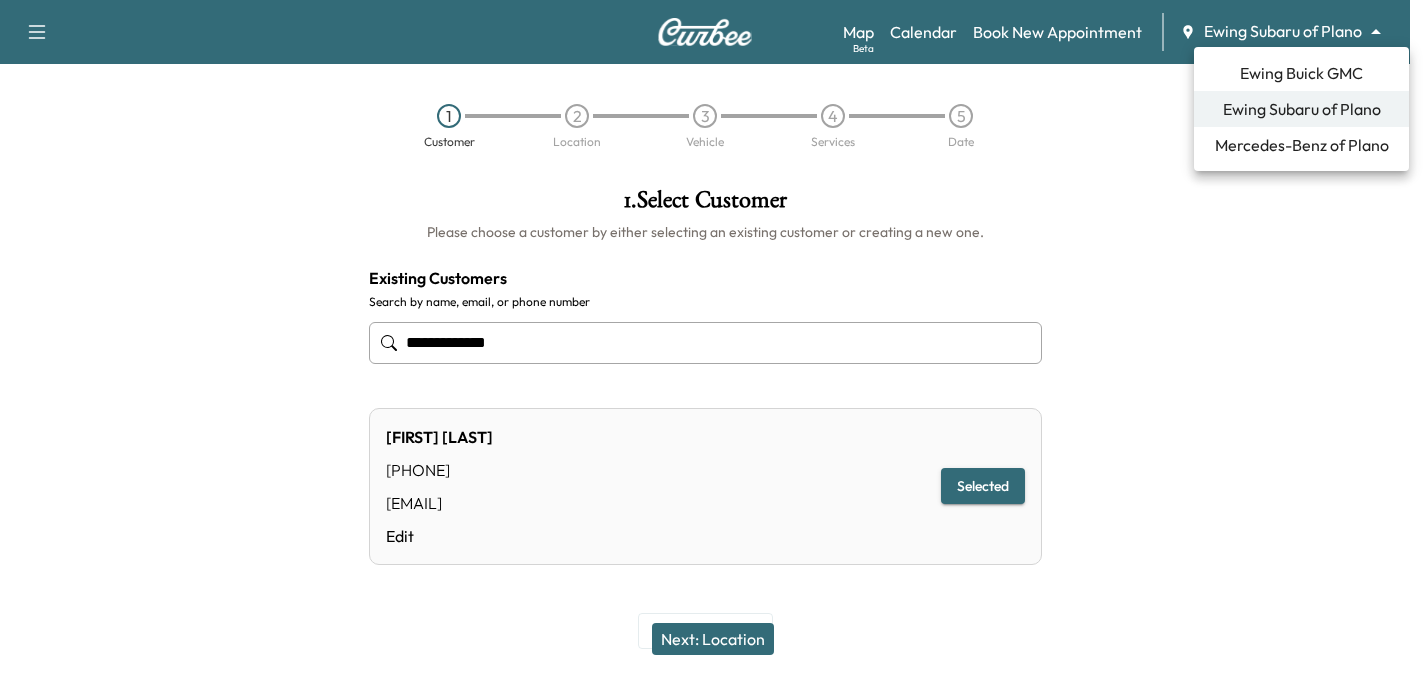 click on "**********" at bounding box center [712, 339] 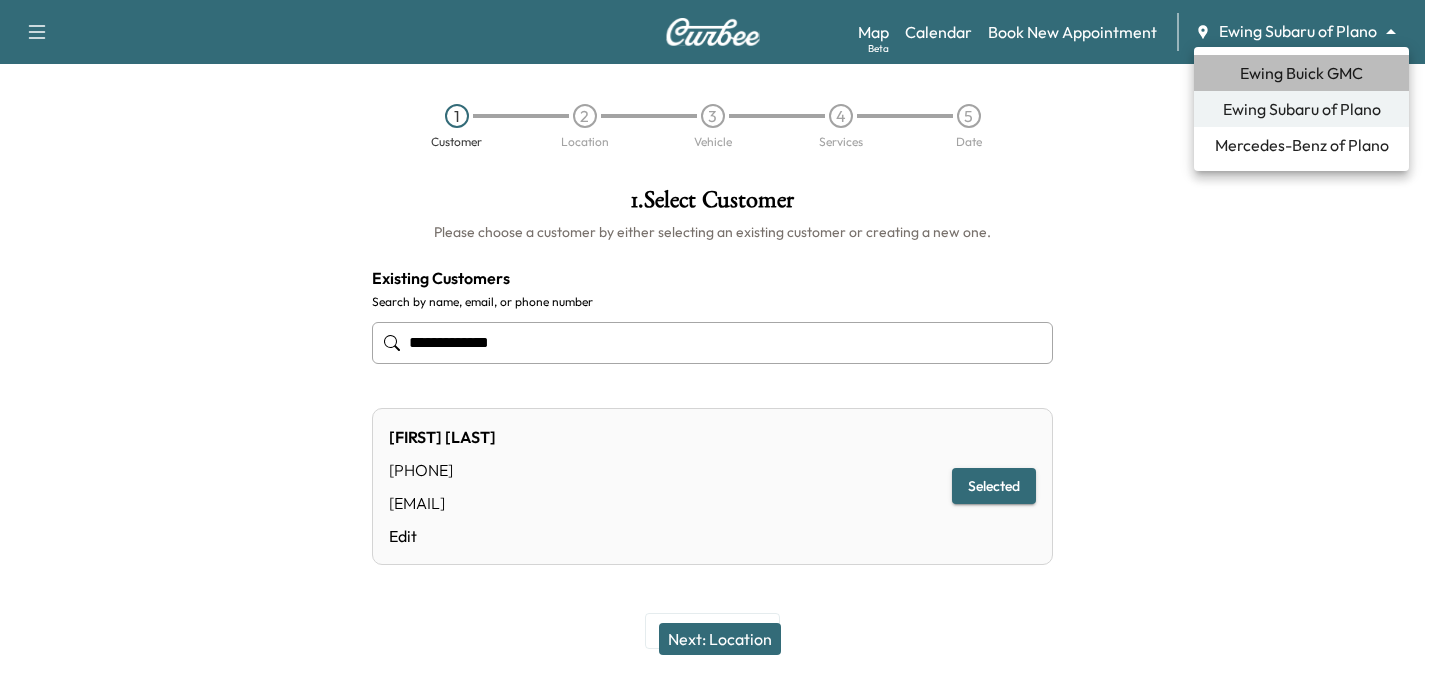 click on "Ewing Buick GMC" at bounding box center [1301, 73] 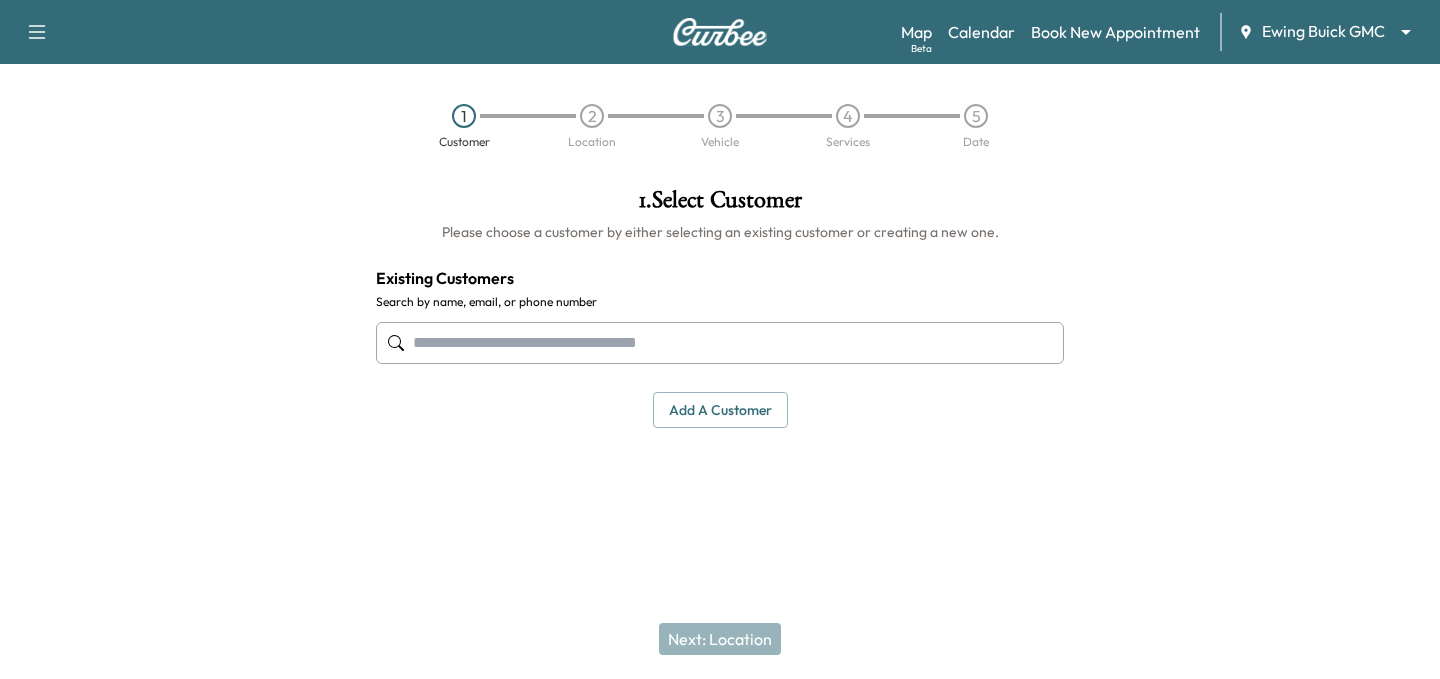 click on "Support Log Out Map Beta Calendar Book New Appointment Ewing Buick GMC ******** ​ 1 Customer 2 Location 3 Vehicle 4 Services 5 Date 1 .  Select Customer Please choose a customer by either selecting an existing customer or creating a new one. Existing Customers Search by name, email, or phone number Add a customer add a customer Customer Details Cancel Save & Close Next: Location" at bounding box center [720, 339] 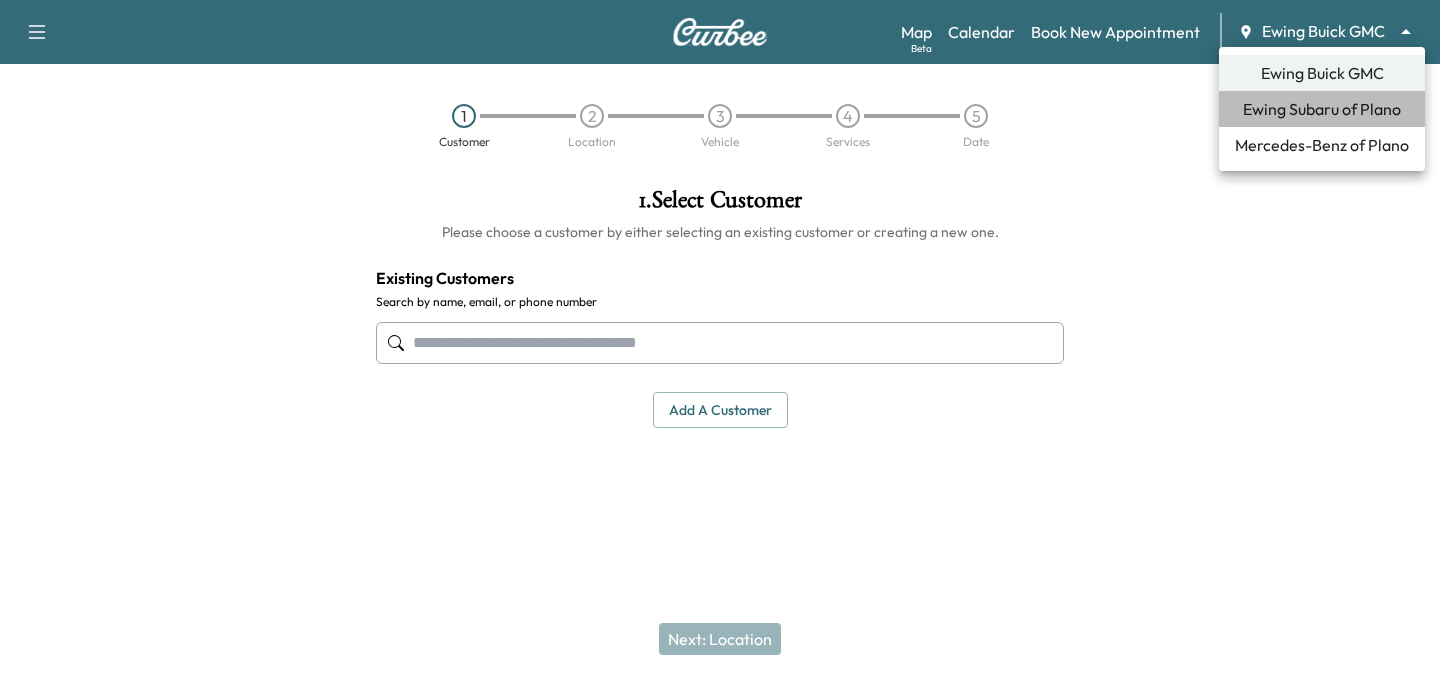 click on "Ewing Subaru of Plano" at bounding box center (1322, 109) 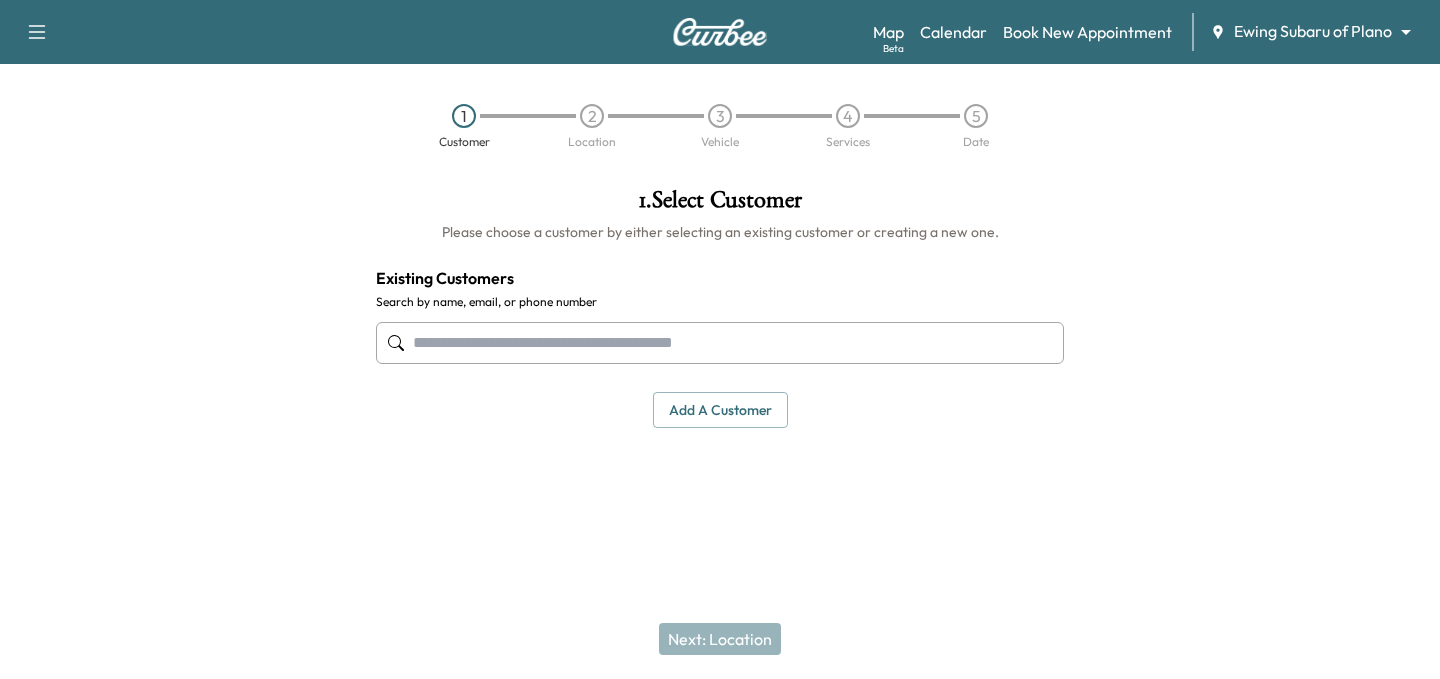 click at bounding box center (720, 343) 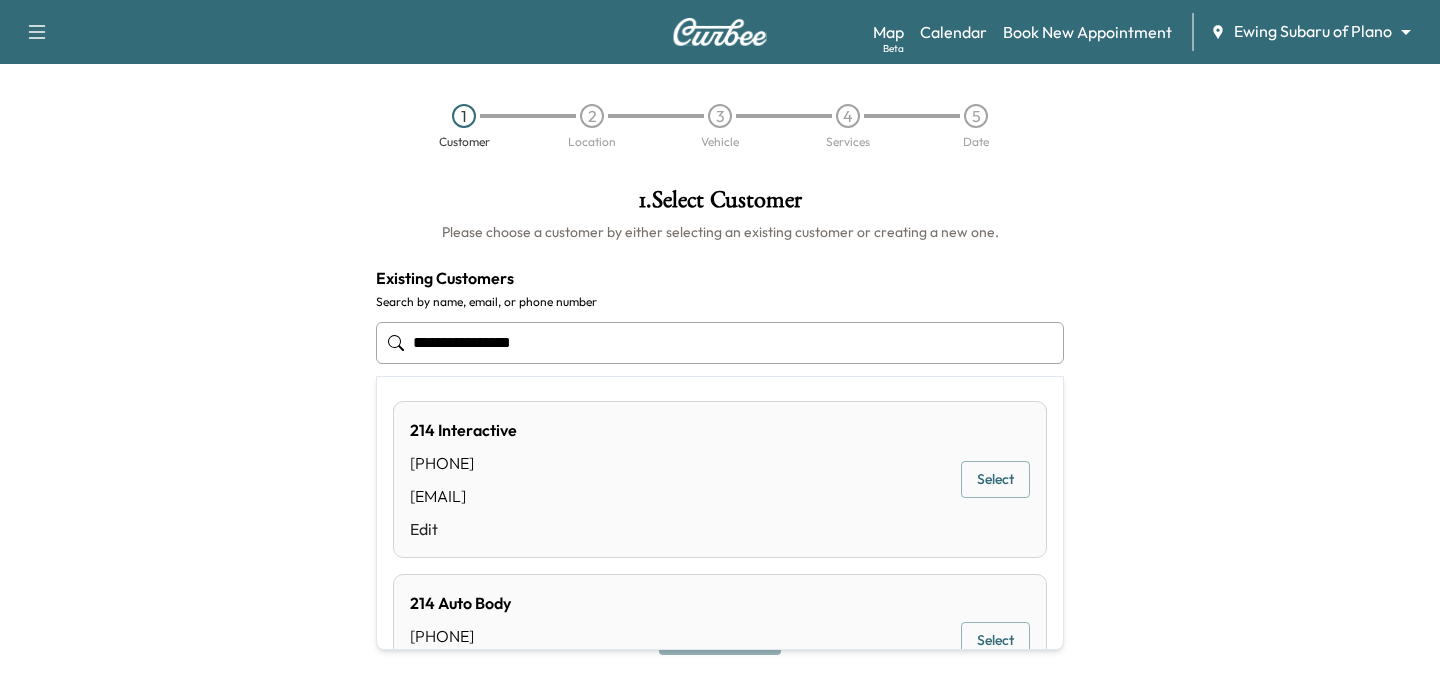 type on "**********" 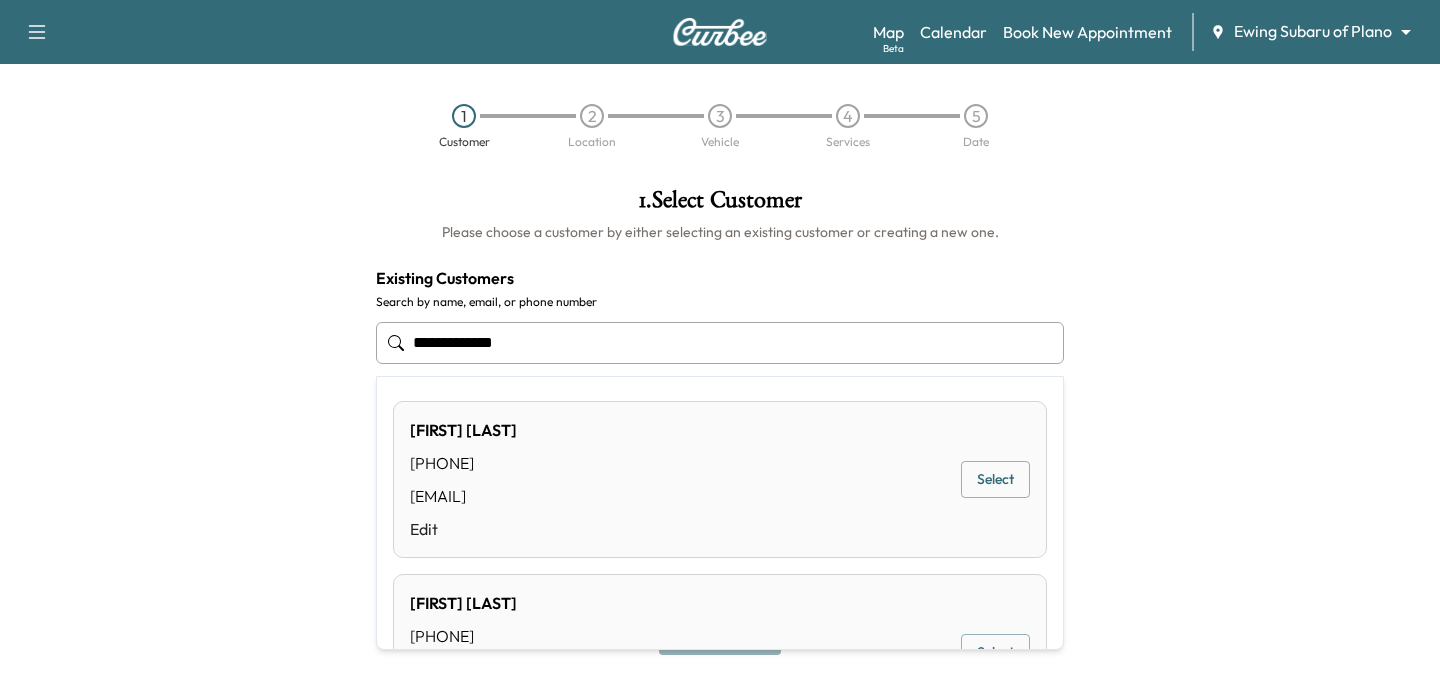 type on "**********" 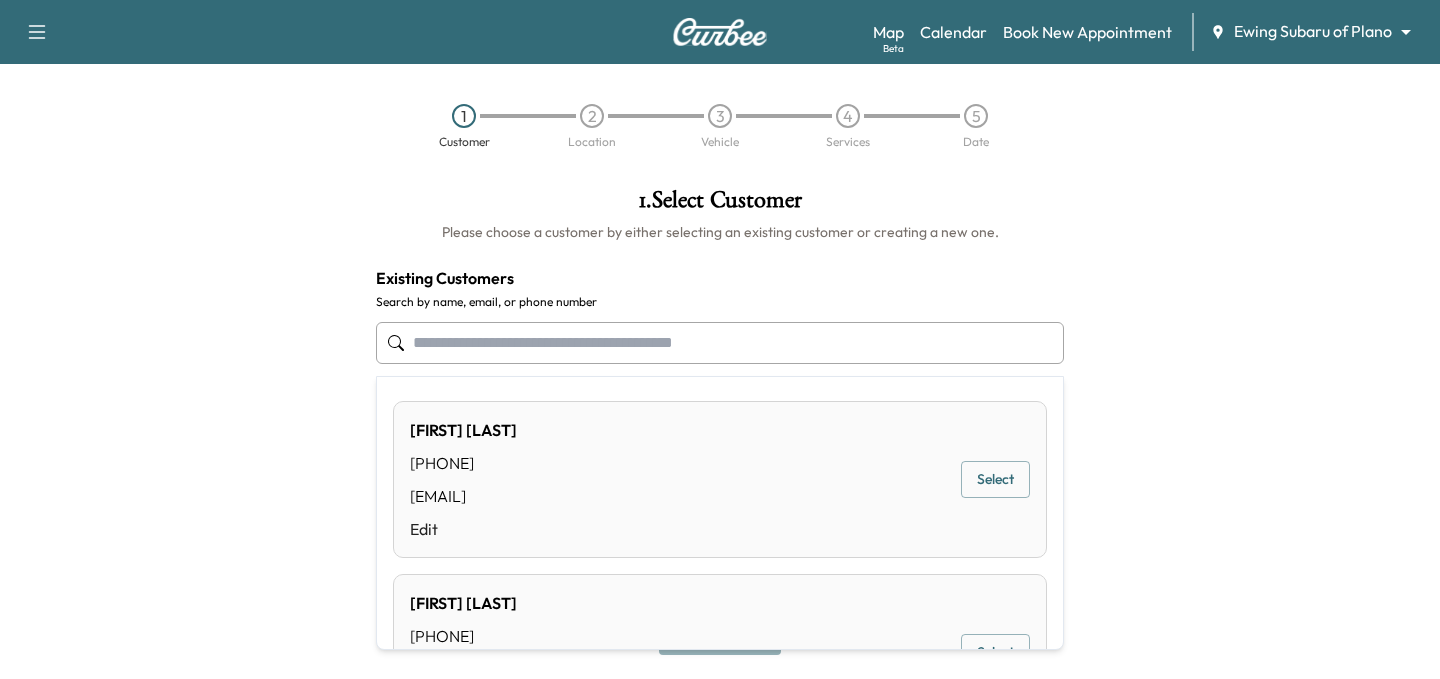 click at bounding box center (1260, 342) 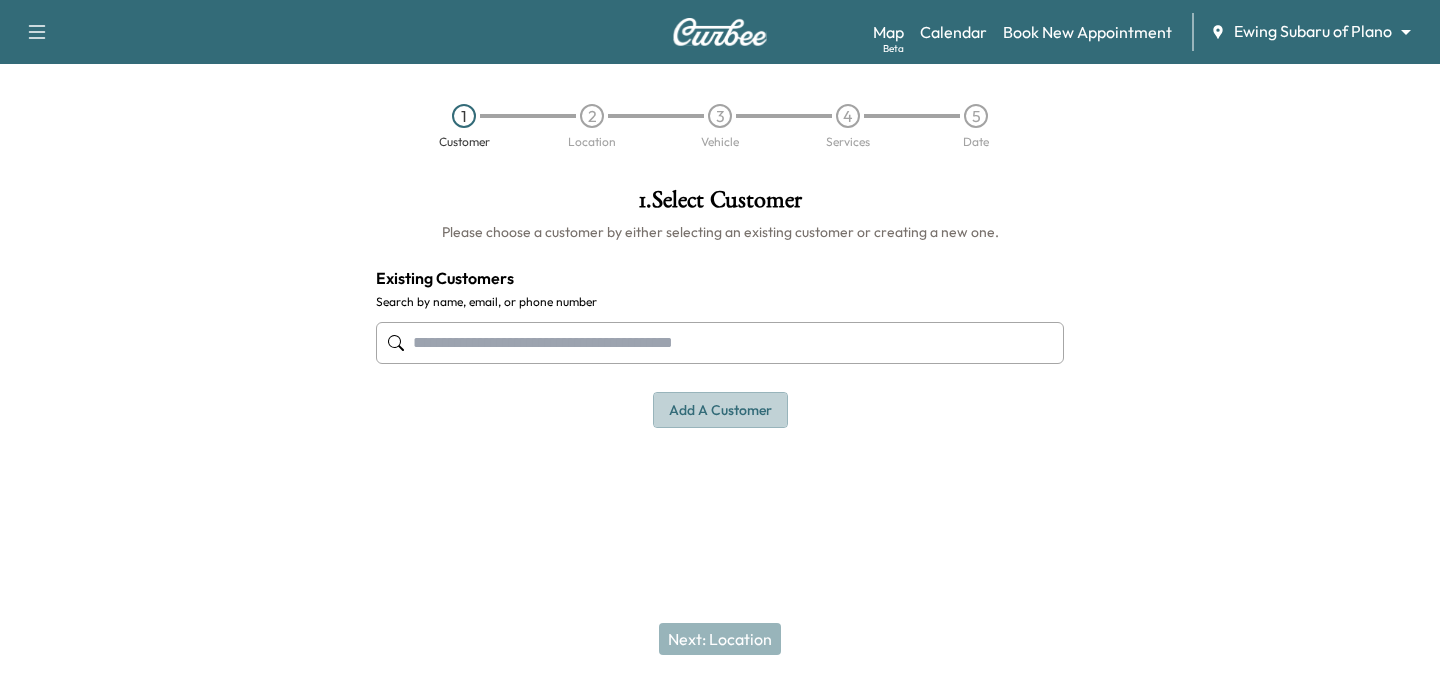 click on "Add a customer" at bounding box center (720, 410) 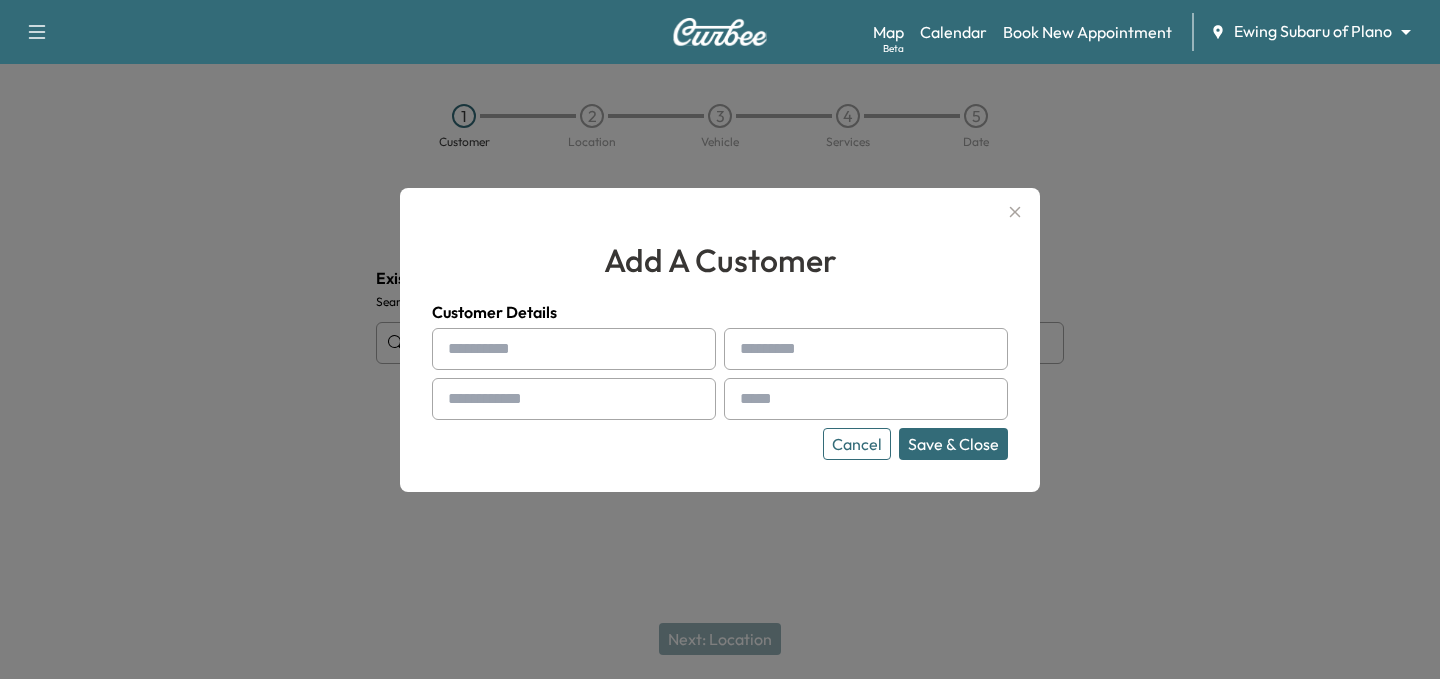 click at bounding box center [574, 349] 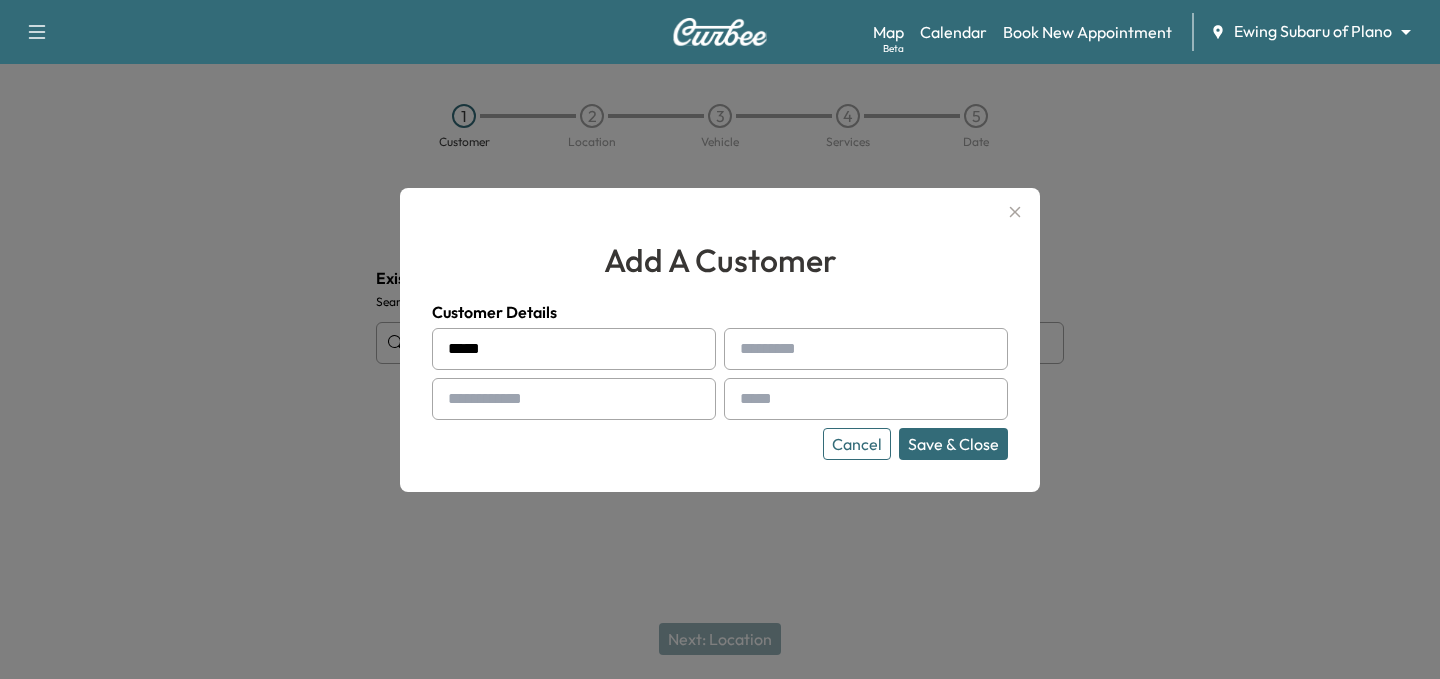 type on "*****" 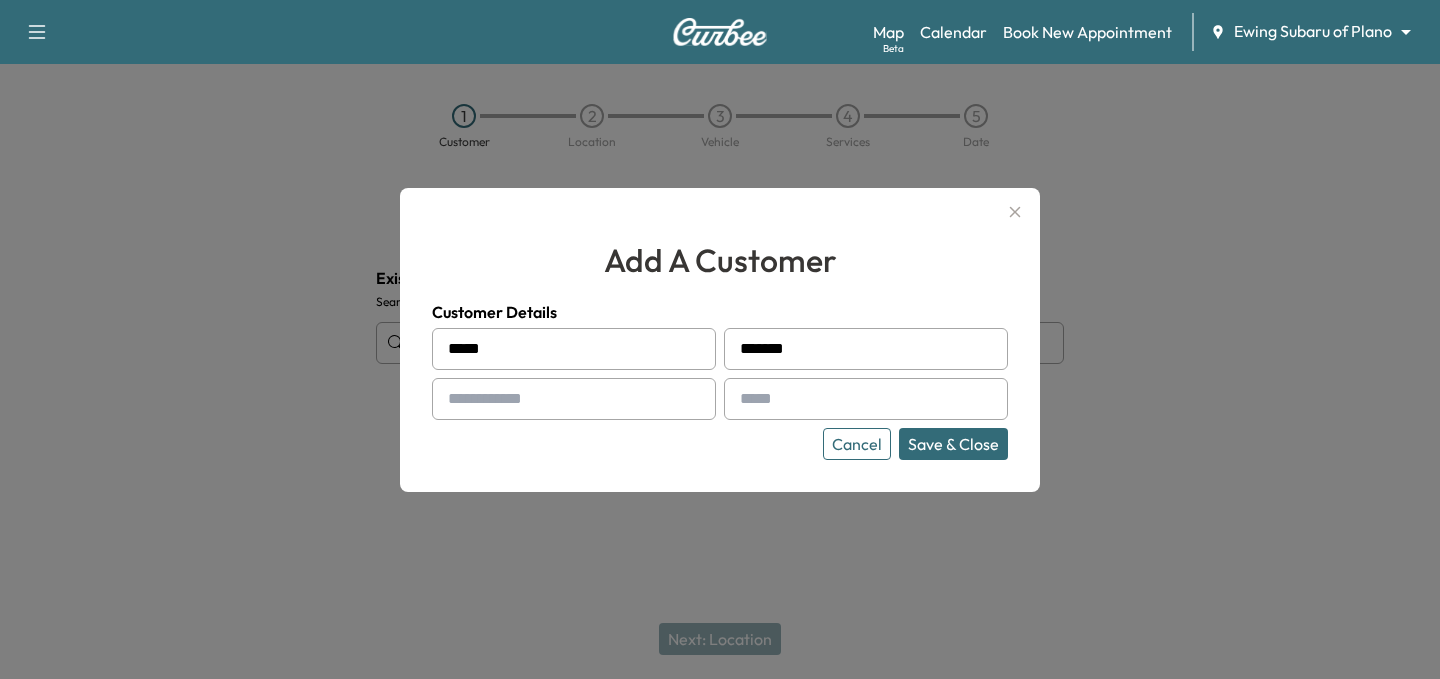 type on "*******" 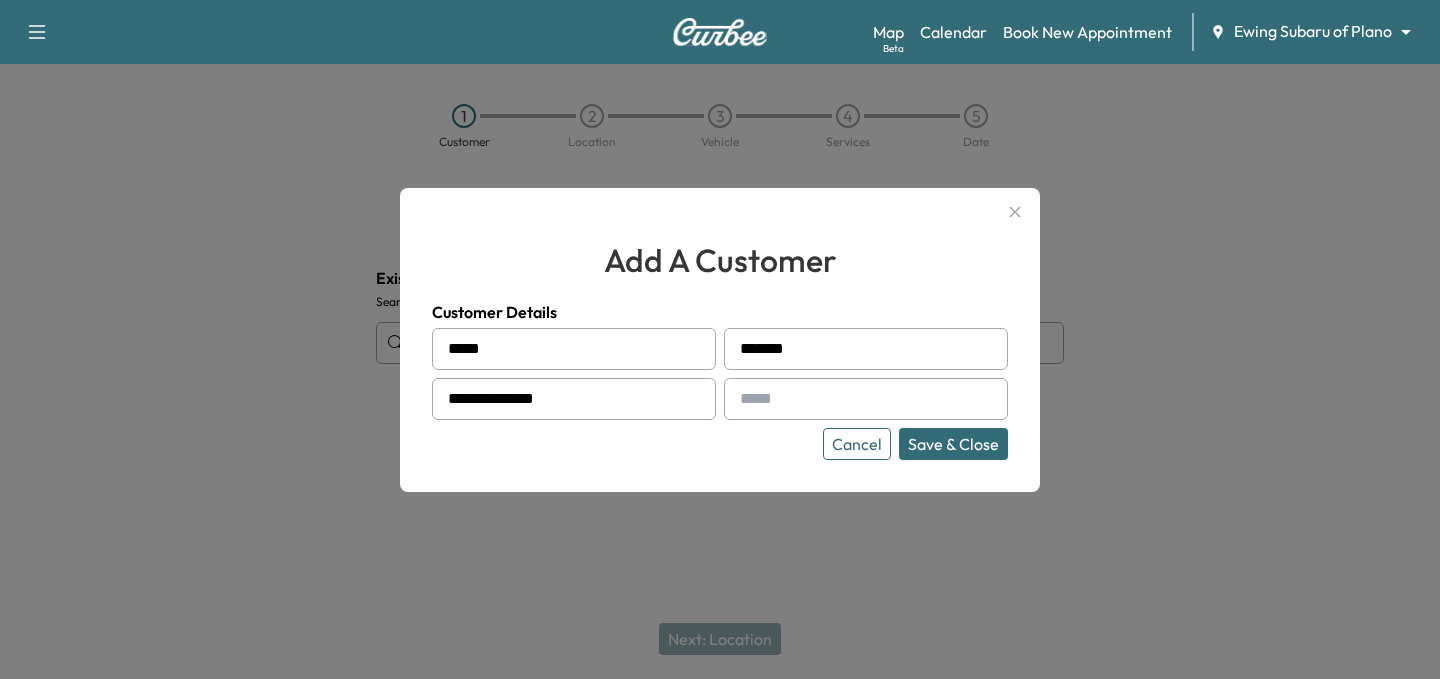 type on "**********" 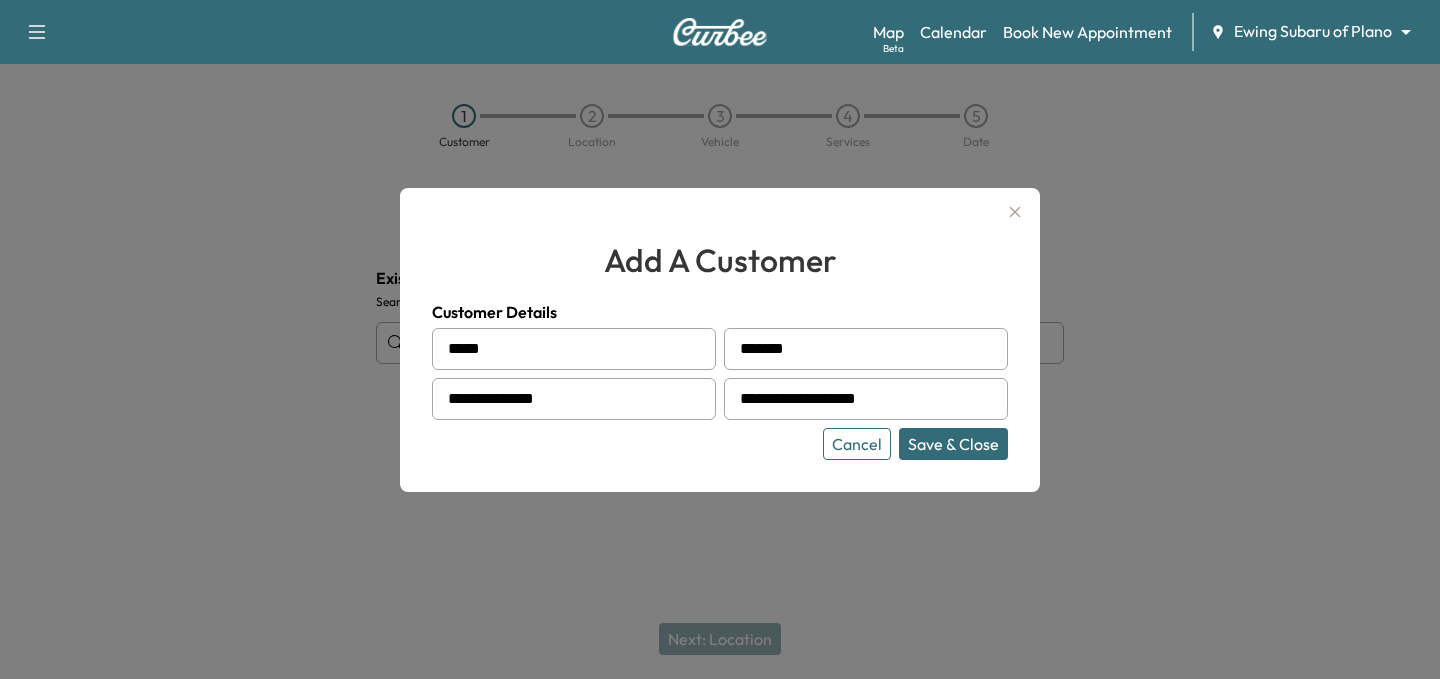 type on "**********" 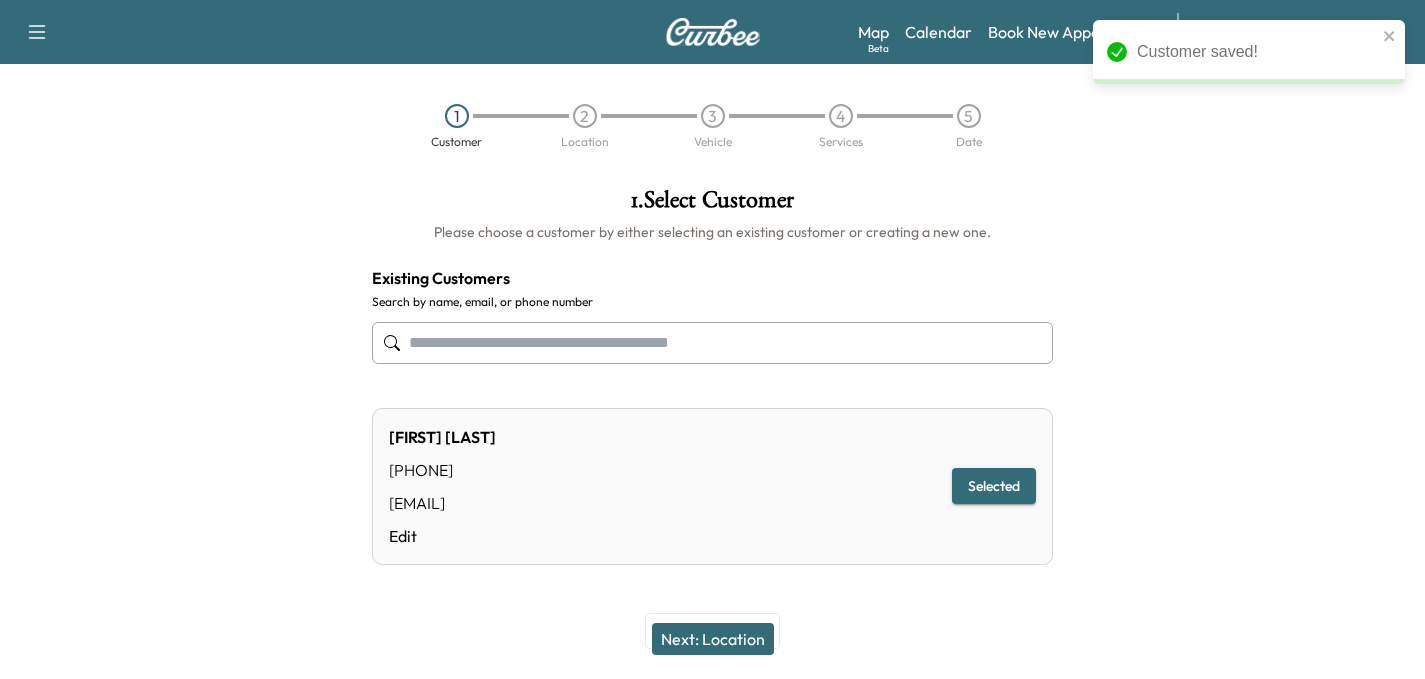 click on "Next: Location" at bounding box center (713, 639) 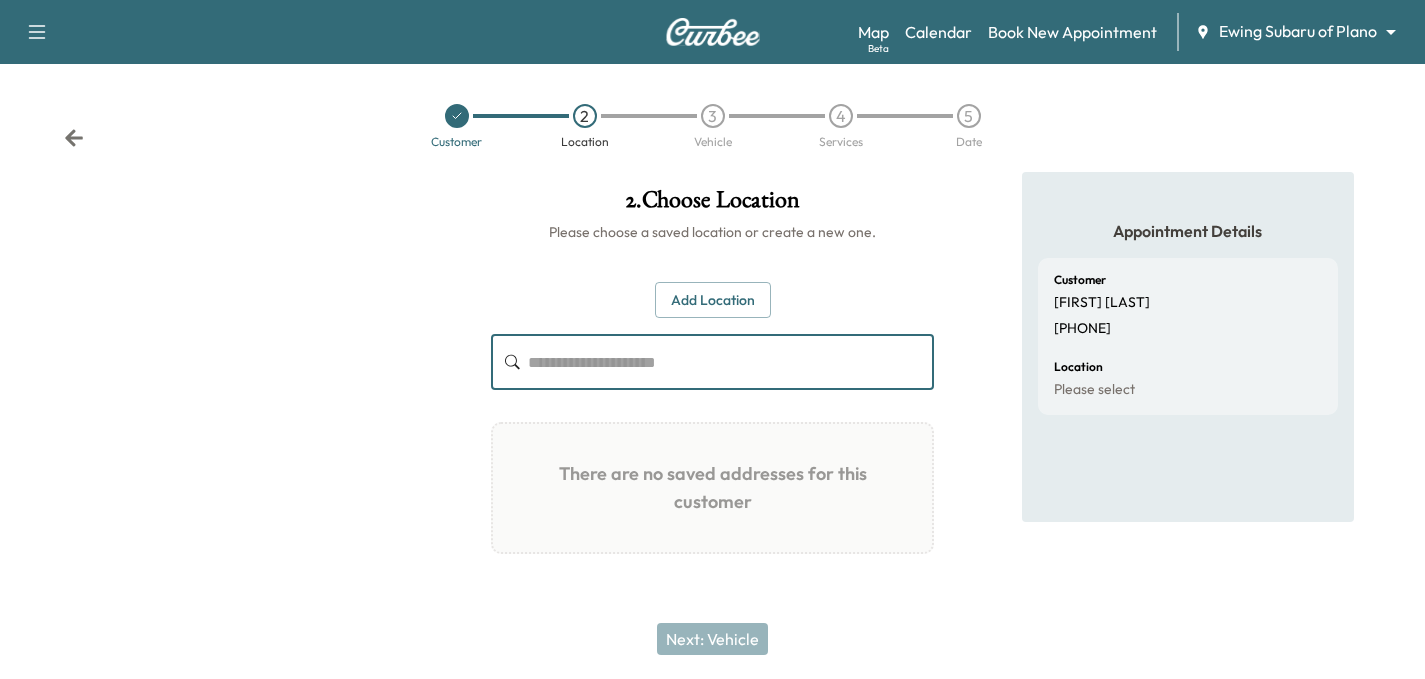 click at bounding box center [731, 362] 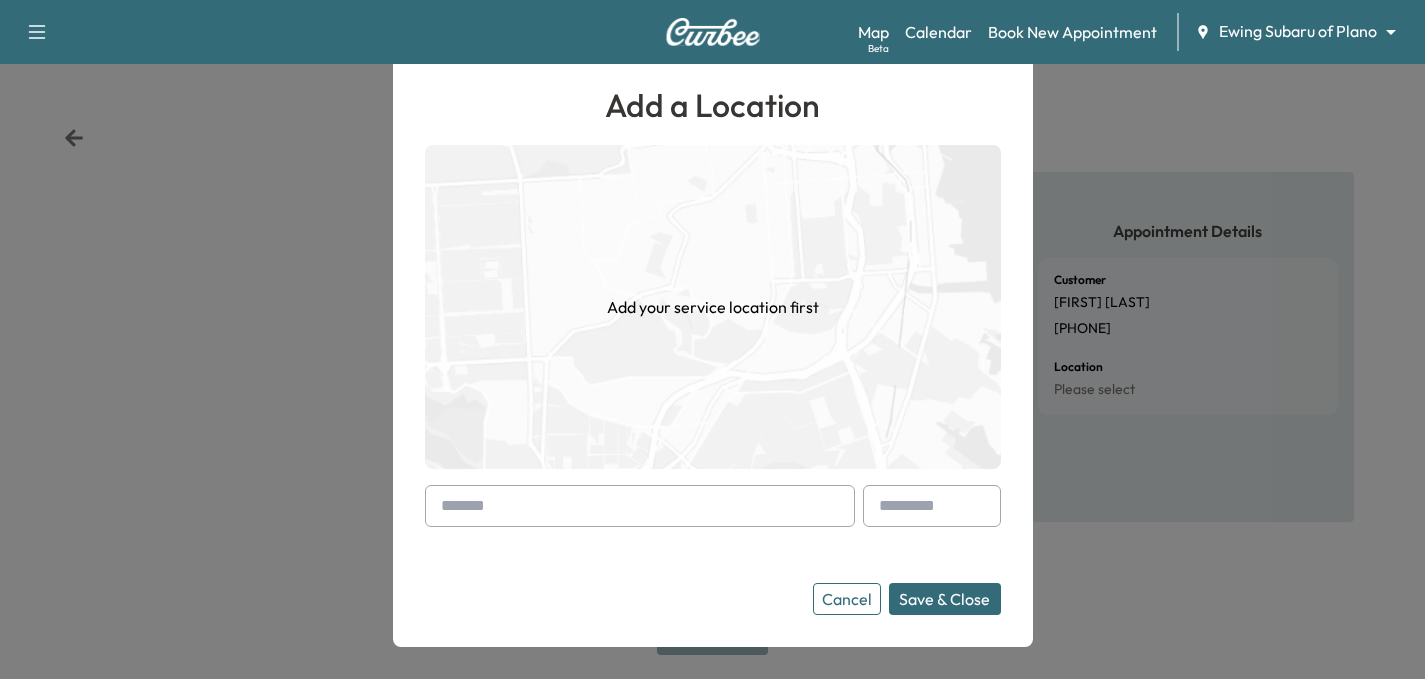click at bounding box center (640, 506) 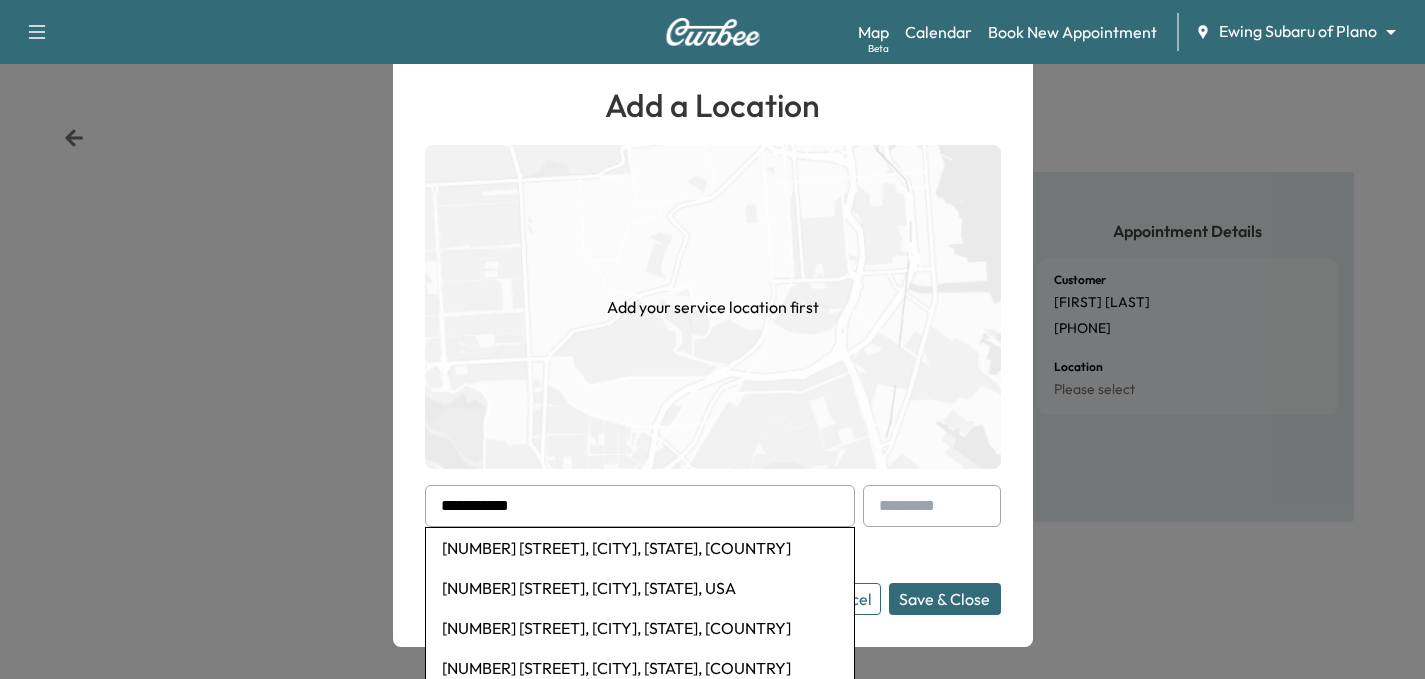 click on "[NUMBER] [STREET], [CITY], [STATE], [COUNTRY]" at bounding box center (640, 548) 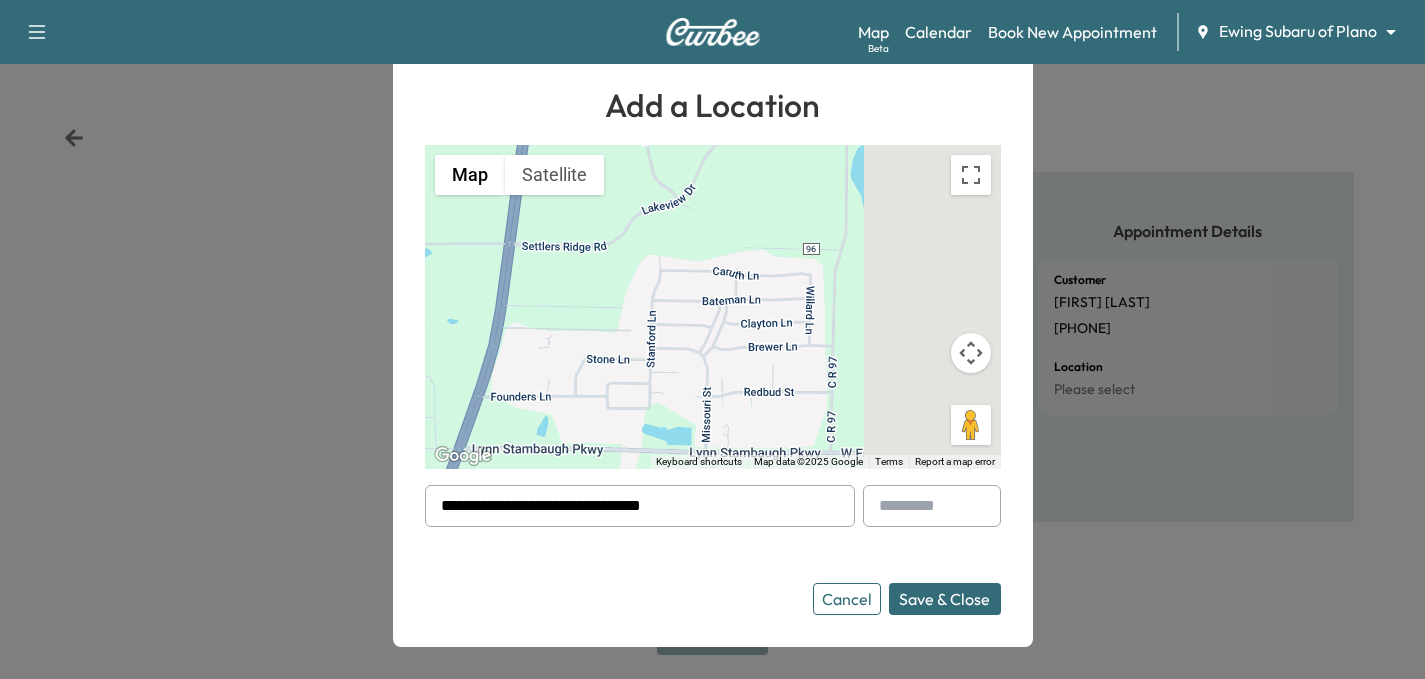 click on "Save & Close" at bounding box center [945, 599] 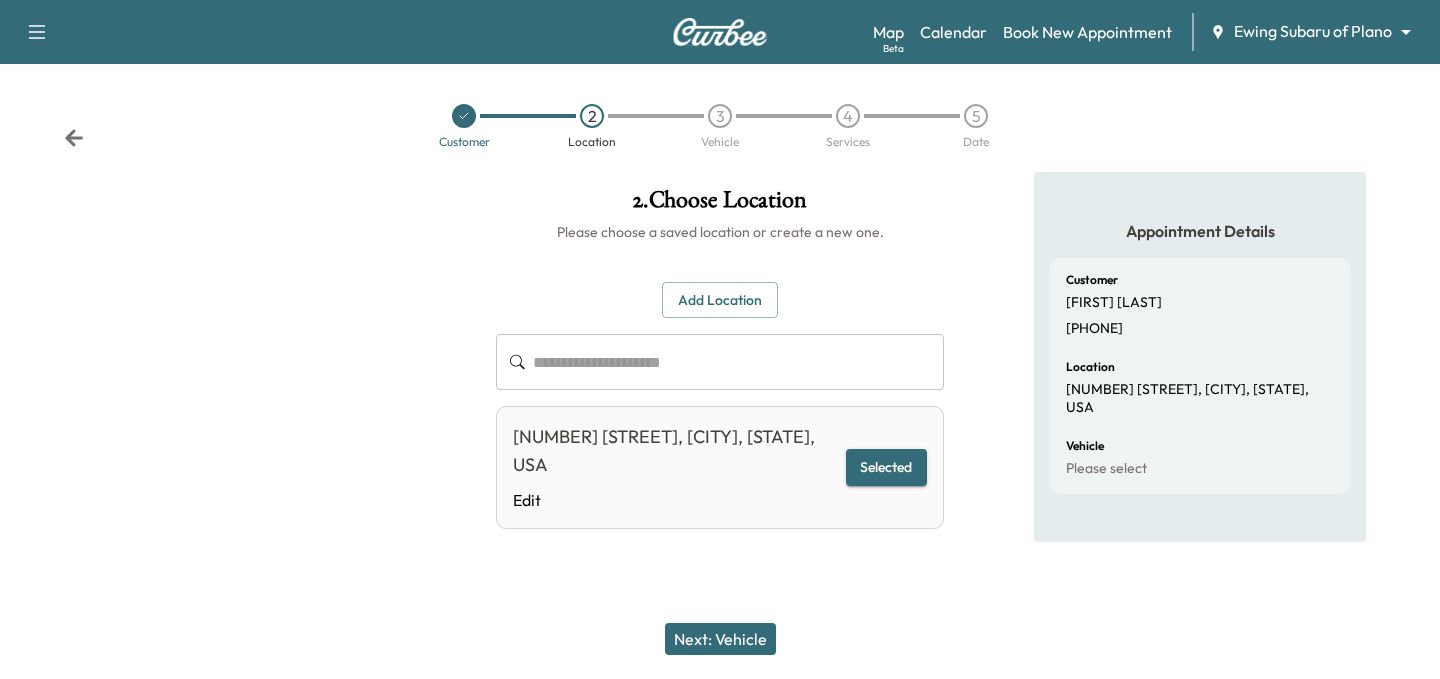 click on "Next: Vehicle" at bounding box center (720, 639) 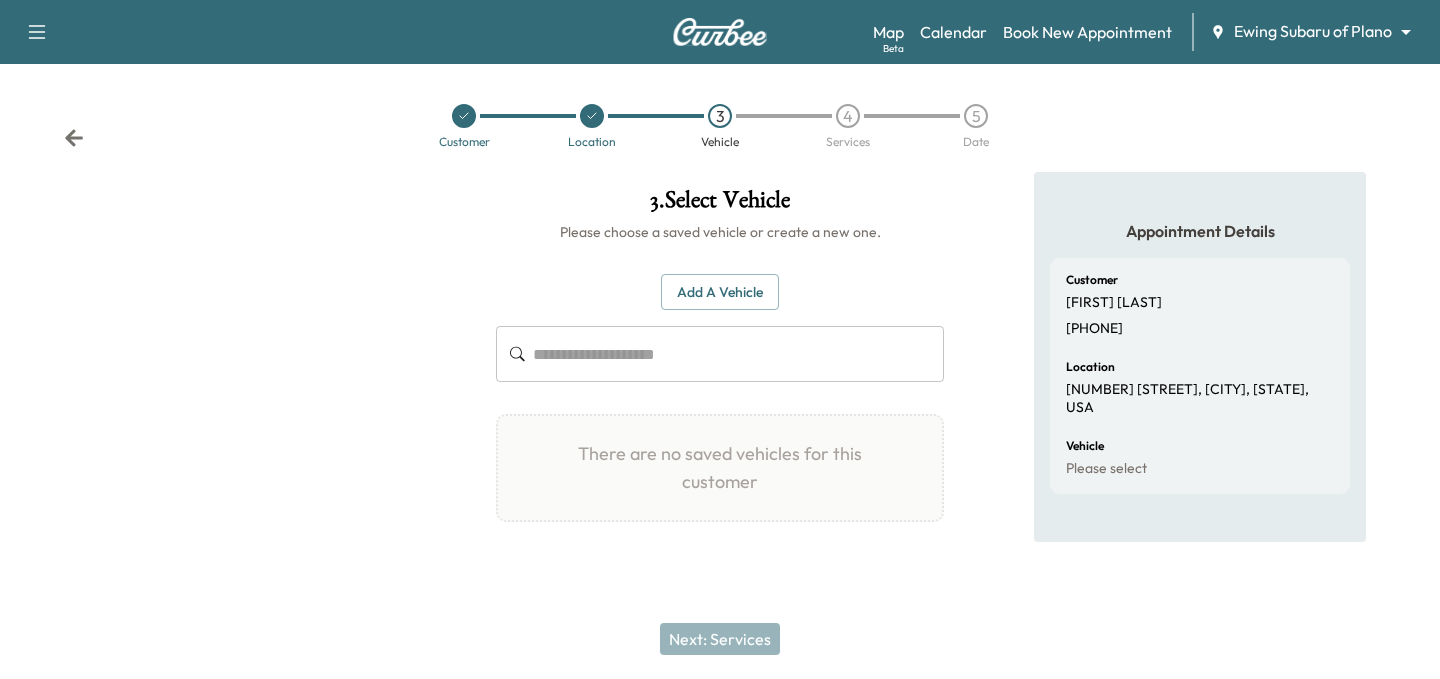 click on "Add a Vehicle" at bounding box center (720, 292) 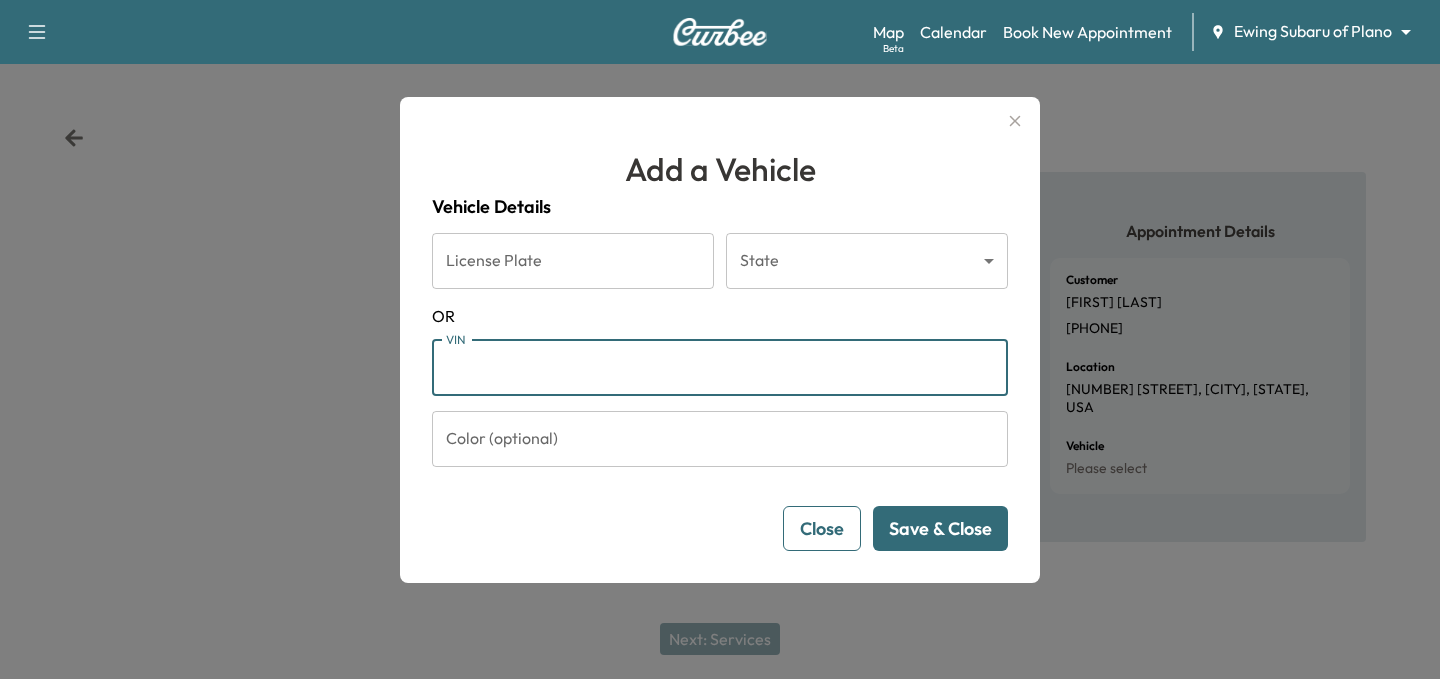 click on "VIN" at bounding box center (720, 368) 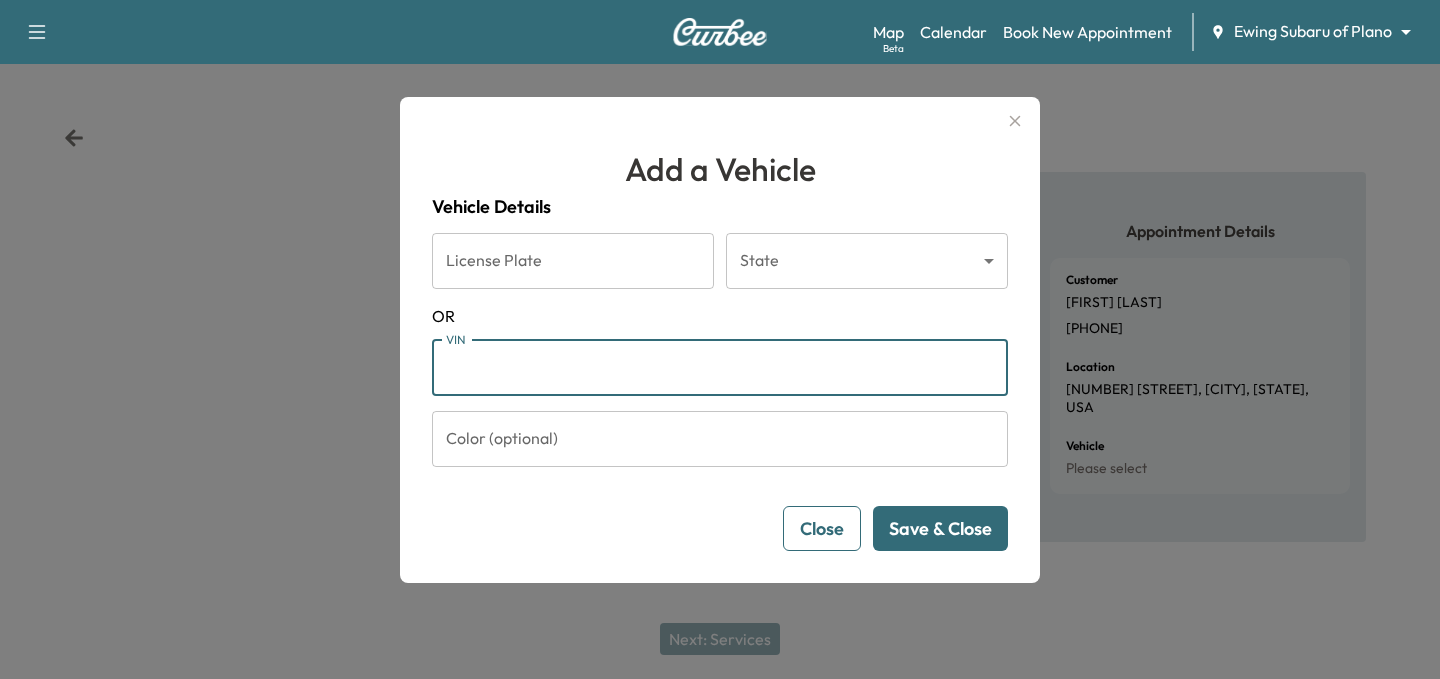 paste on "**********" 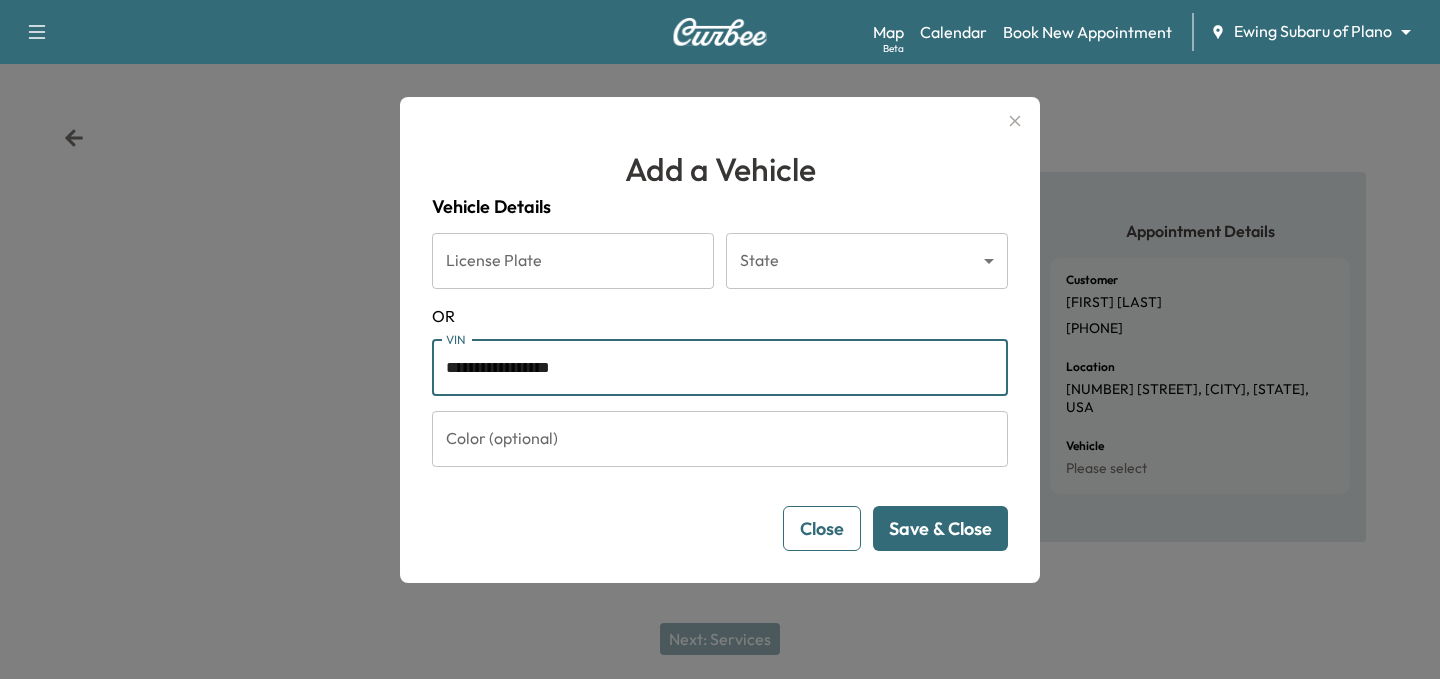 type on "**********" 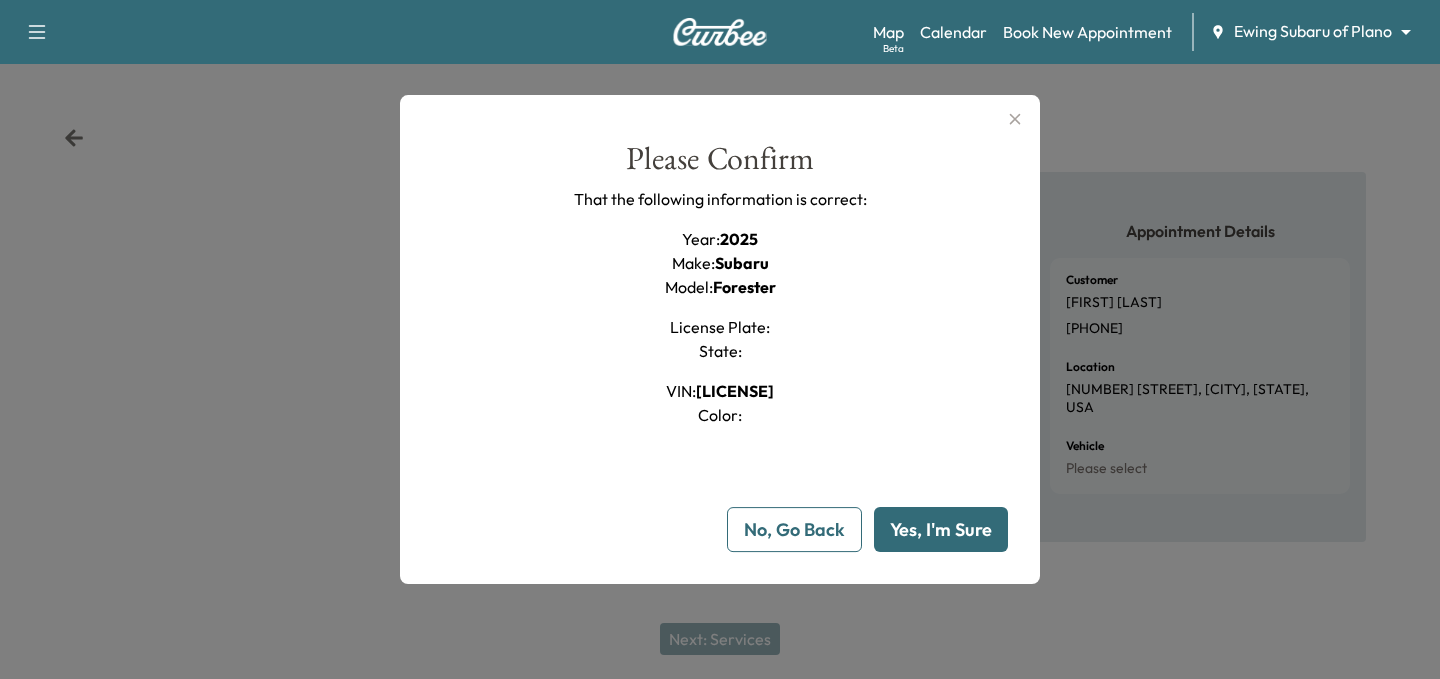 click on "Yes, I'm Sure" at bounding box center [941, 529] 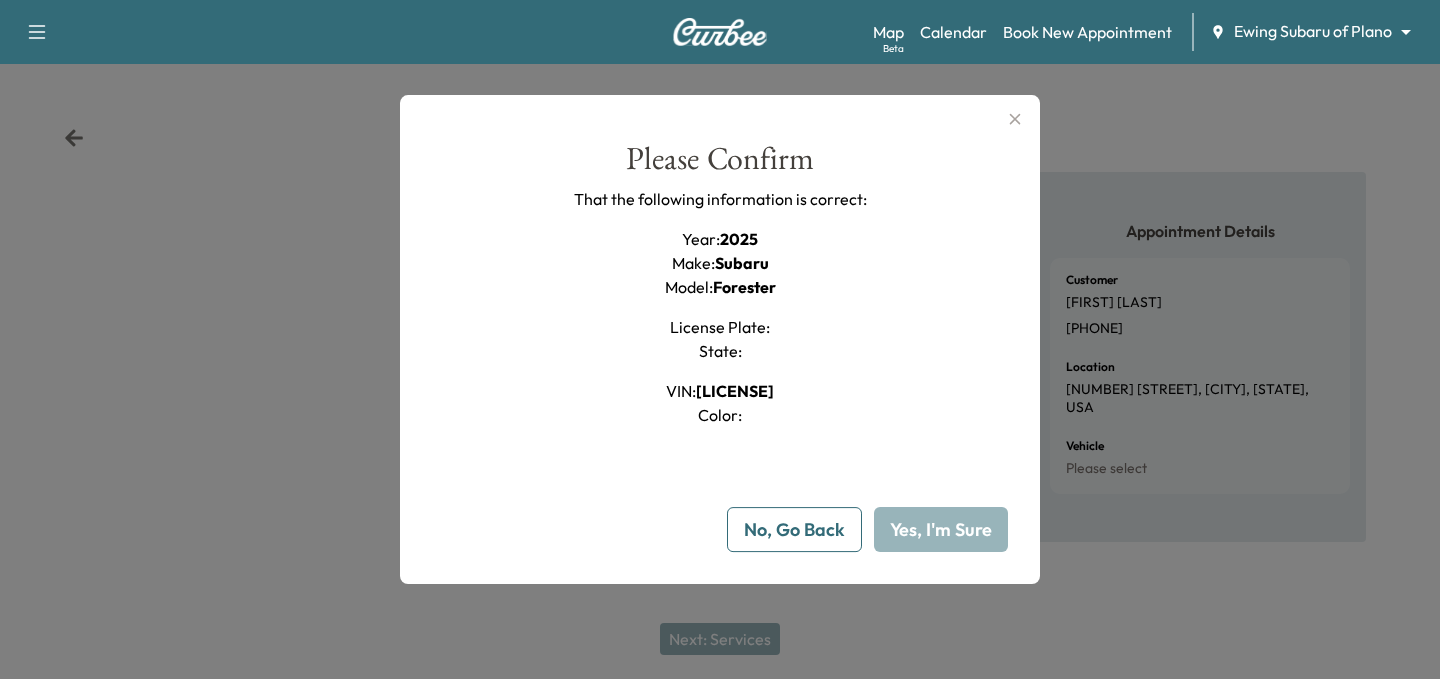 type 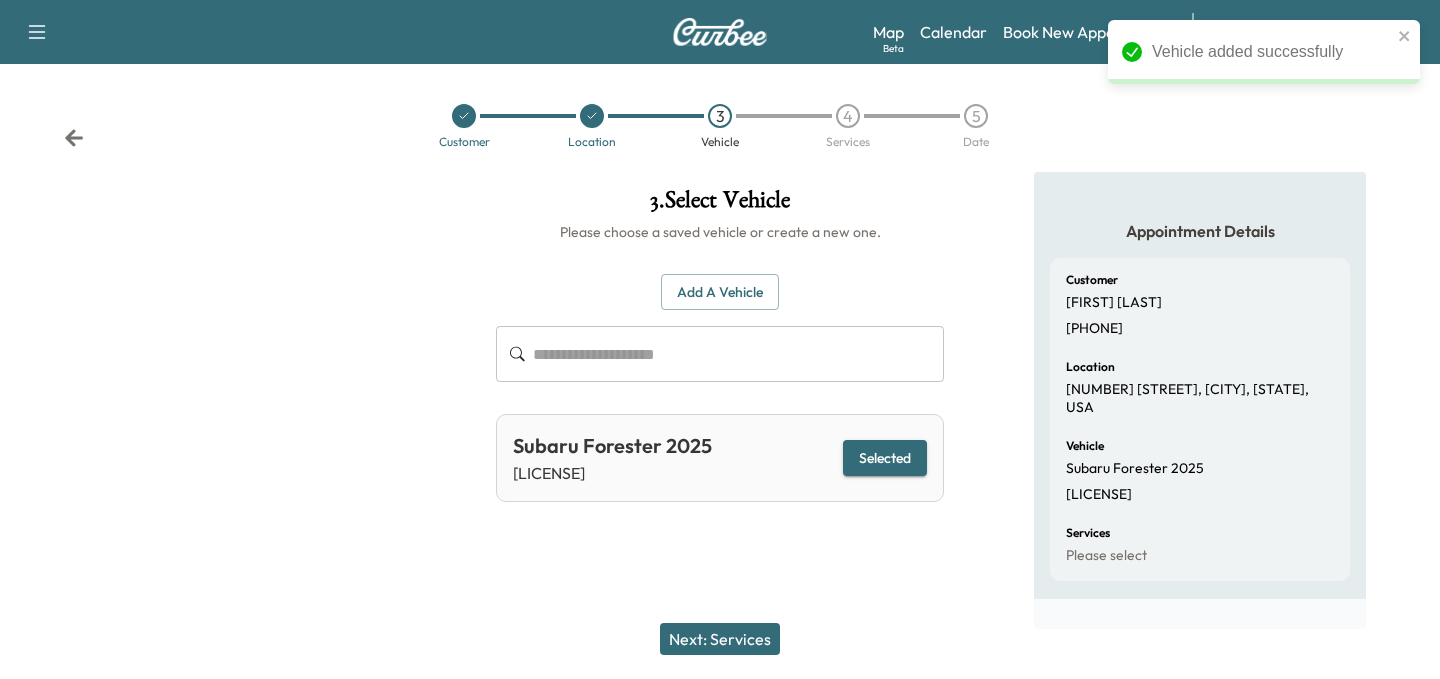 click on "Next: Services" at bounding box center [720, 639] 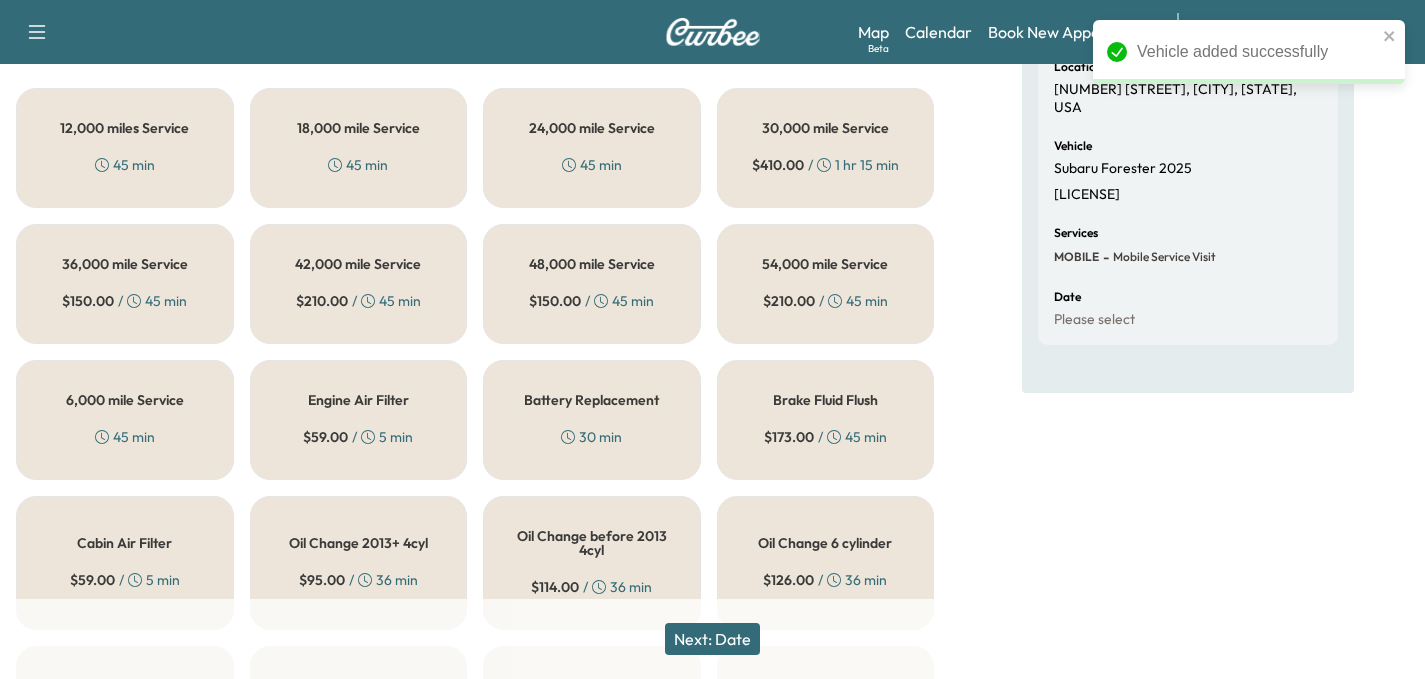 scroll, scrollTop: 400, scrollLeft: 0, axis: vertical 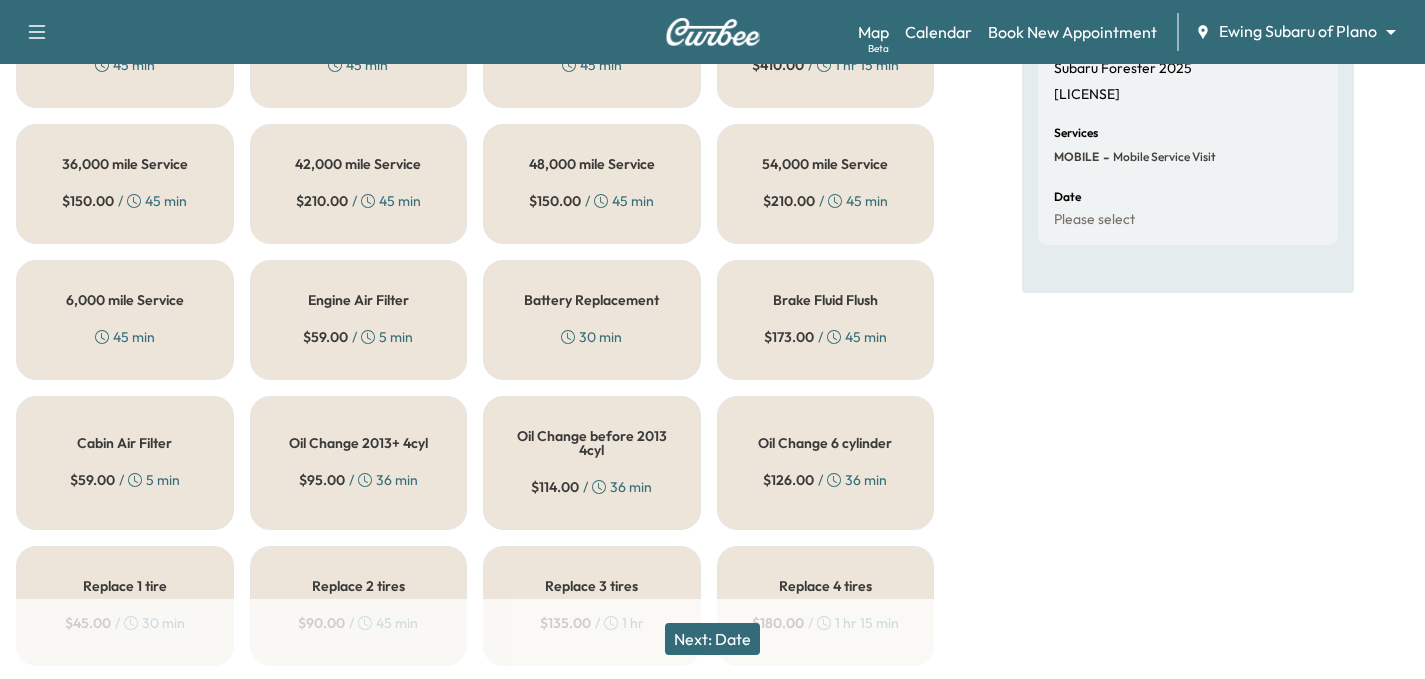 click on "6,000 mile Service" at bounding box center (125, 300) 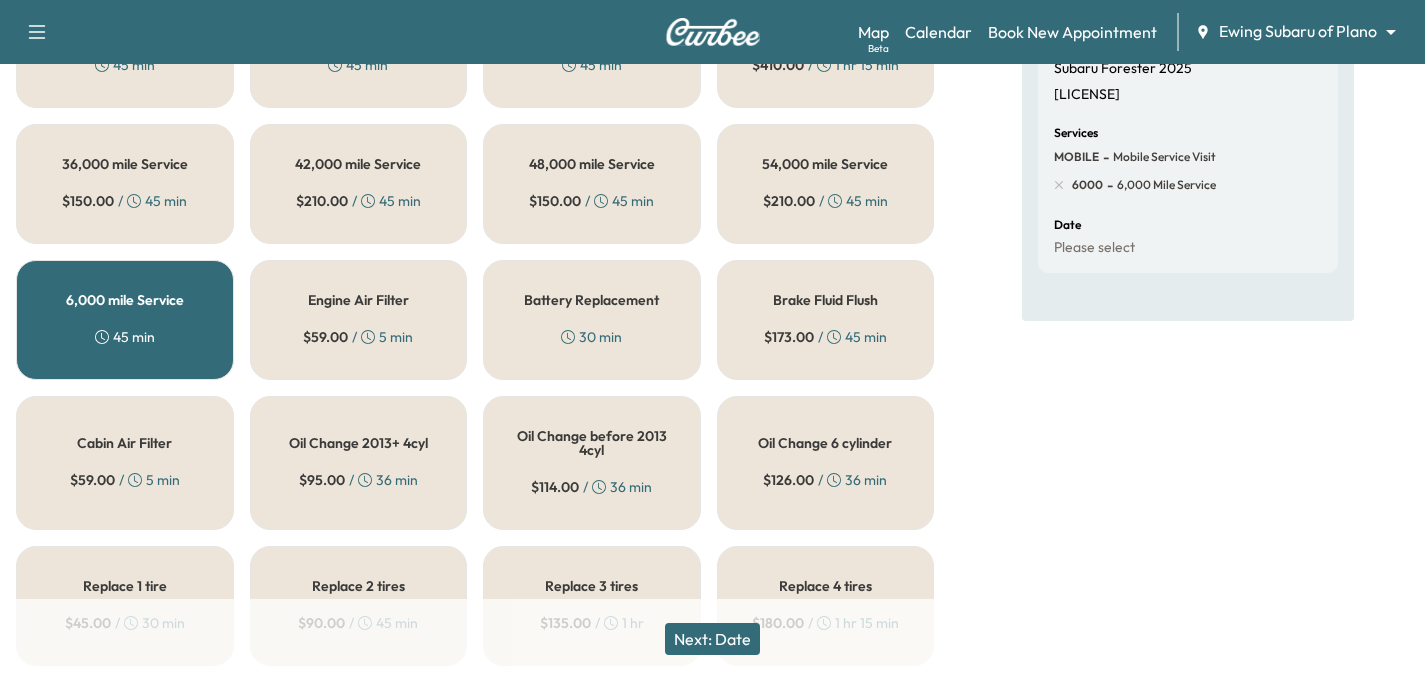 click on "Next: Date" at bounding box center [712, 639] 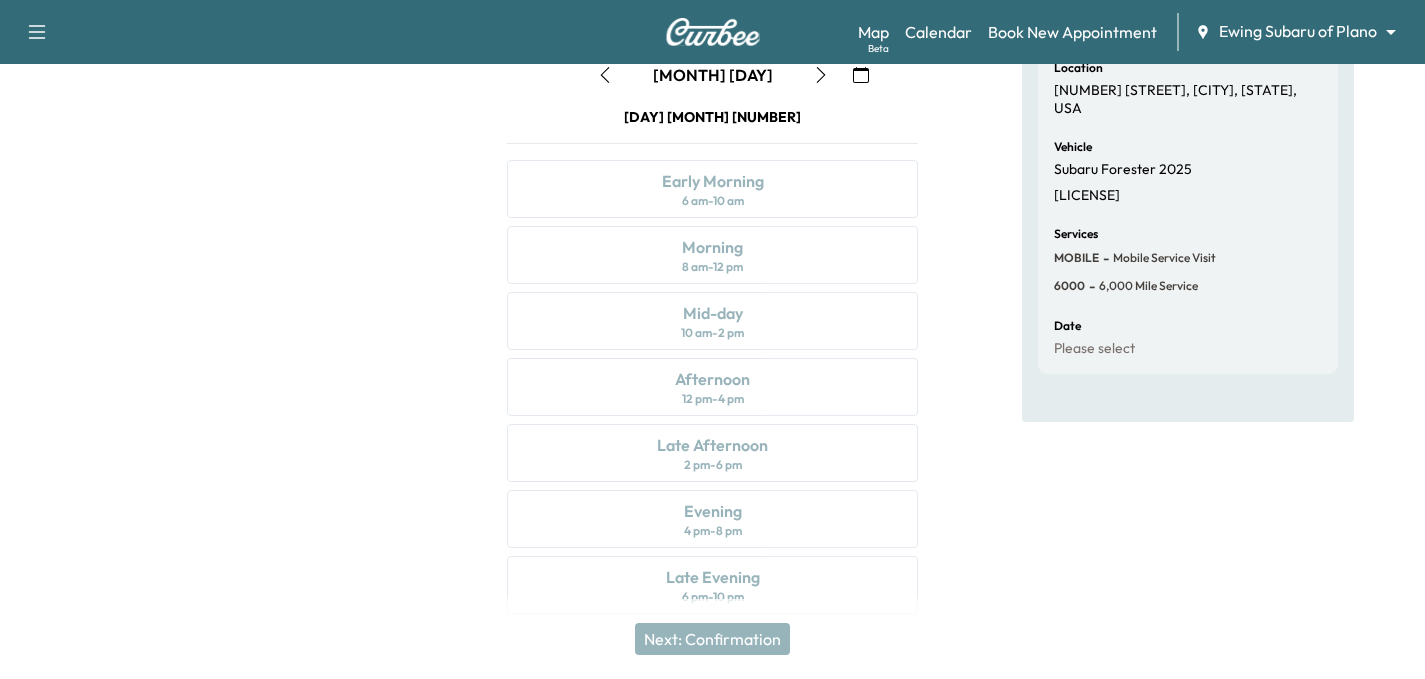 scroll, scrollTop: 222, scrollLeft: 0, axis: vertical 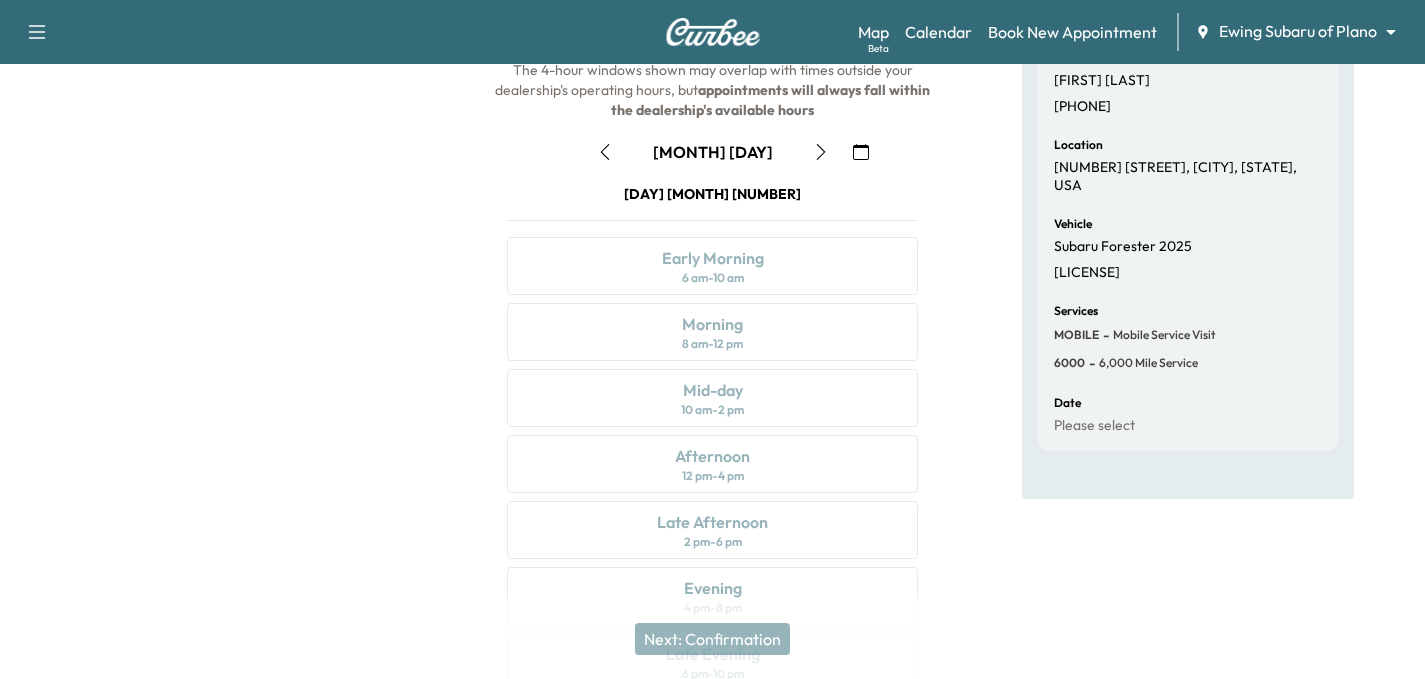 click 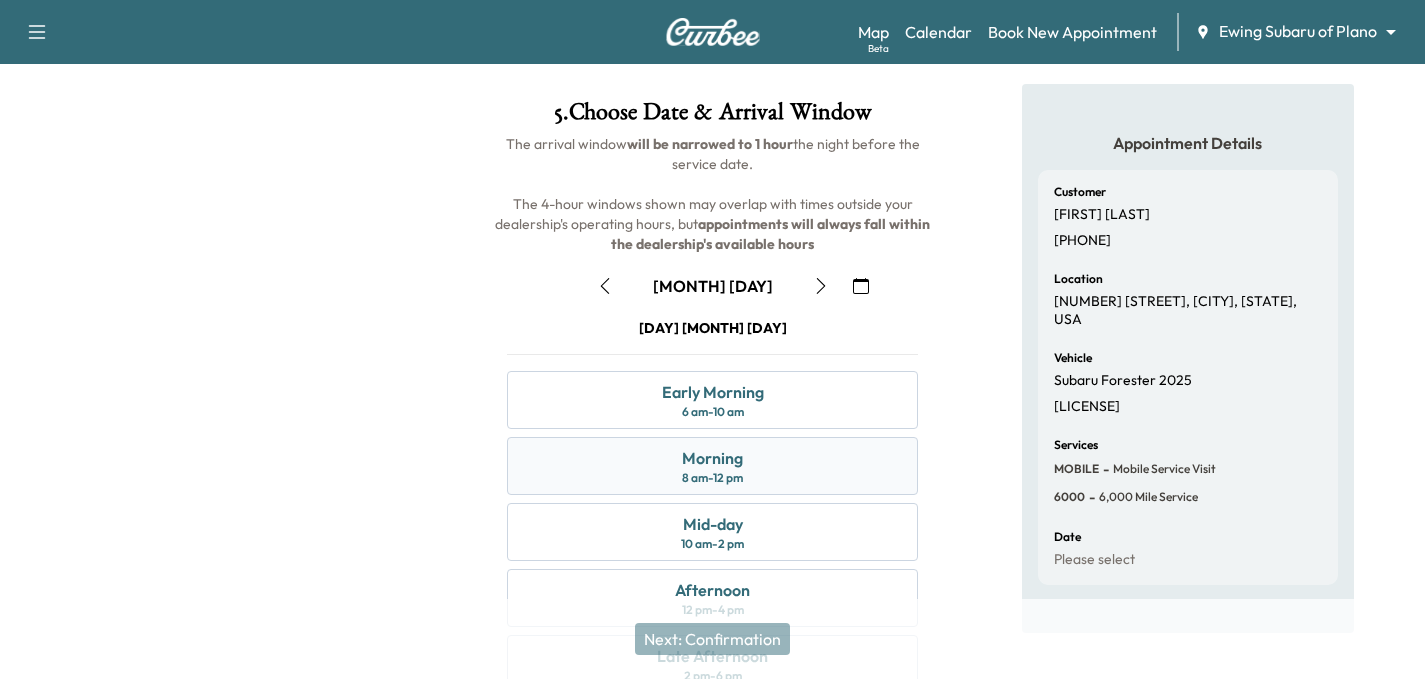 scroll, scrollTop: 222, scrollLeft: 0, axis: vertical 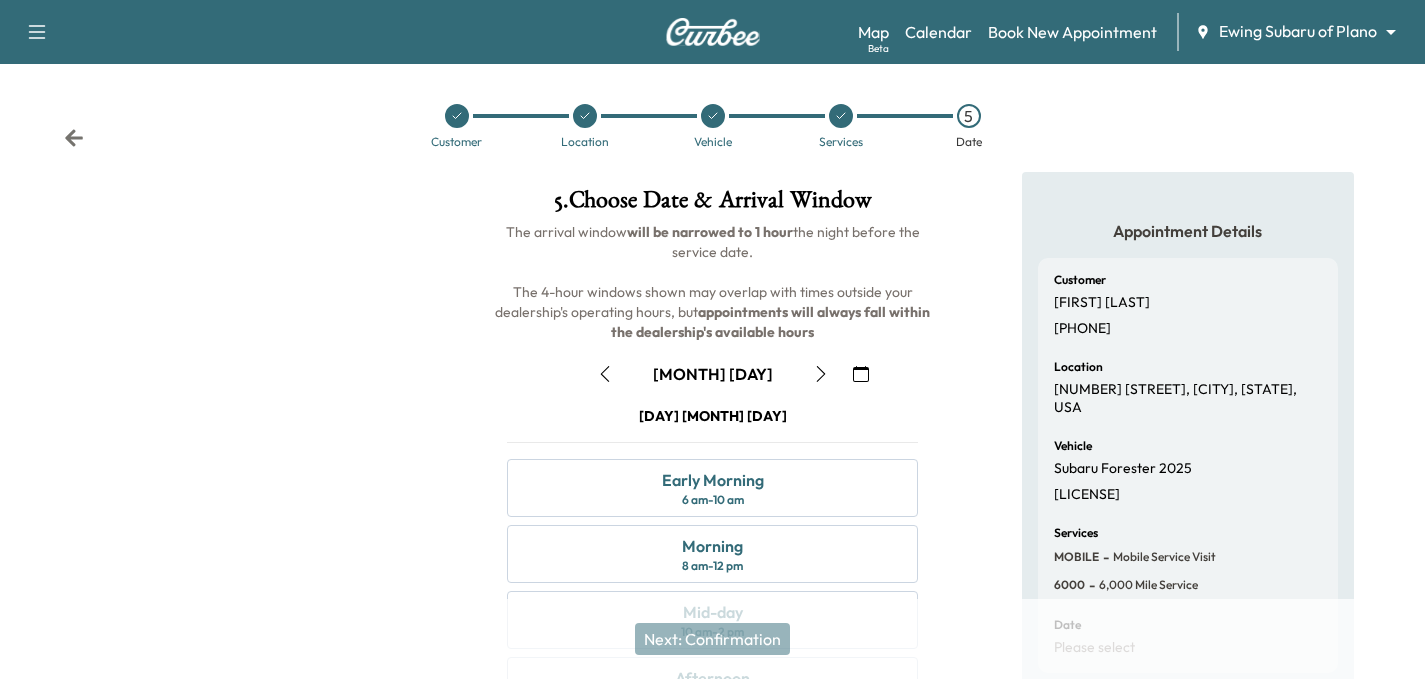 click 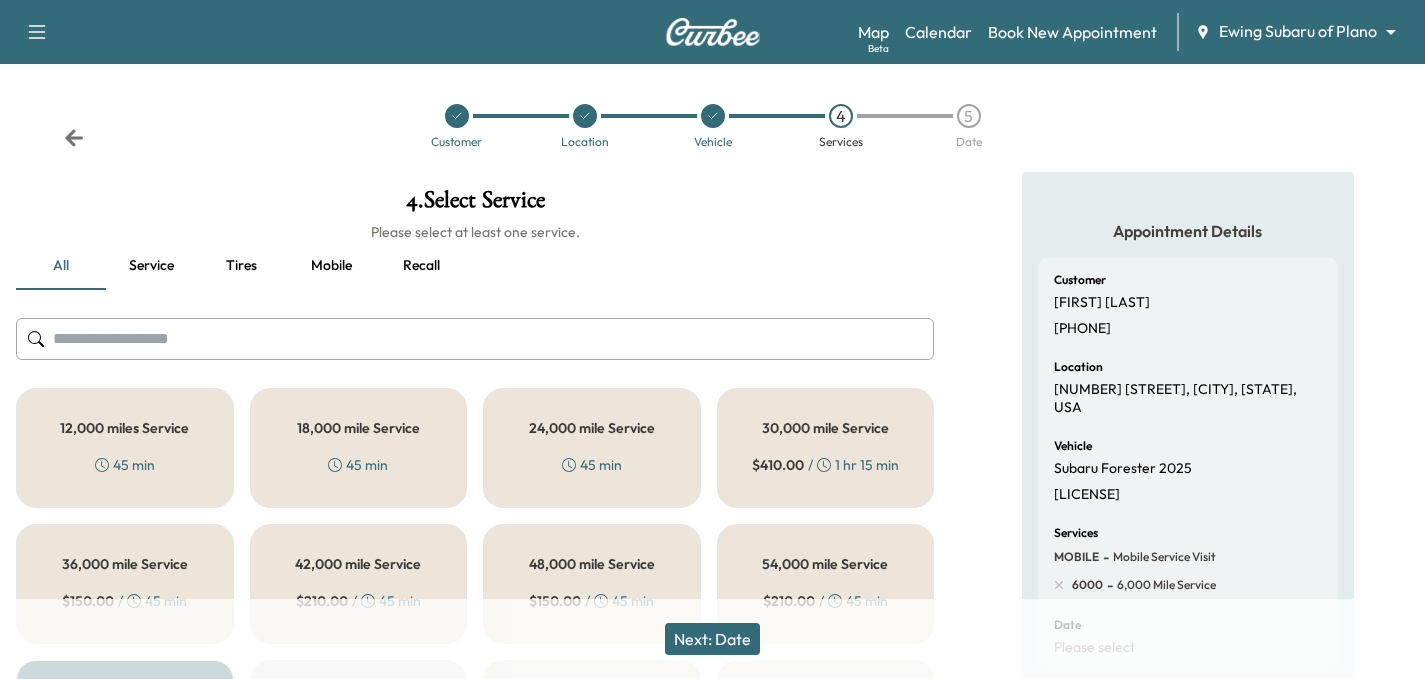 click 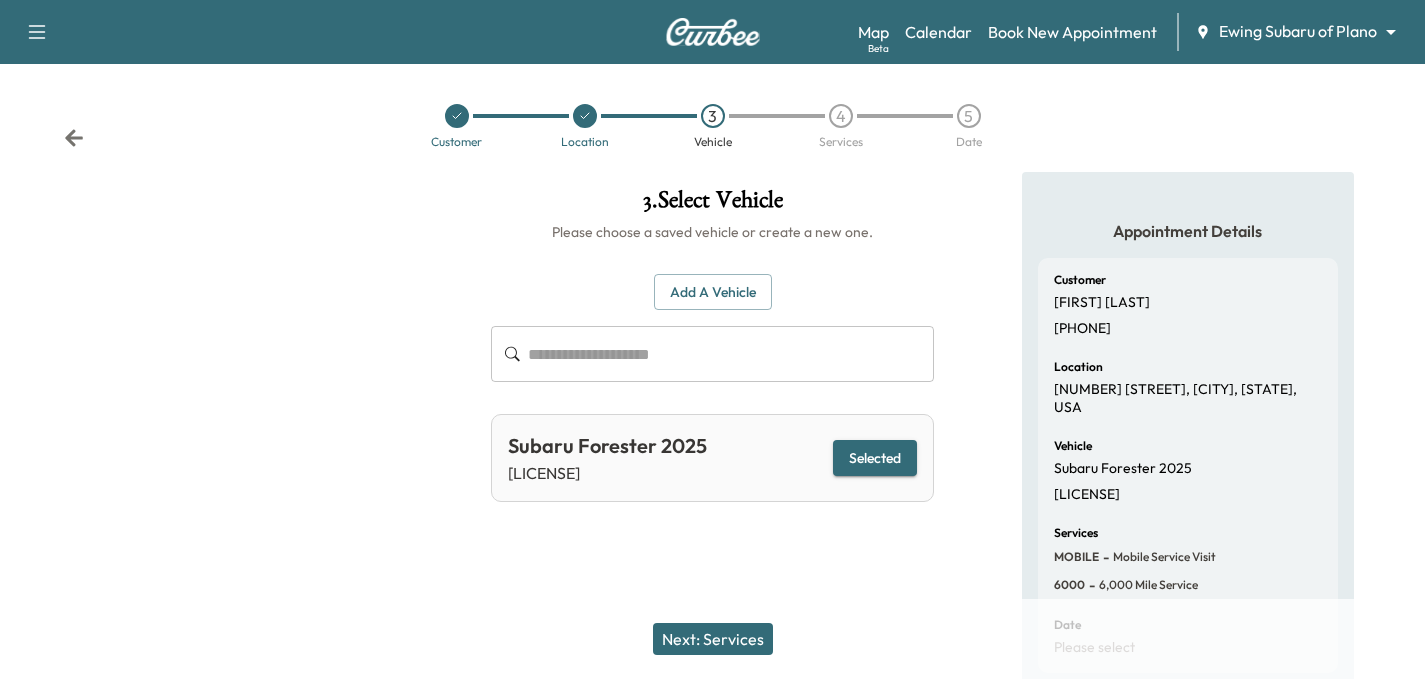 click 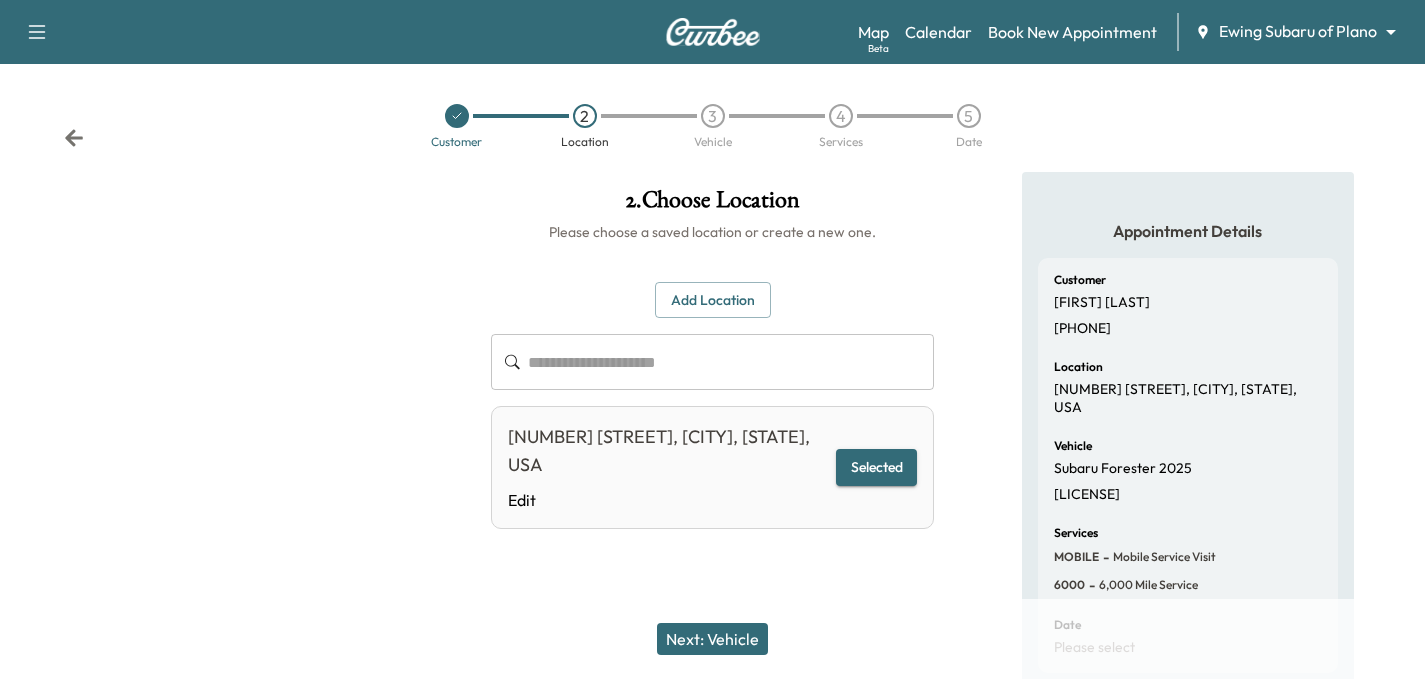 click 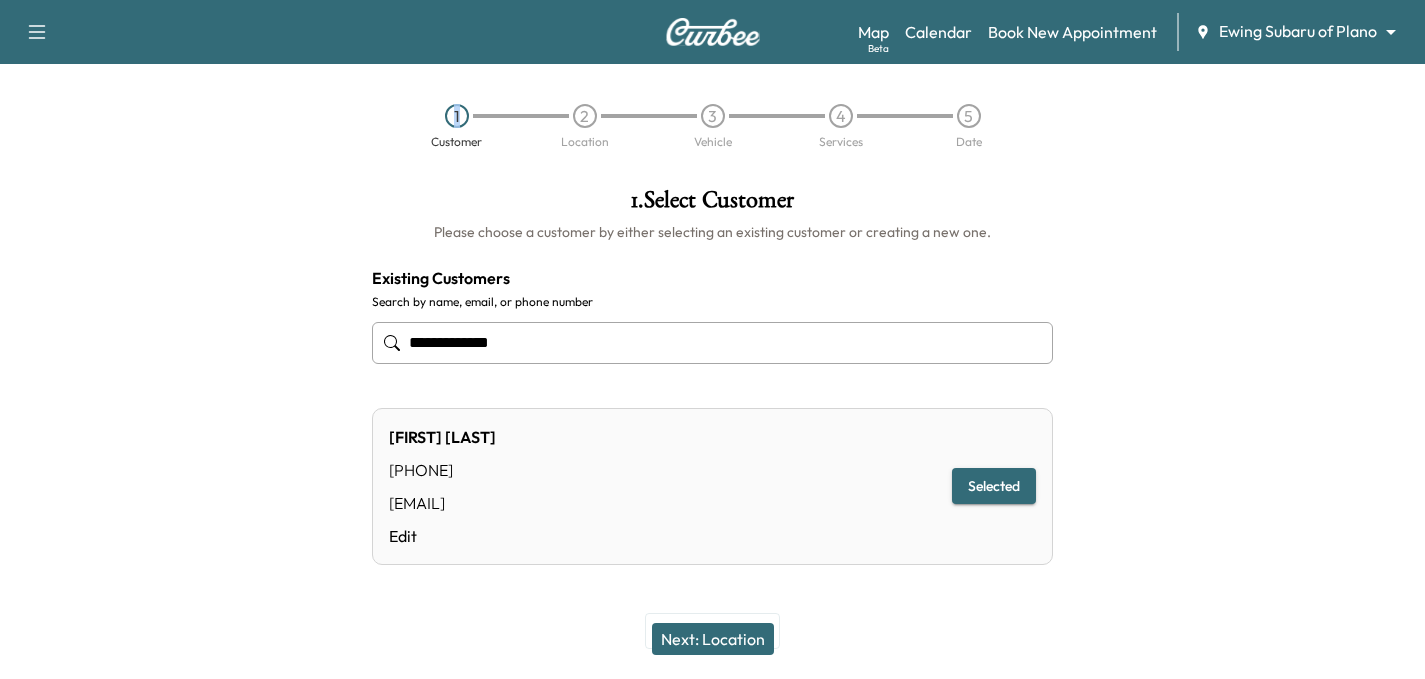 click on "1 Customer 2 Location 3 Vehicle 4 Services 5 Date" at bounding box center (712, 126) 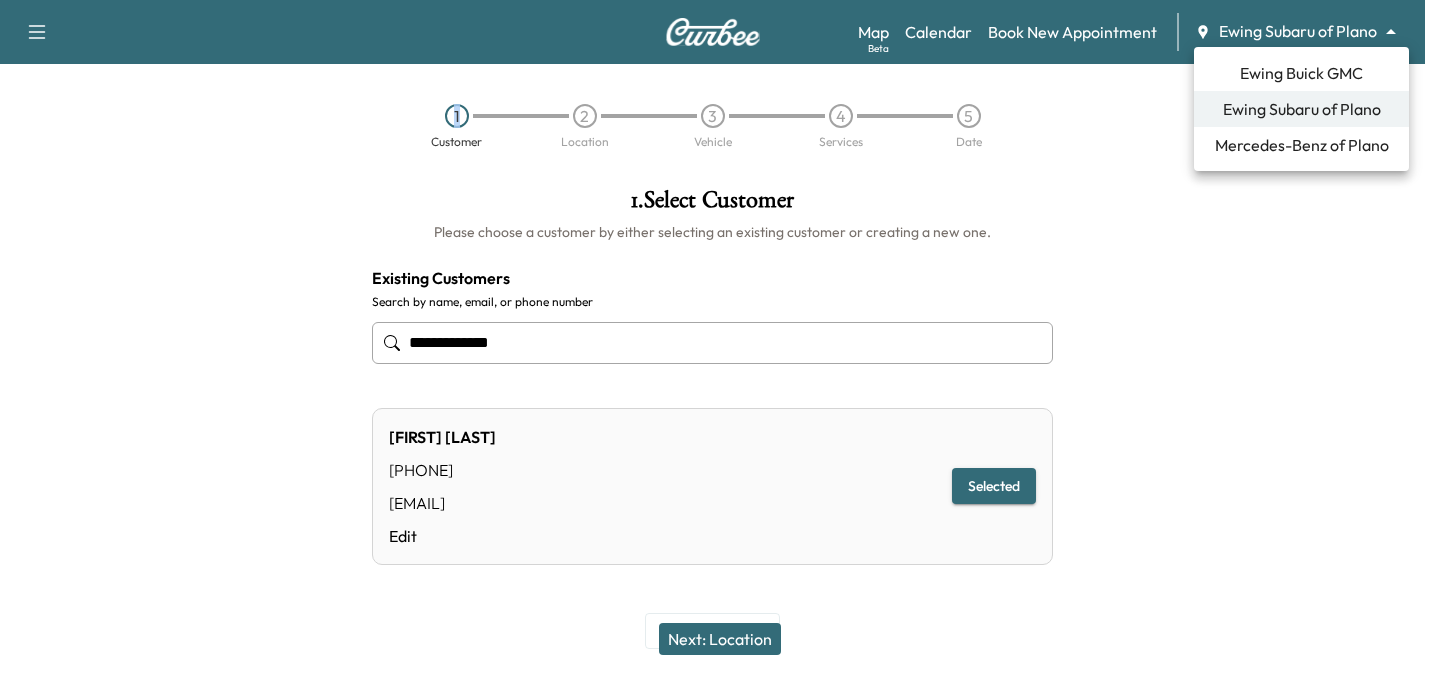 click on "**********" at bounding box center [720, 339] 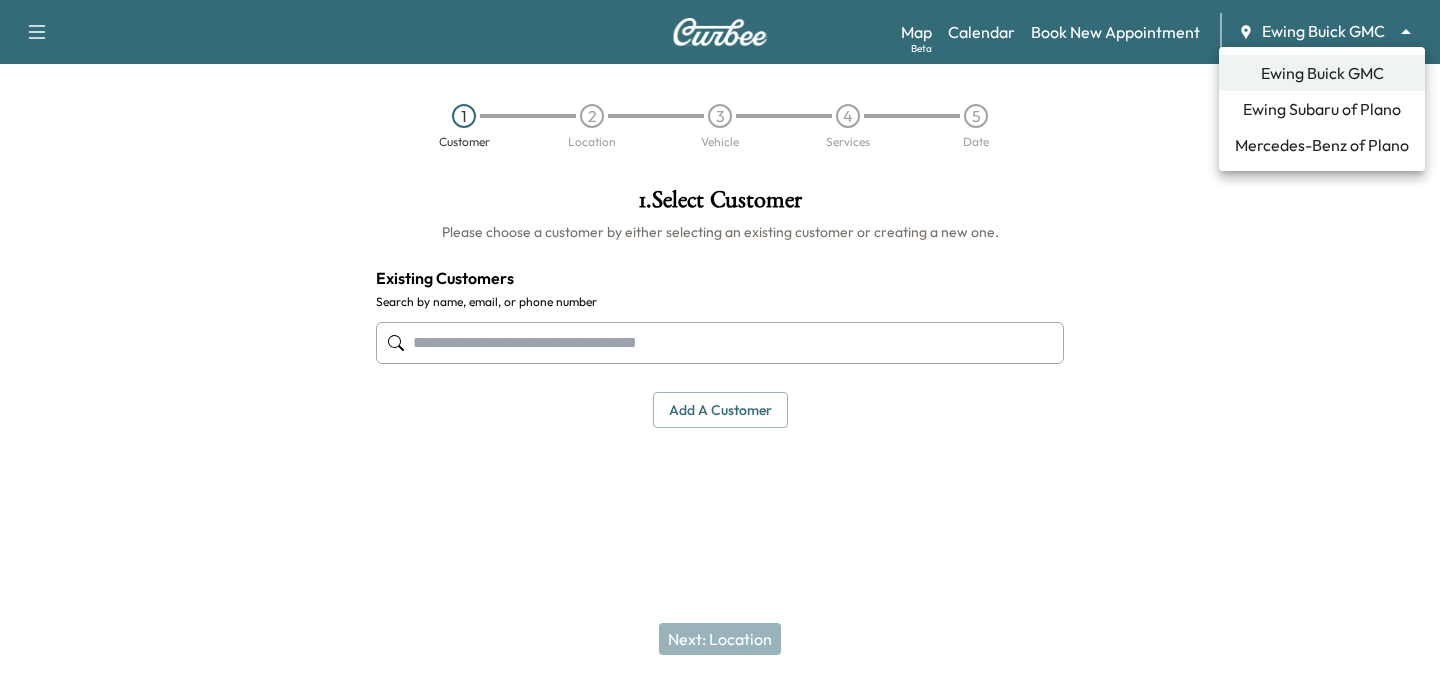 click on "Ewing Buick GMC Ewing Subaru of Plano Mercedes-Benz of Plano ******** ​ 1 Customer 2 Location 3 Vehicle 4 Services 5 Date 1 .  Select Customer Please choose a customer by either selecting an existing customer or creating a new one. Existing Customers Search by name, email, or phone number Add a customer add a customer Customer Details Cancel Save  Close Next: Location
Ewing Buick GMC Ewing Subaru of Plano Mercedes-Benz of Plano" at bounding box center [720, 339] 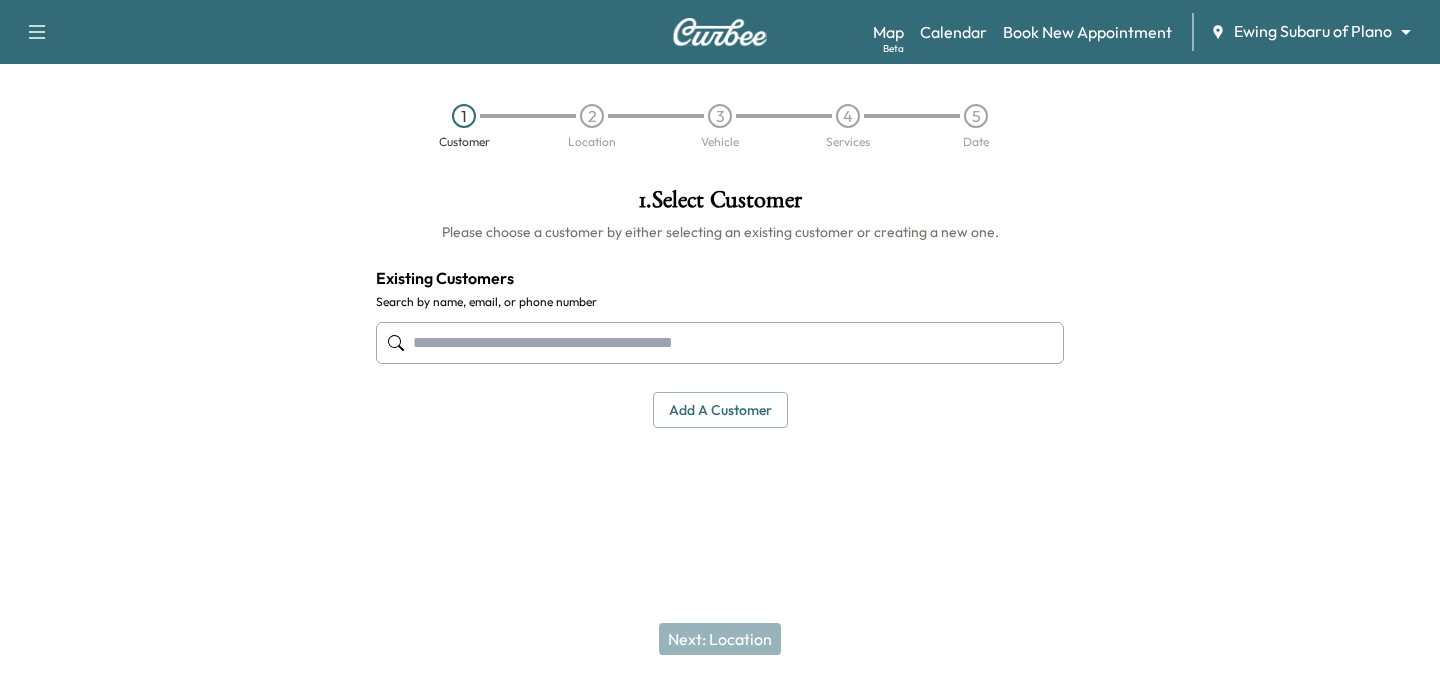 click at bounding box center (720, 343) 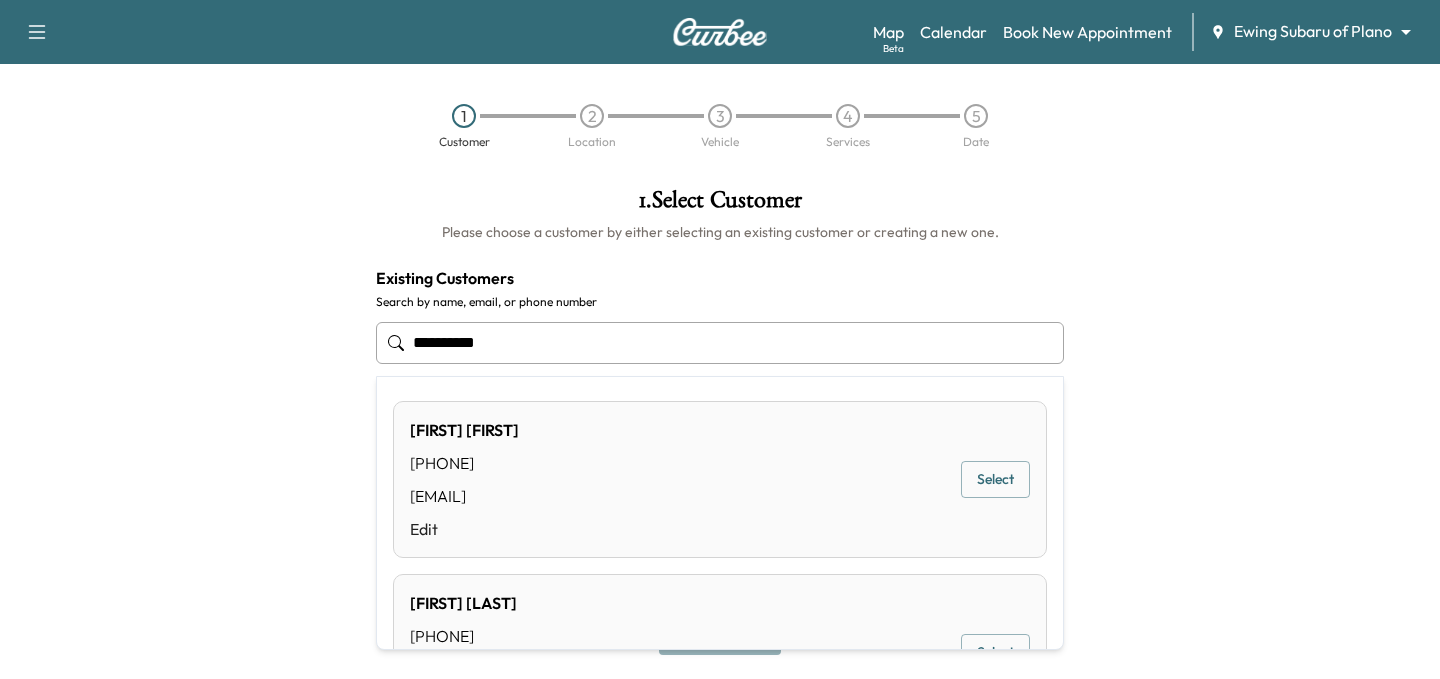 type on "**********" 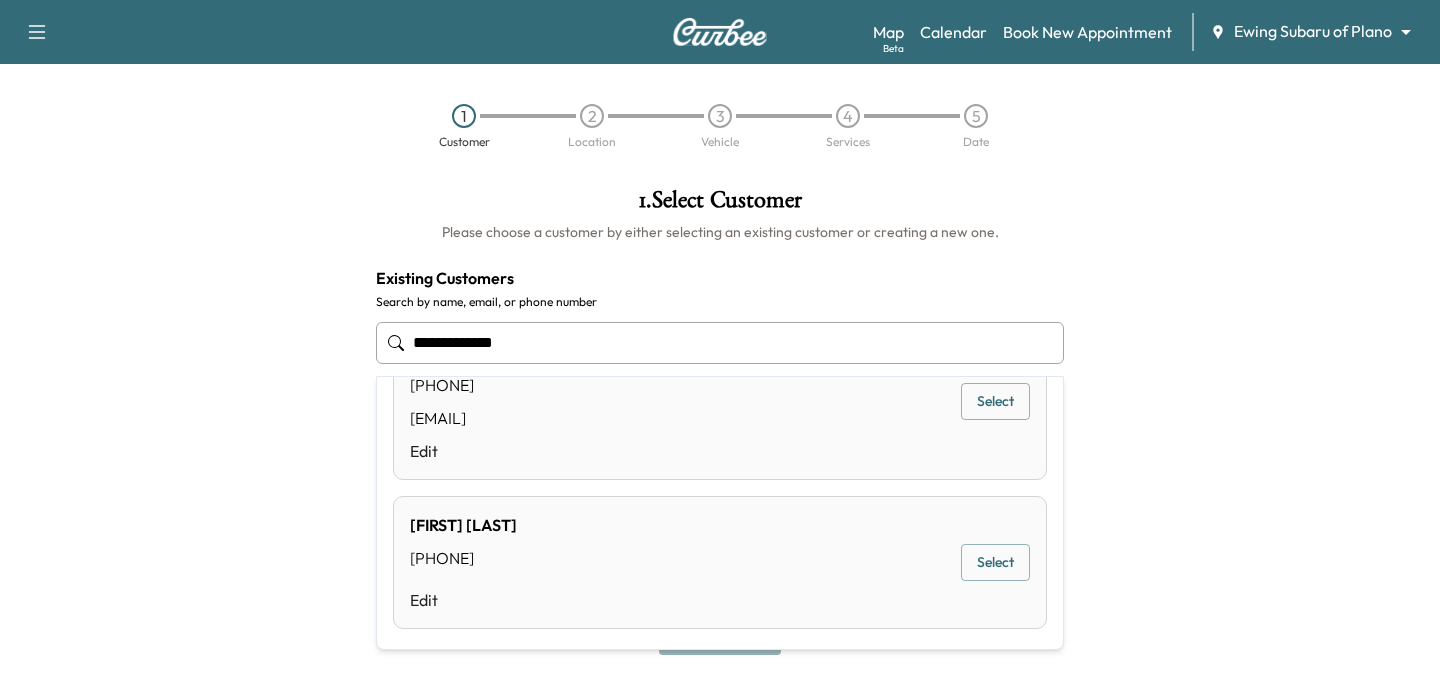 scroll, scrollTop: 1418, scrollLeft: 0, axis: vertical 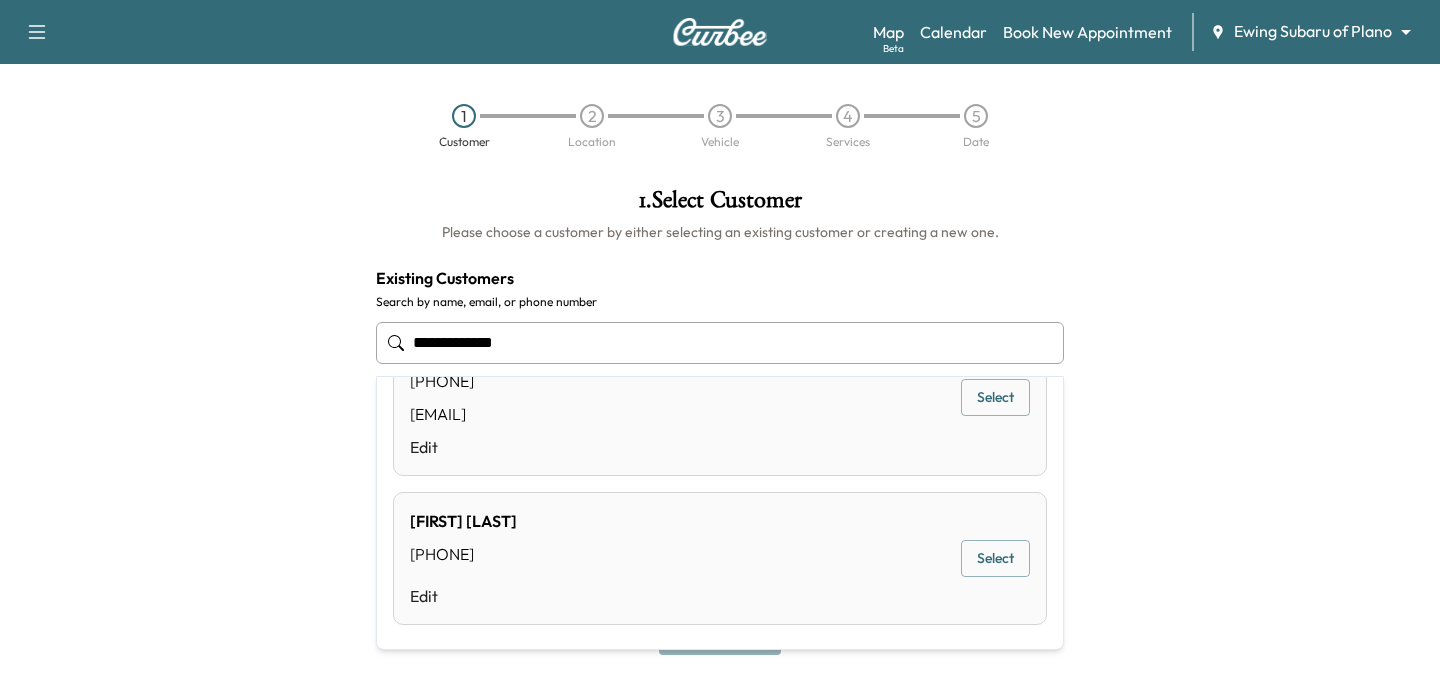 drag, startPoint x: 4, startPoint y: 381, endPoint x: -91, endPoint y: 393, distance: 95.7549 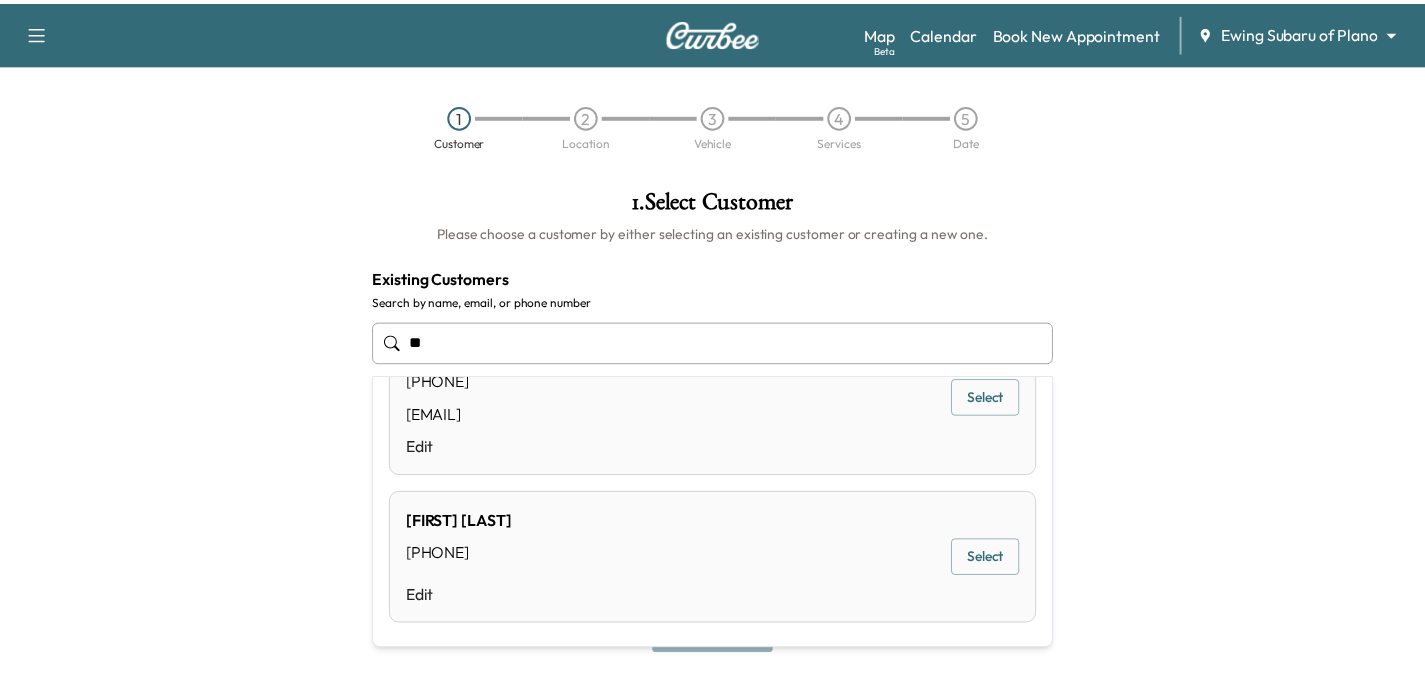 scroll, scrollTop: 0, scrollLeft: 0, axis: both 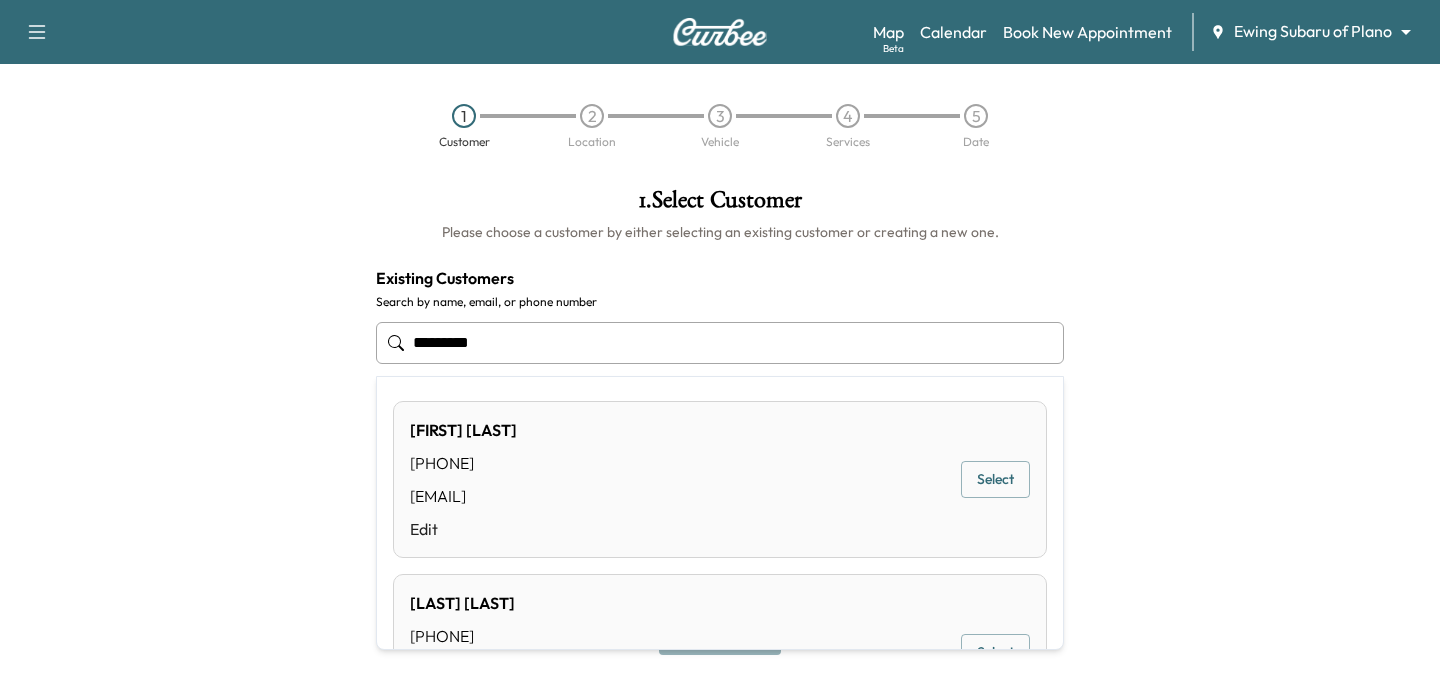 type on "**********" 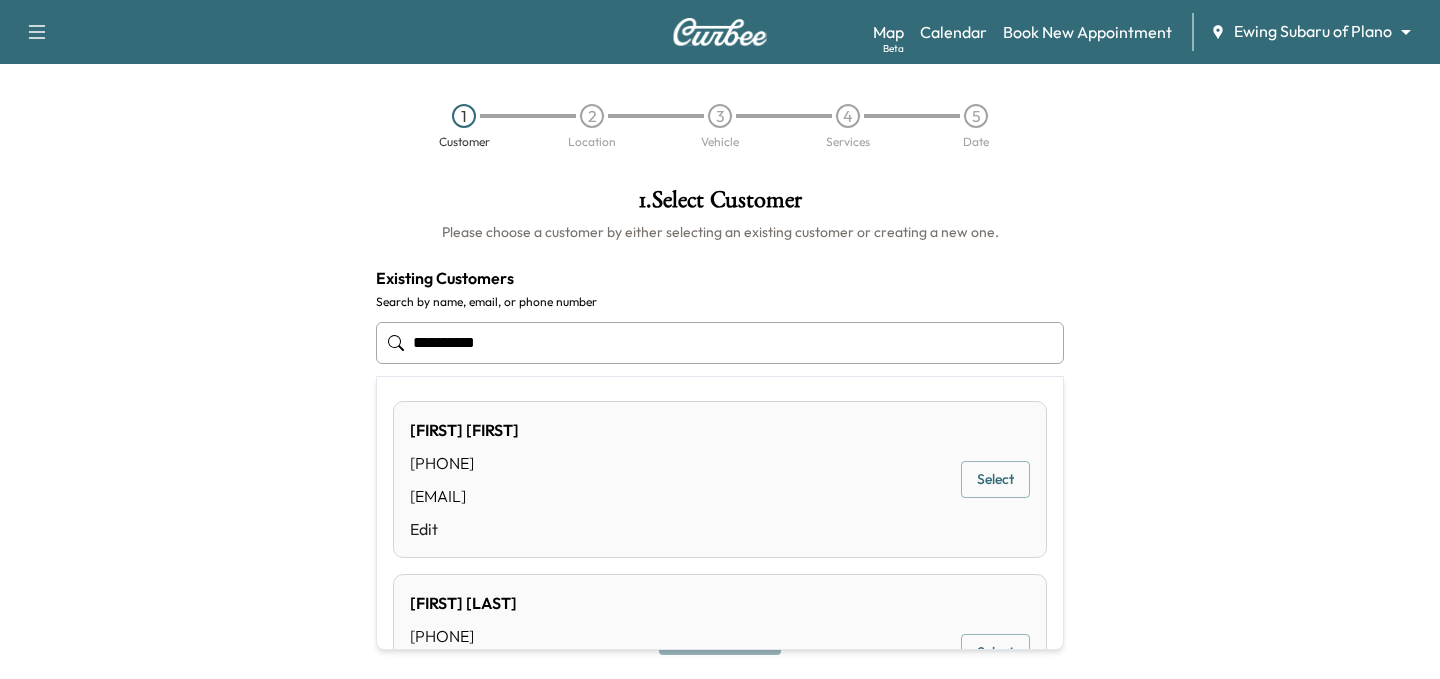 drag, startPoint x: 655, startPoint y: 356, endPoint x: 122, endPoint y: 354, distance: 533.0037 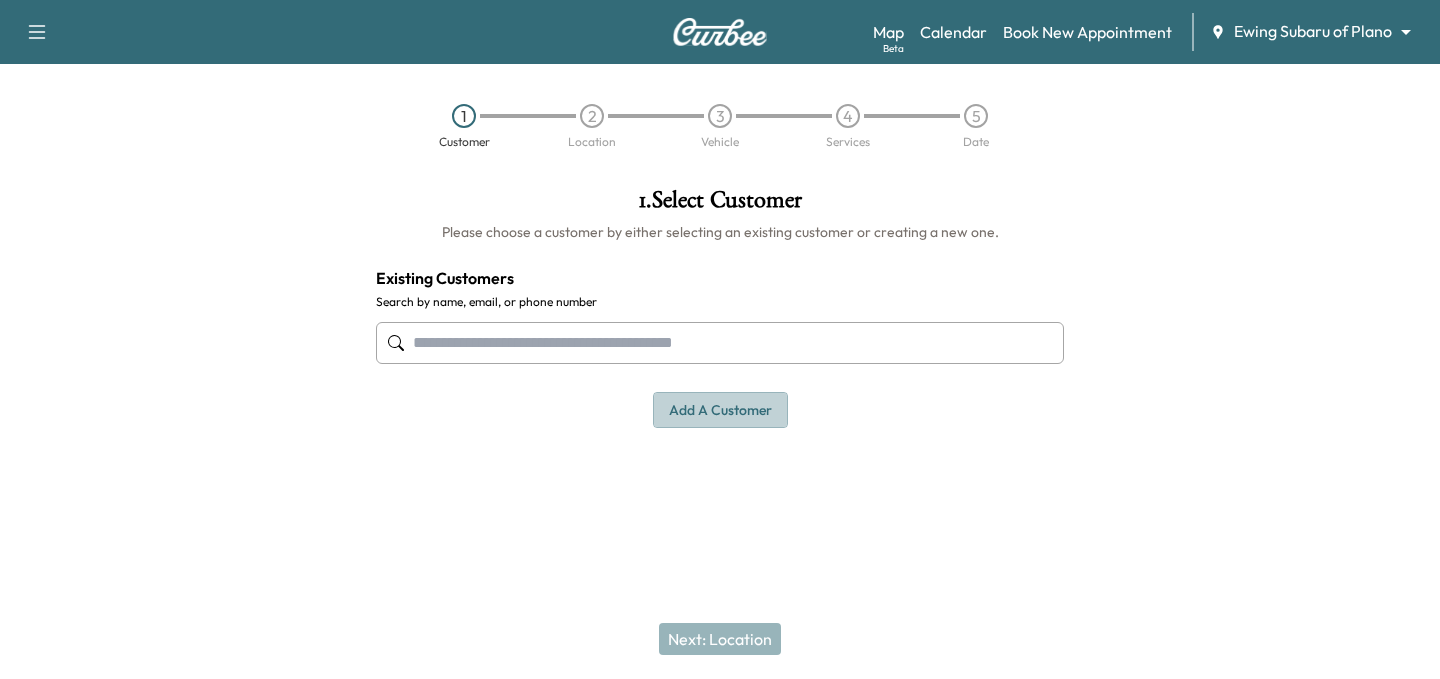 click on "Add a customer" at bounding box center (720, 410) 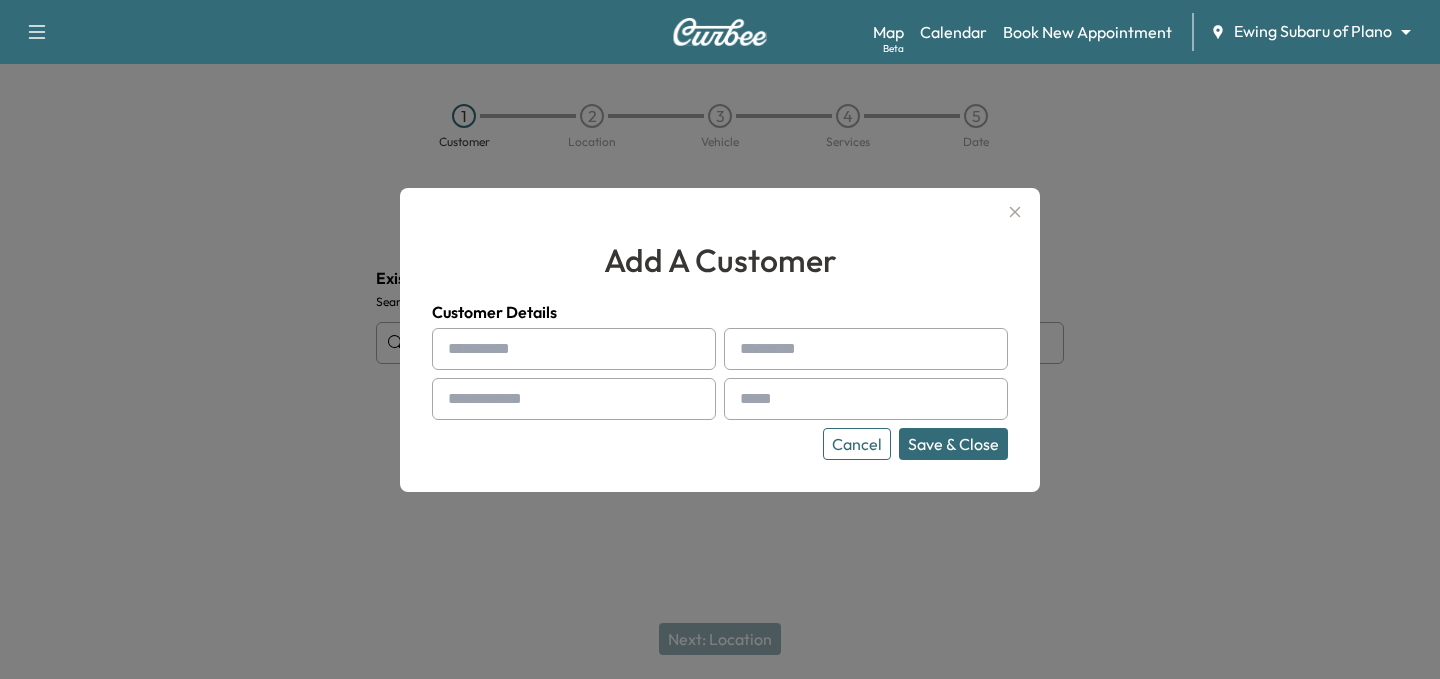 click at bounding box center [574, 349] 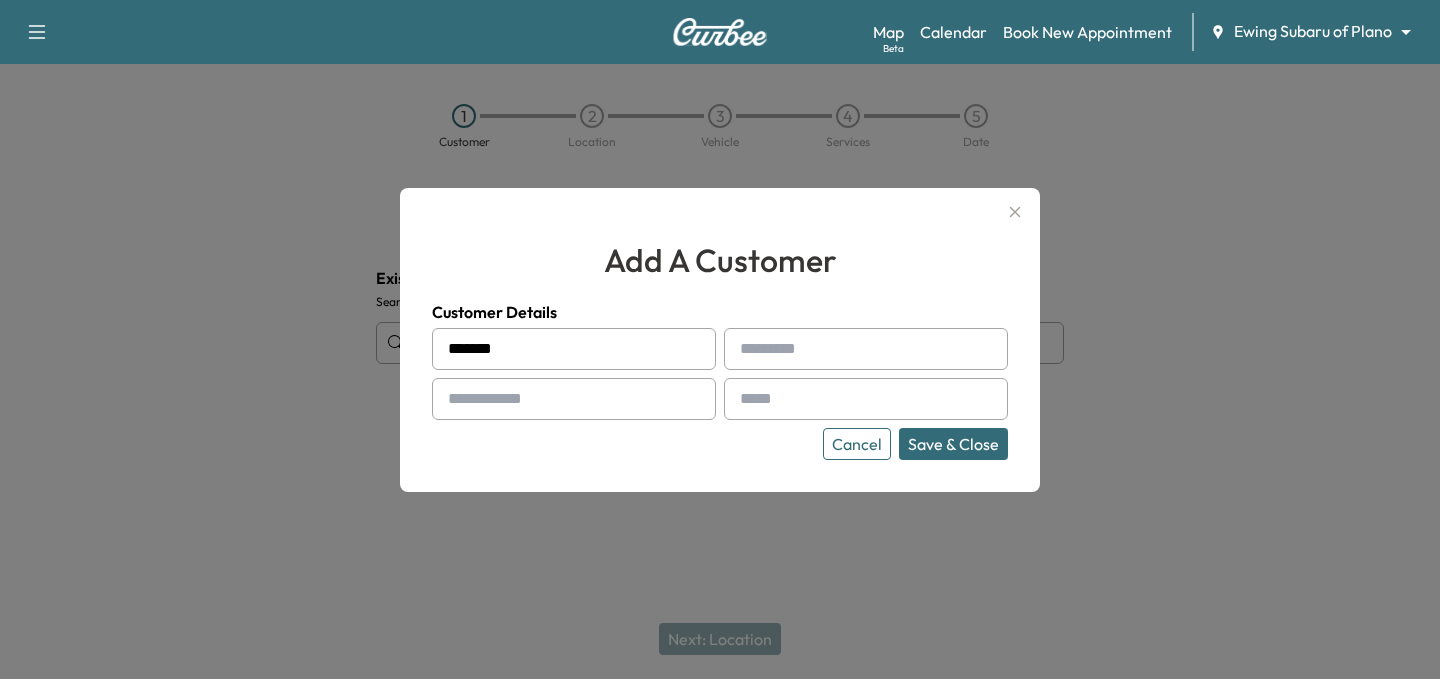type on "*******" 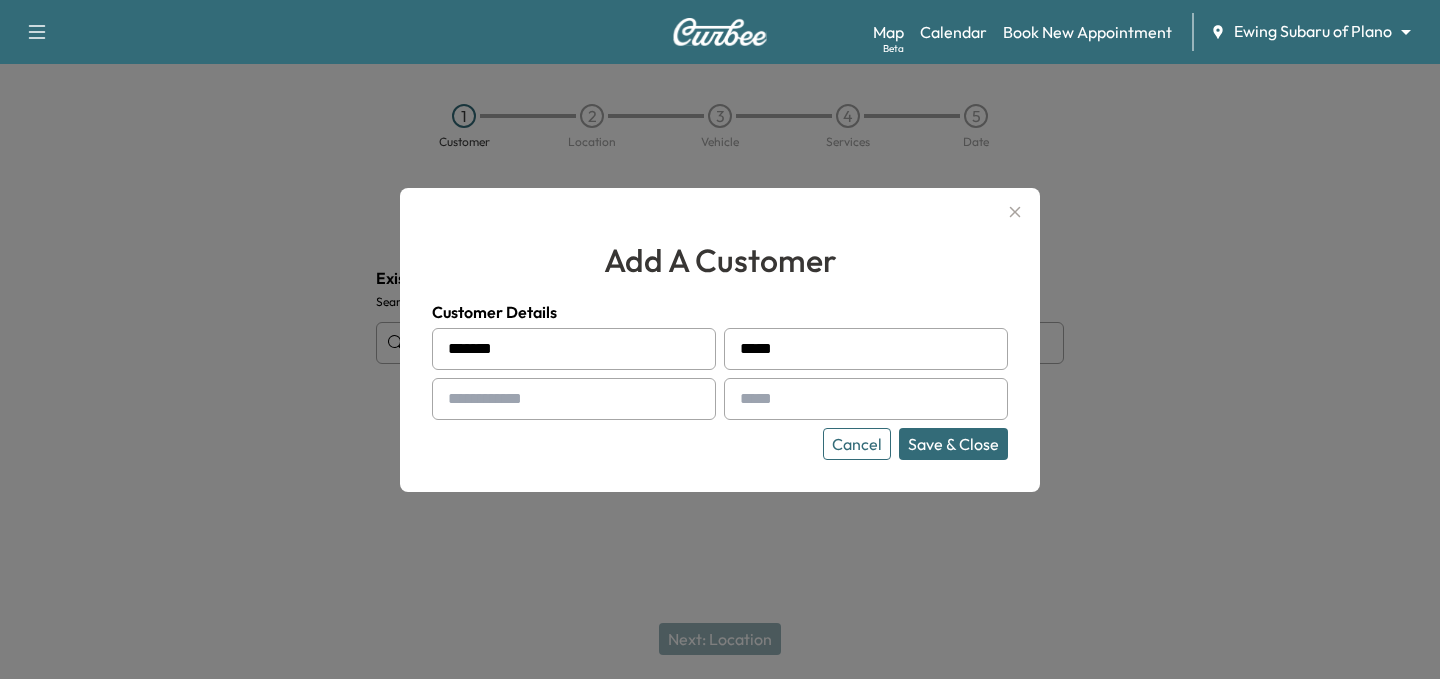 type on "*****" 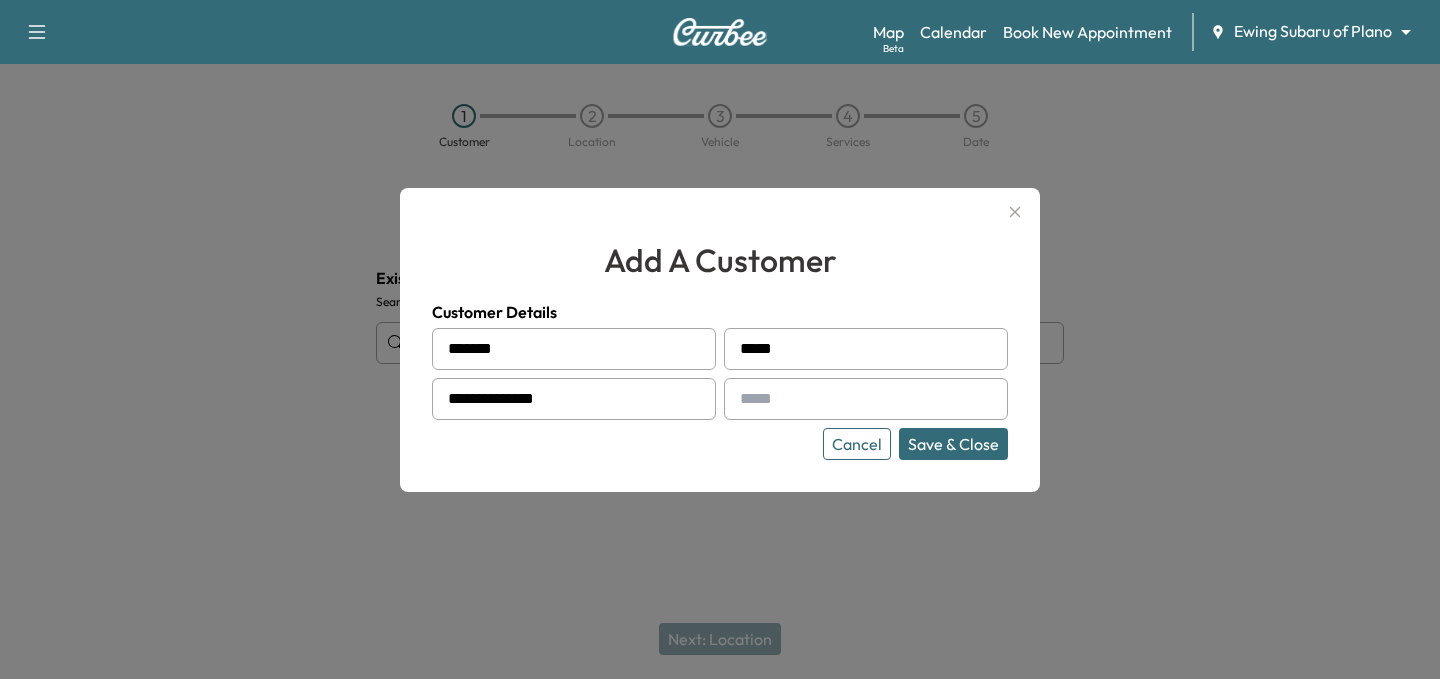 type on "**********" 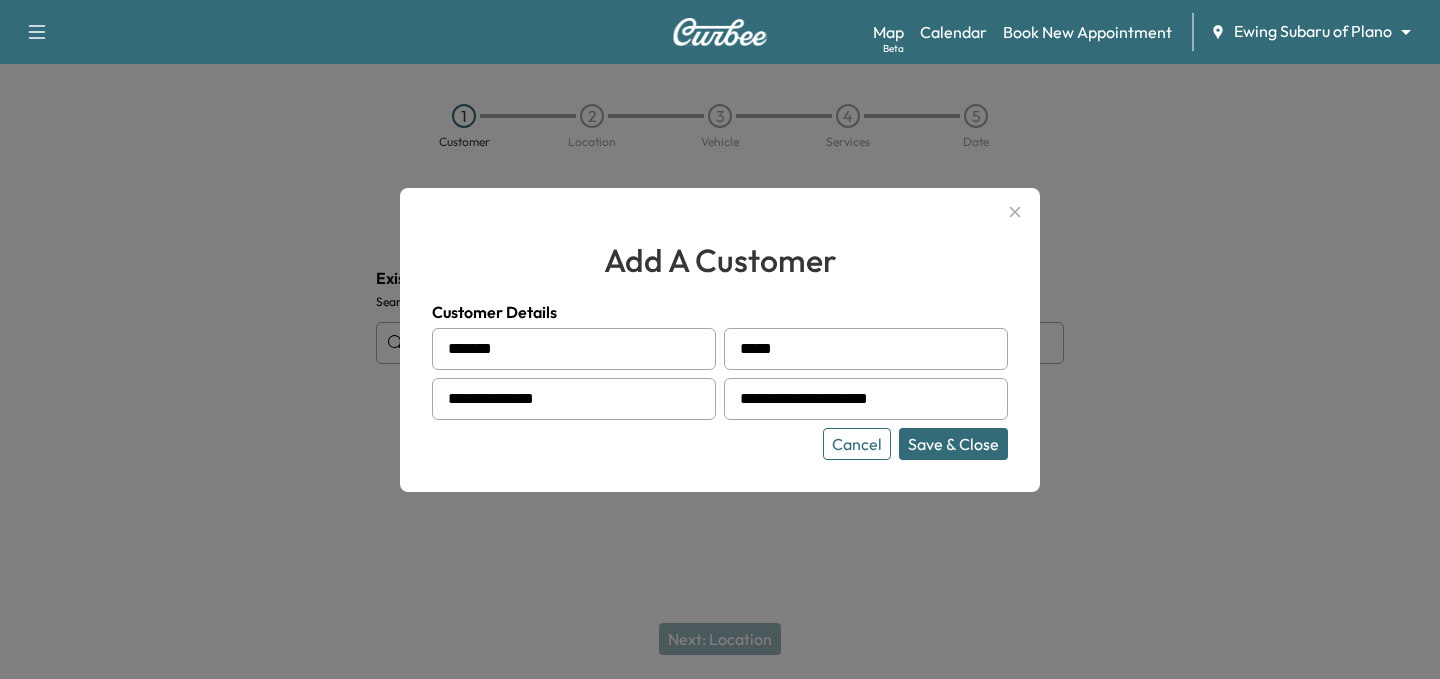 type on "**********" 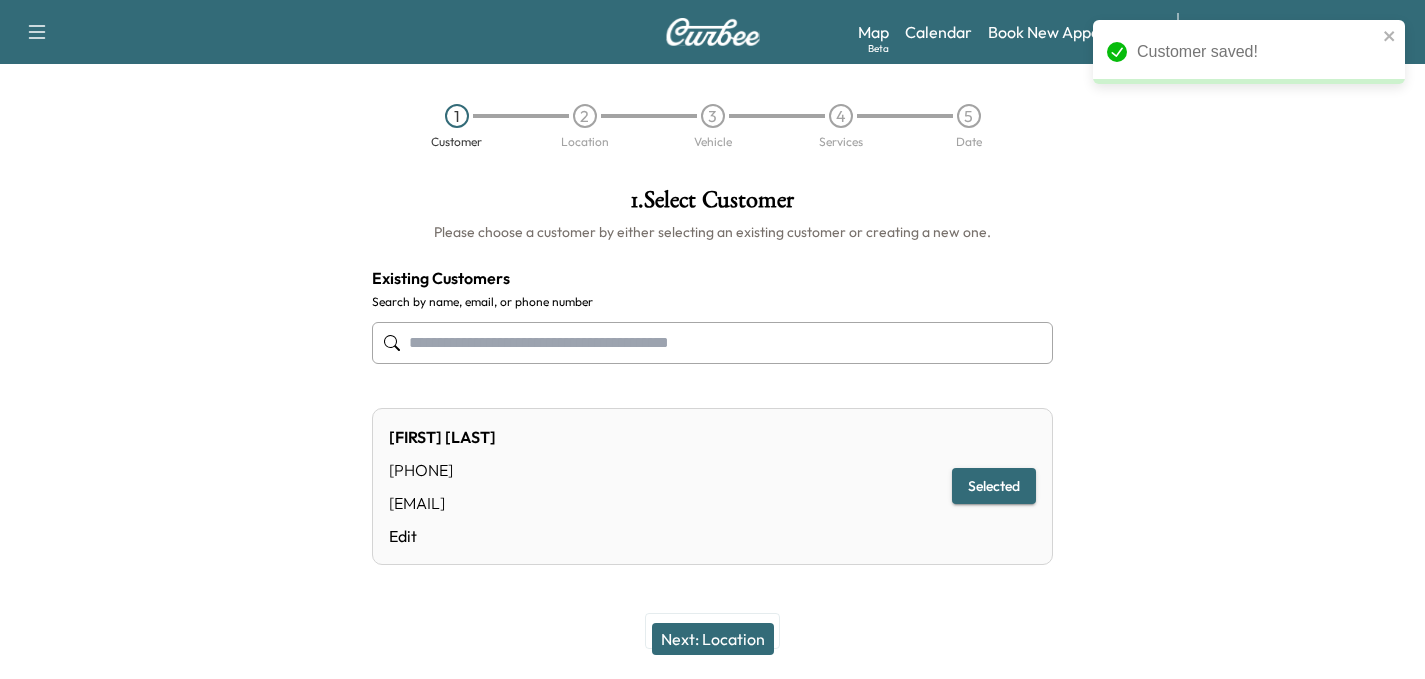 click on "Next: Location" at bounding box center (713, 639) 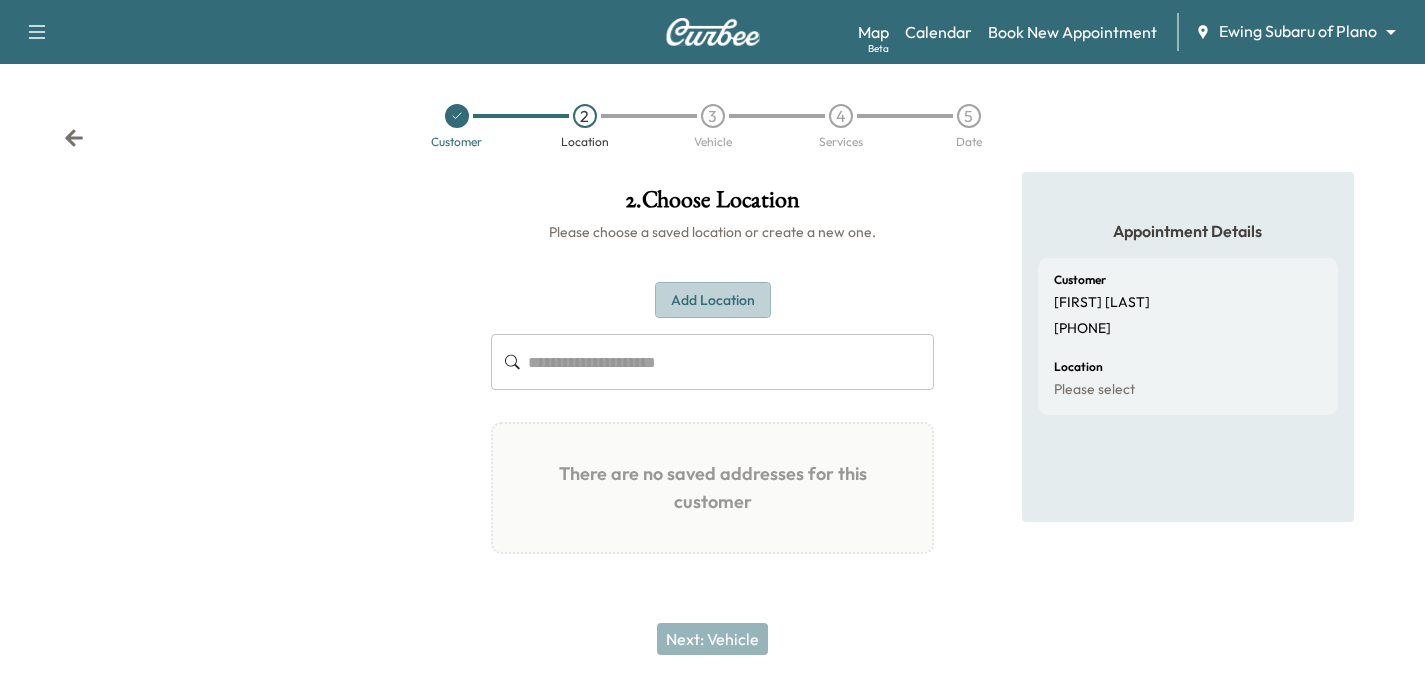 click on "Add Location" at bounding box center [713, 300] 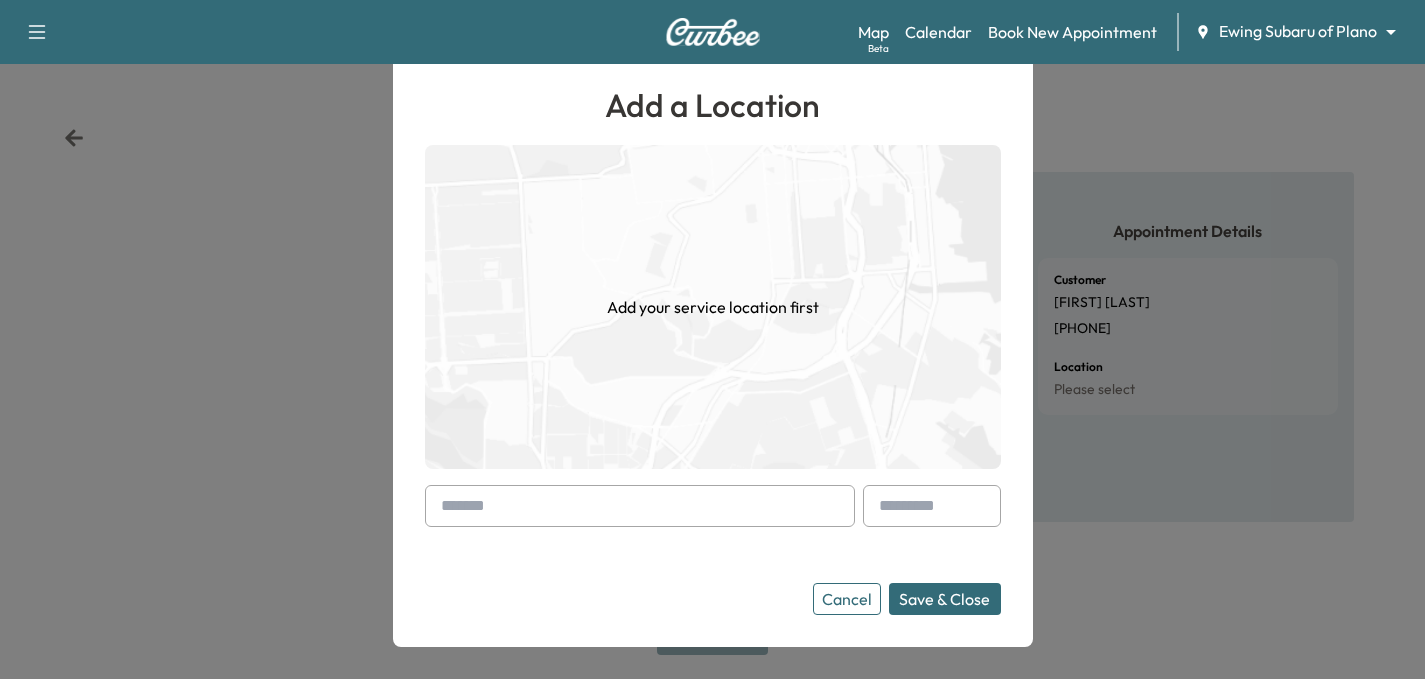 click at bounding box center (640, 506) 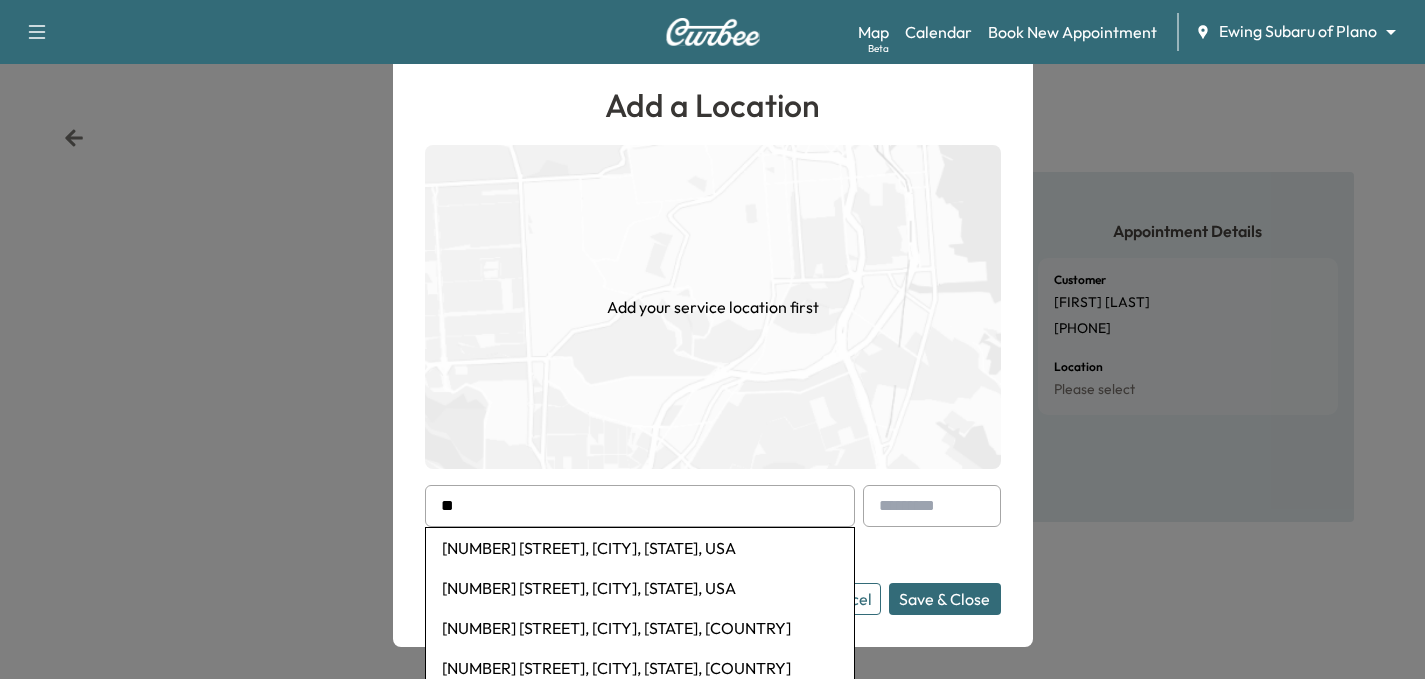 type on "*" 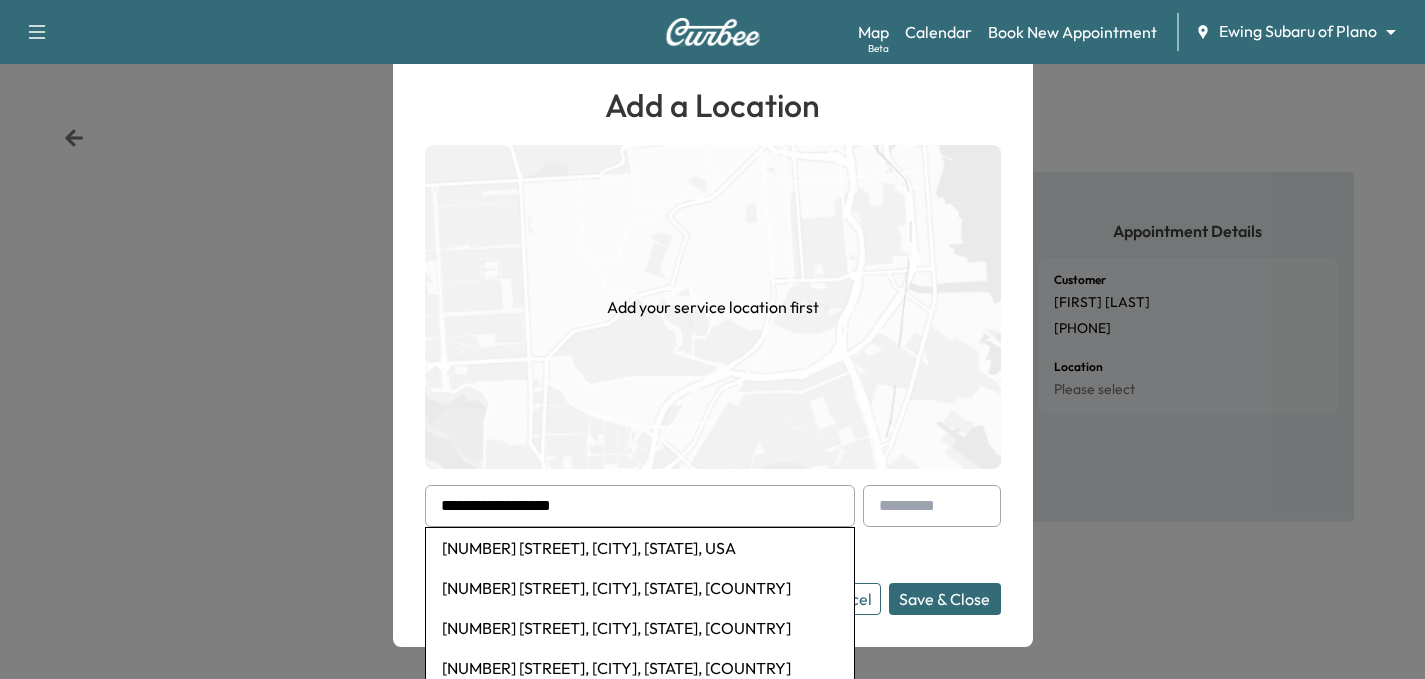 click on "[NUMBER] [STREET], [CITY], [STATE], USA" at bounding box center (640, 548) 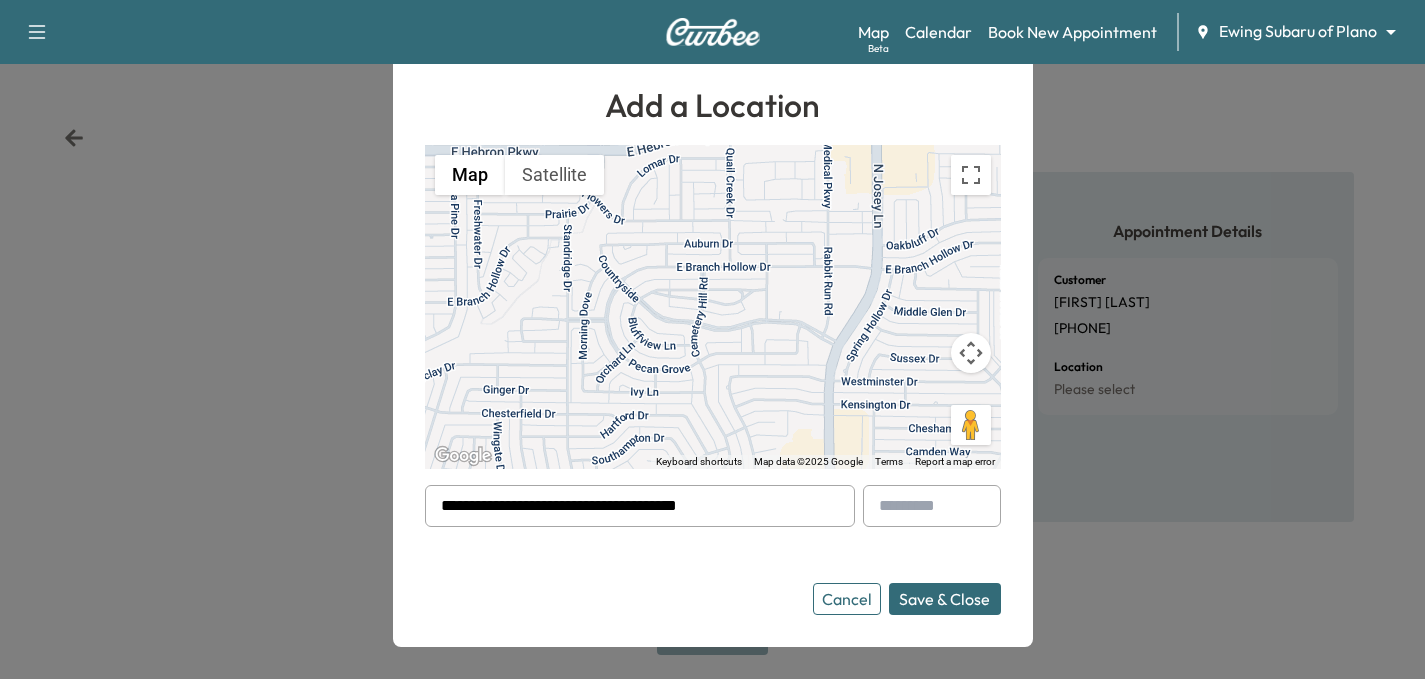 click on "Save & Close" at bounding box center [945, 599] 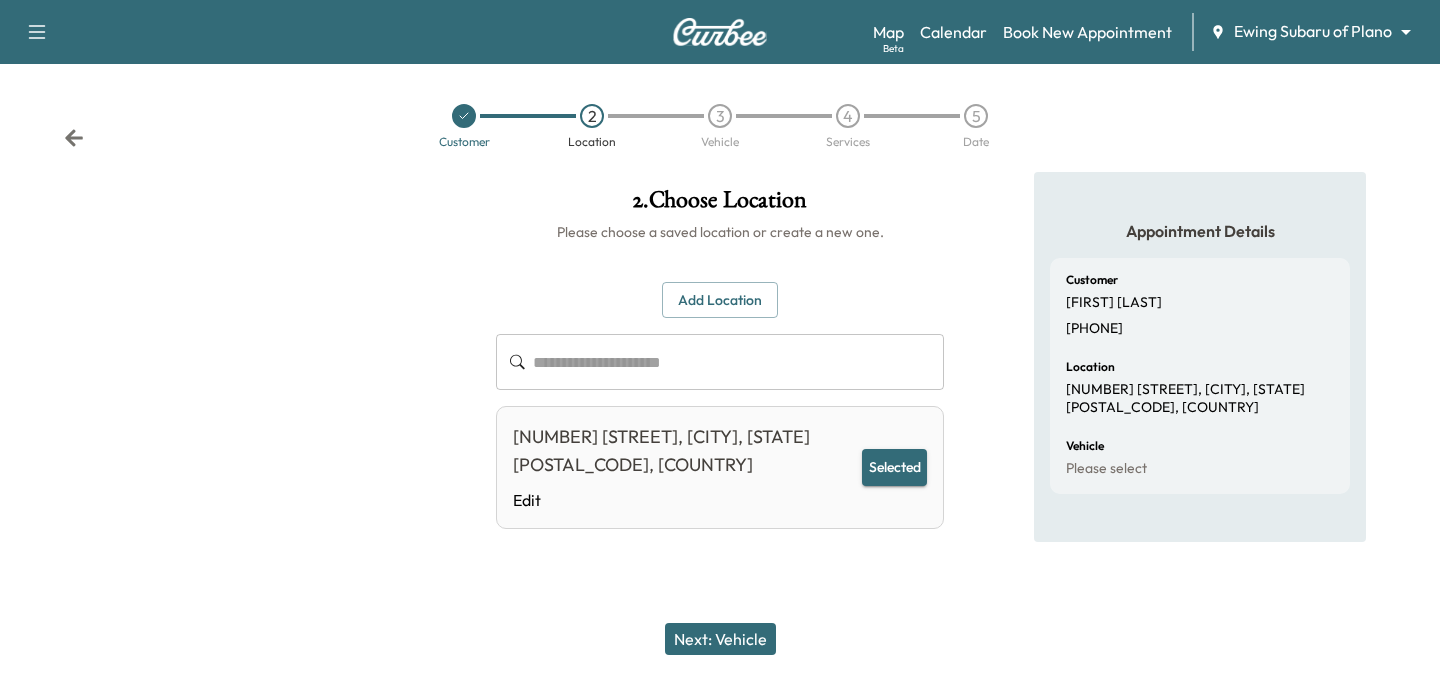 click on "Next: Vehicle" at bounding box center (720, 639) 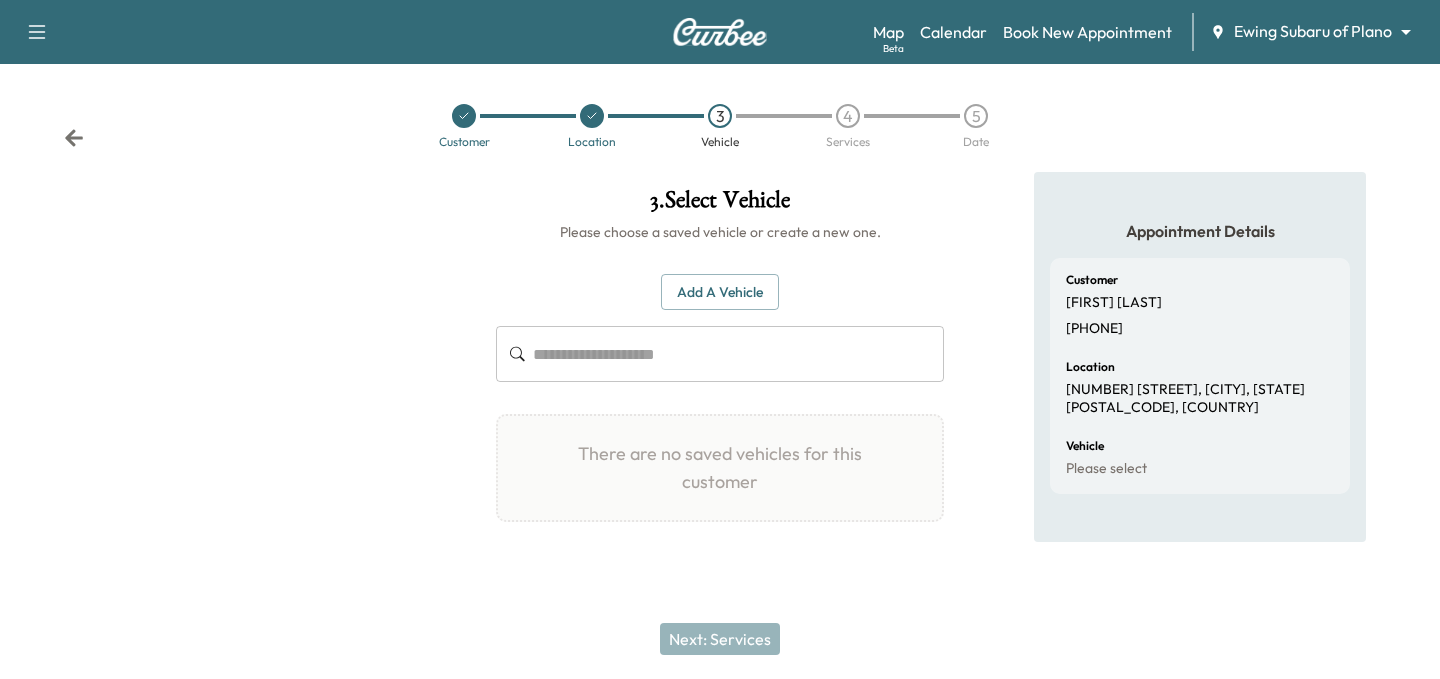 click on "Add a Vehicle" at bounding box center (720, 292) 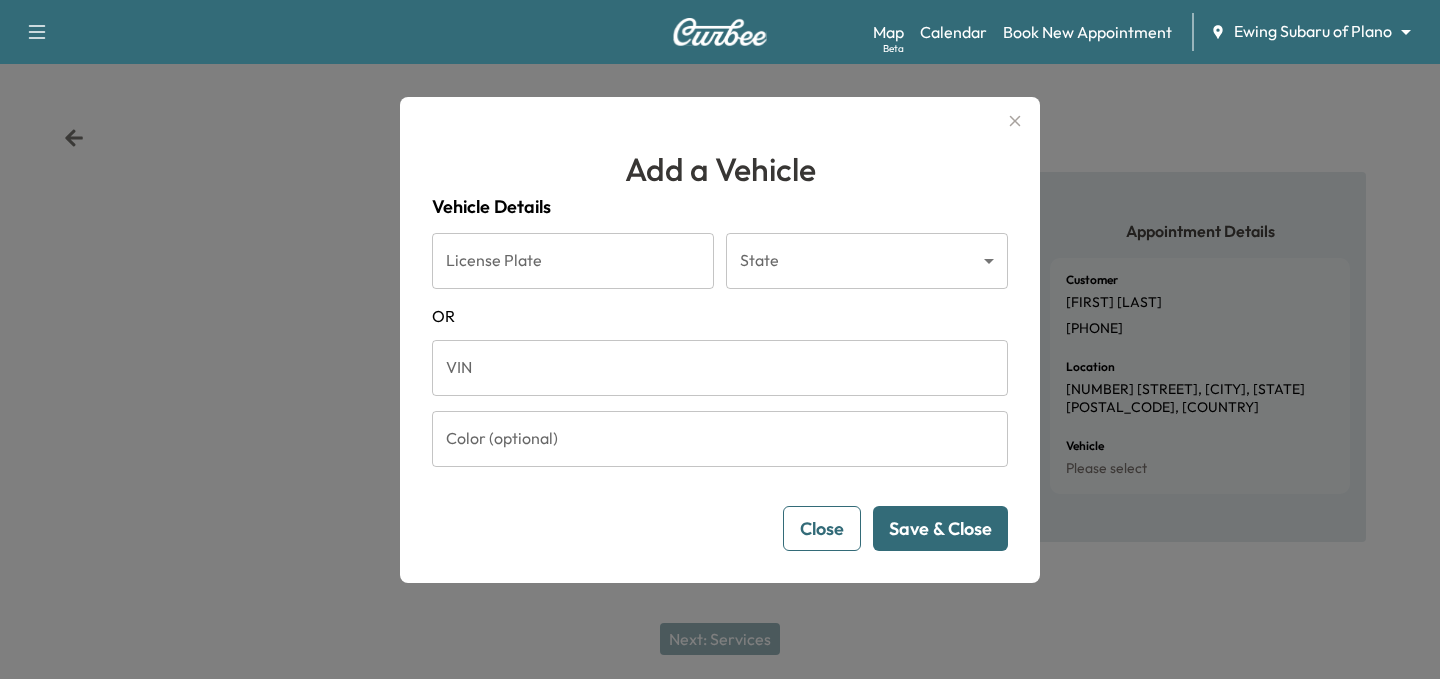 click on "VIN" at bounding box center [720, 368] 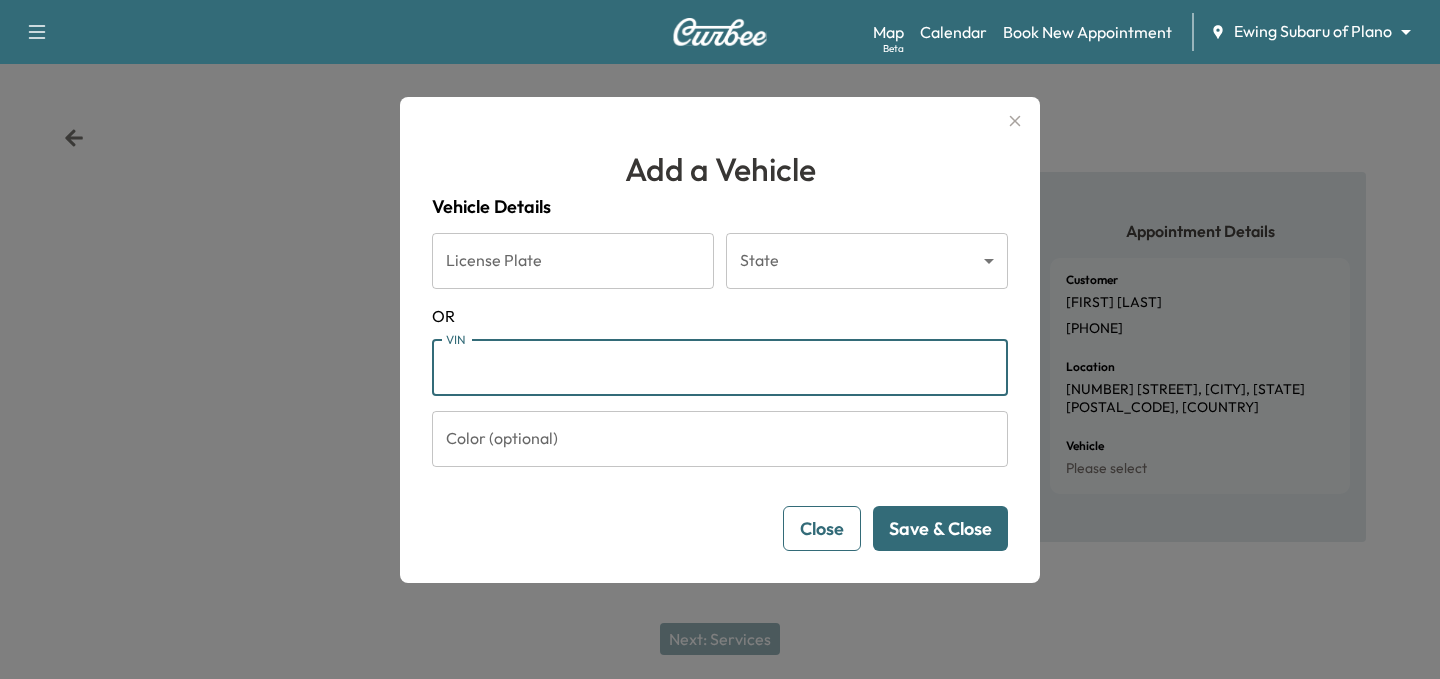 paste on "**********" 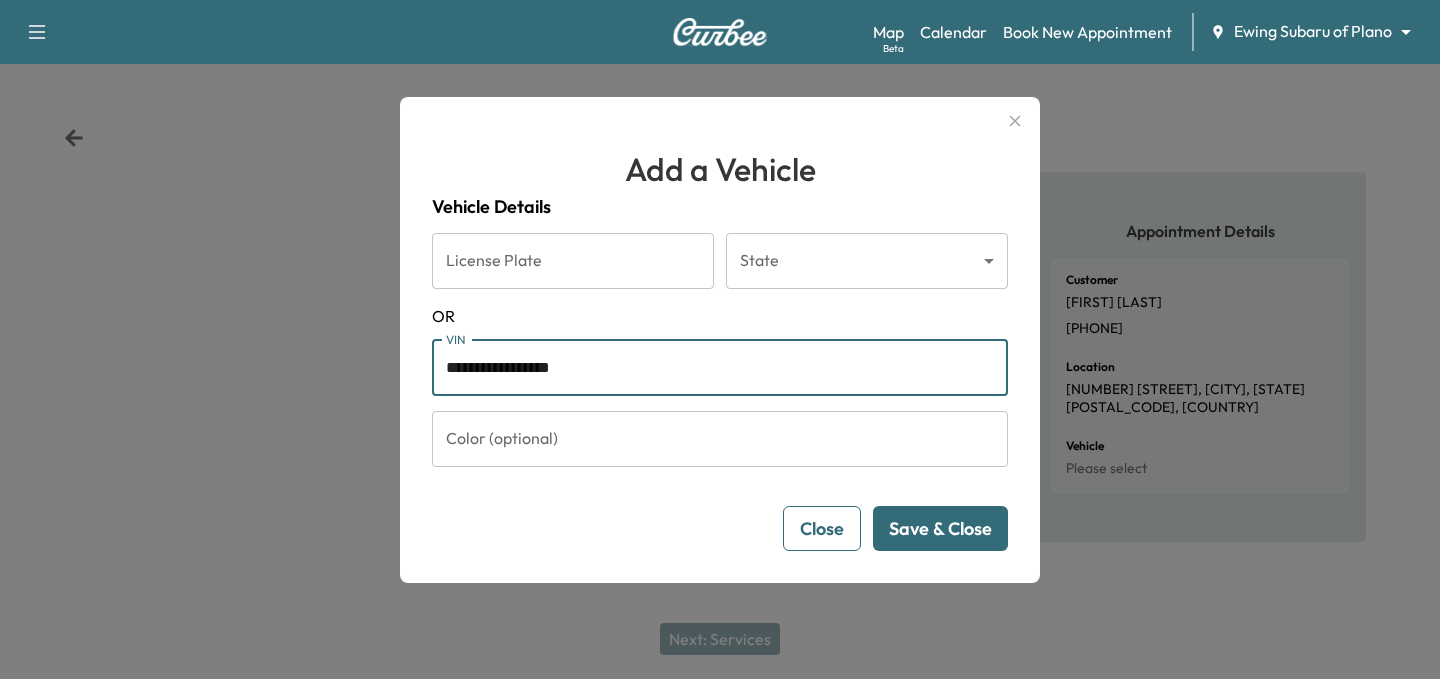 type on "**********" 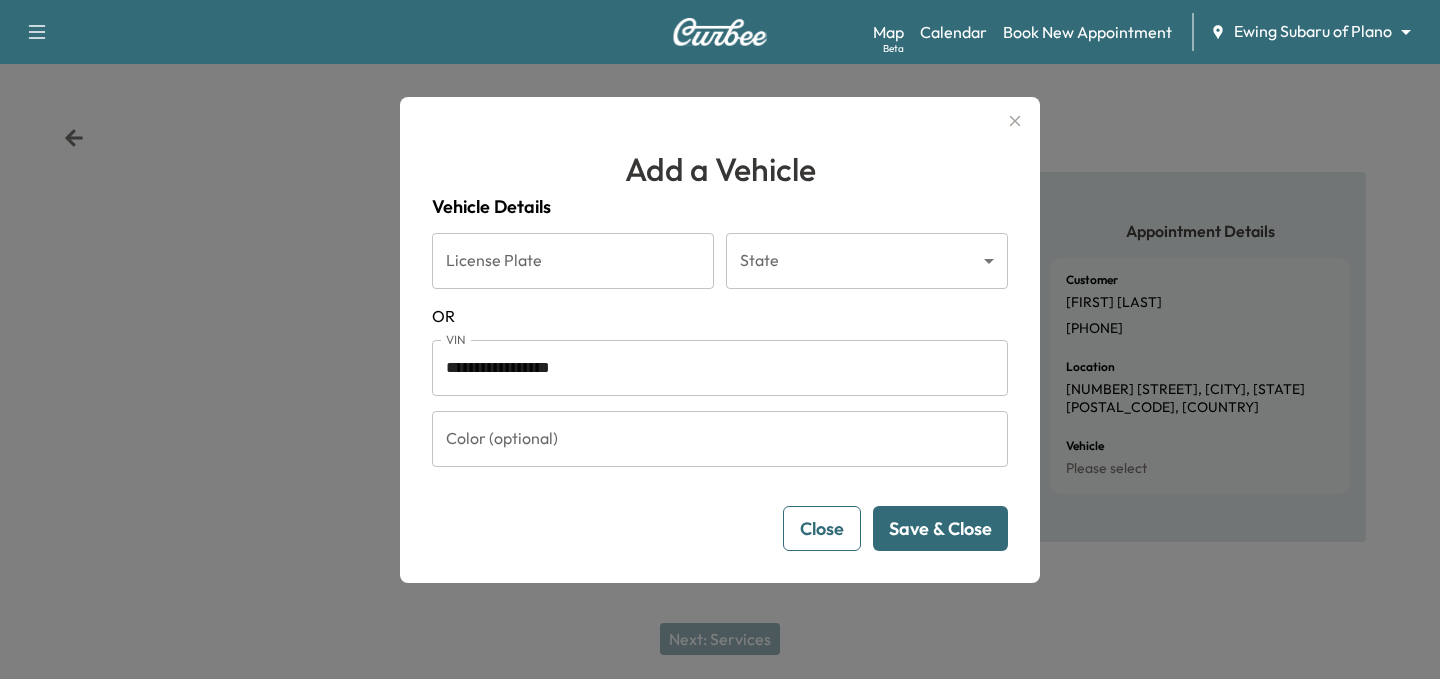 click on "Save & Close" at bounding box center (940, 528) 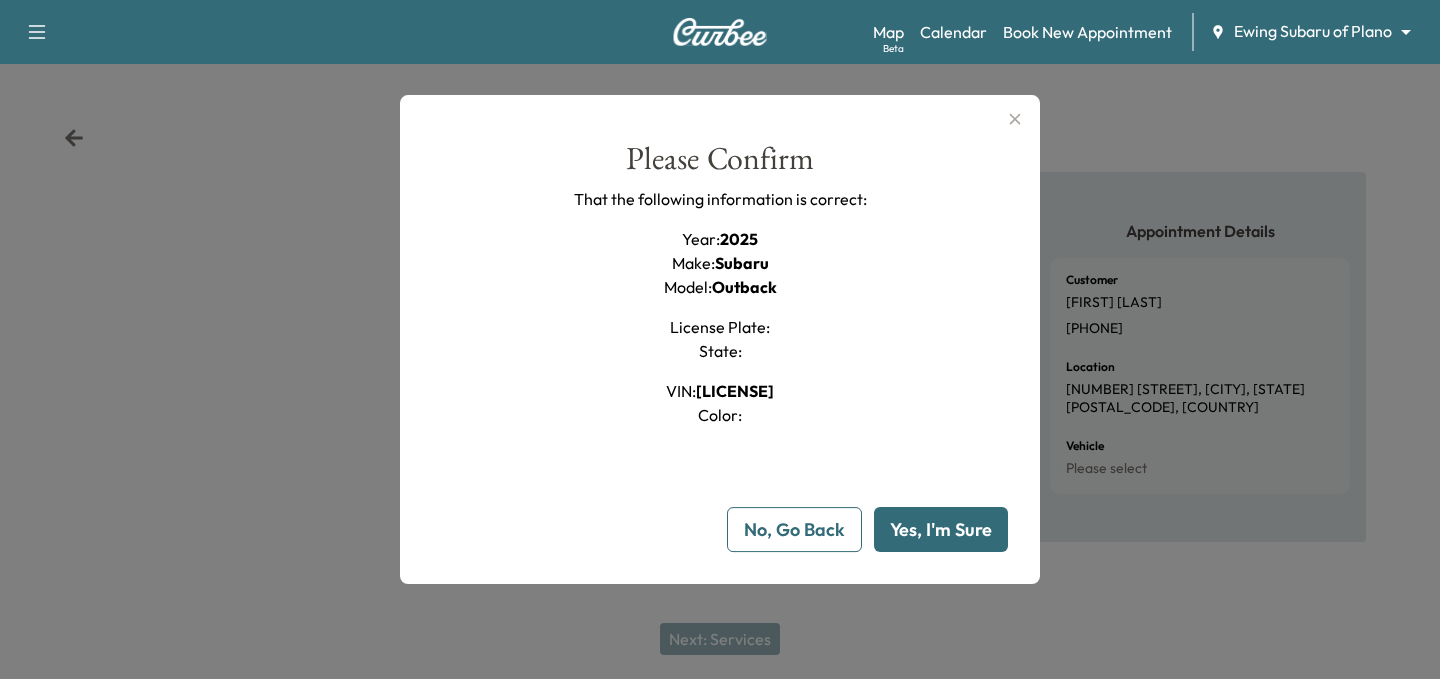 click on "Yes, I'm Sure" at bounding box center [941, 529] 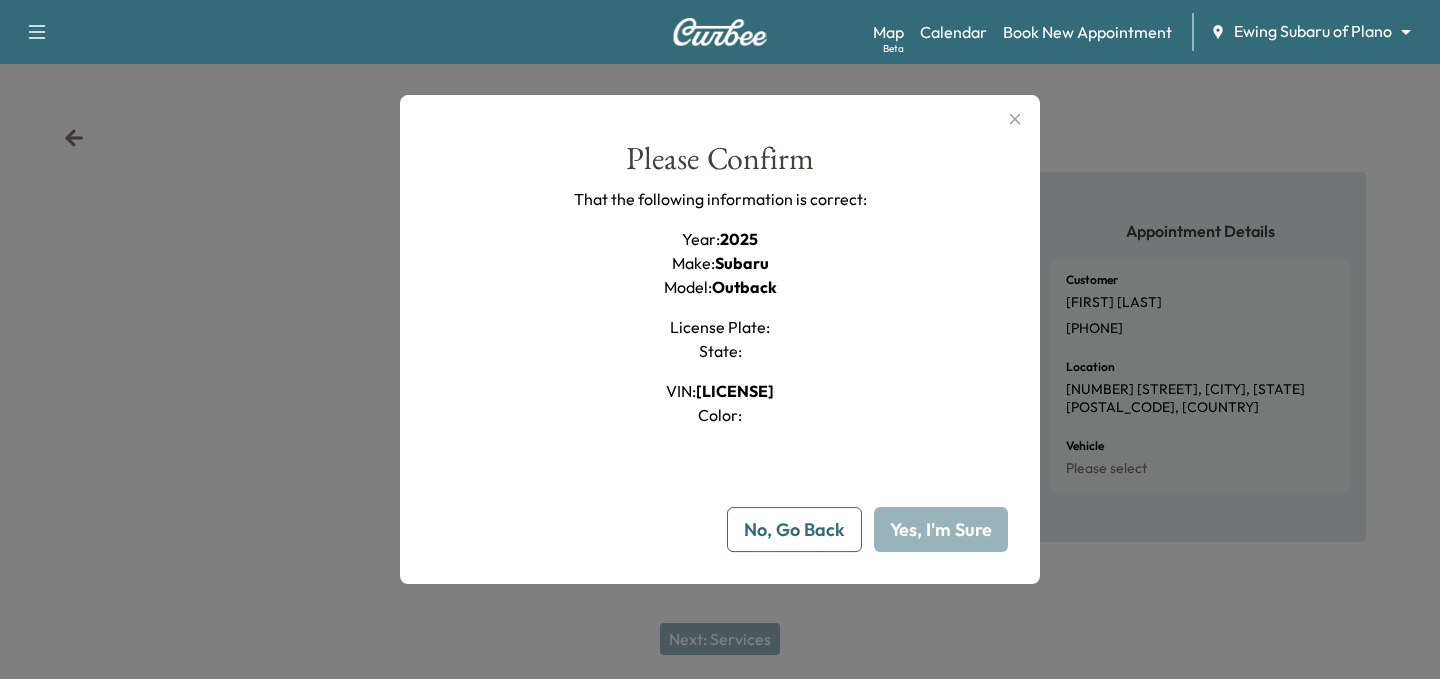 type 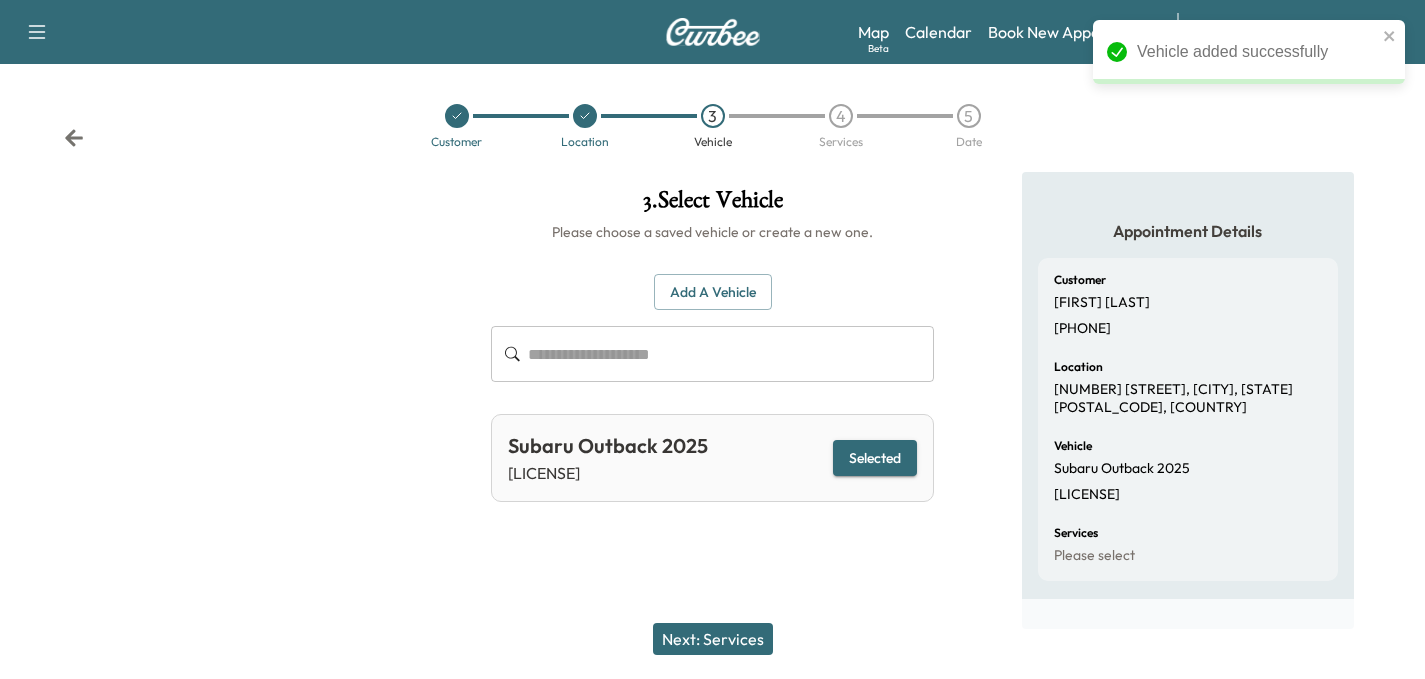 click on "Next: Services" at bounding box center (713, 639) 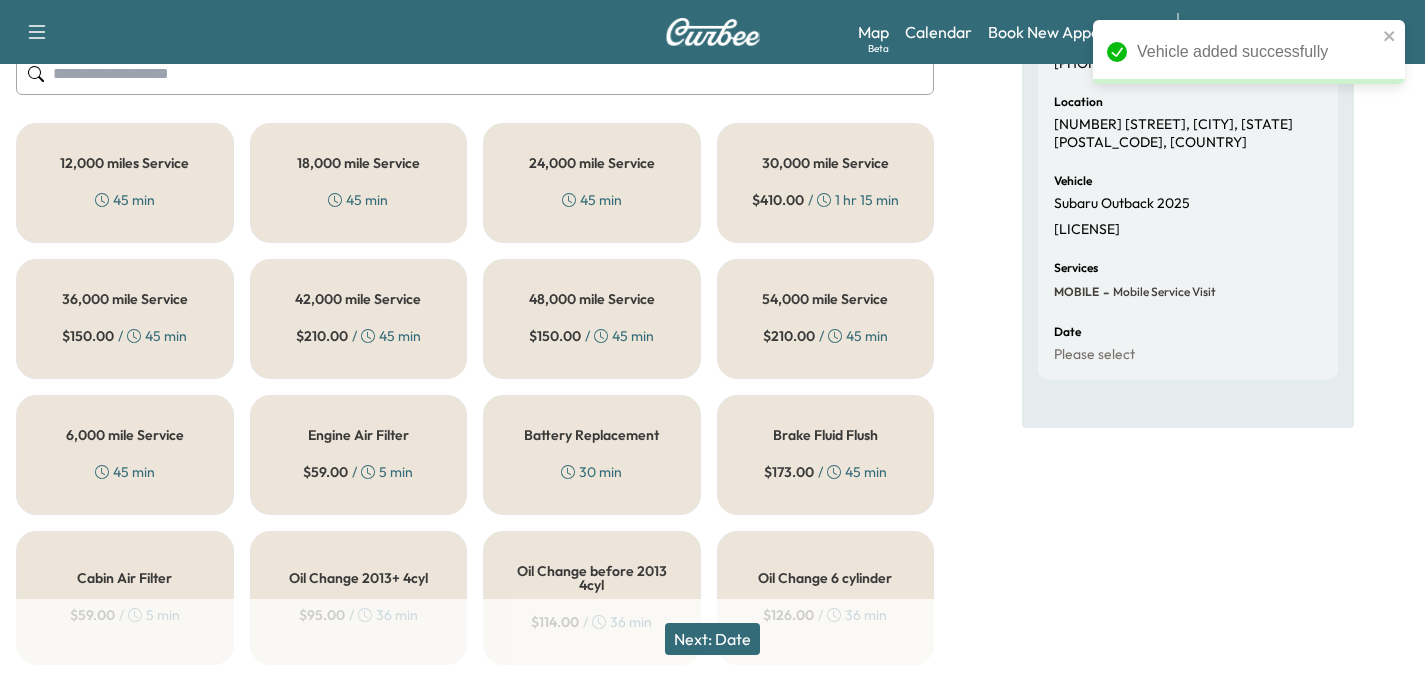 scroll, scrollTop: 300, scrollLeft: 0, axis: vertical 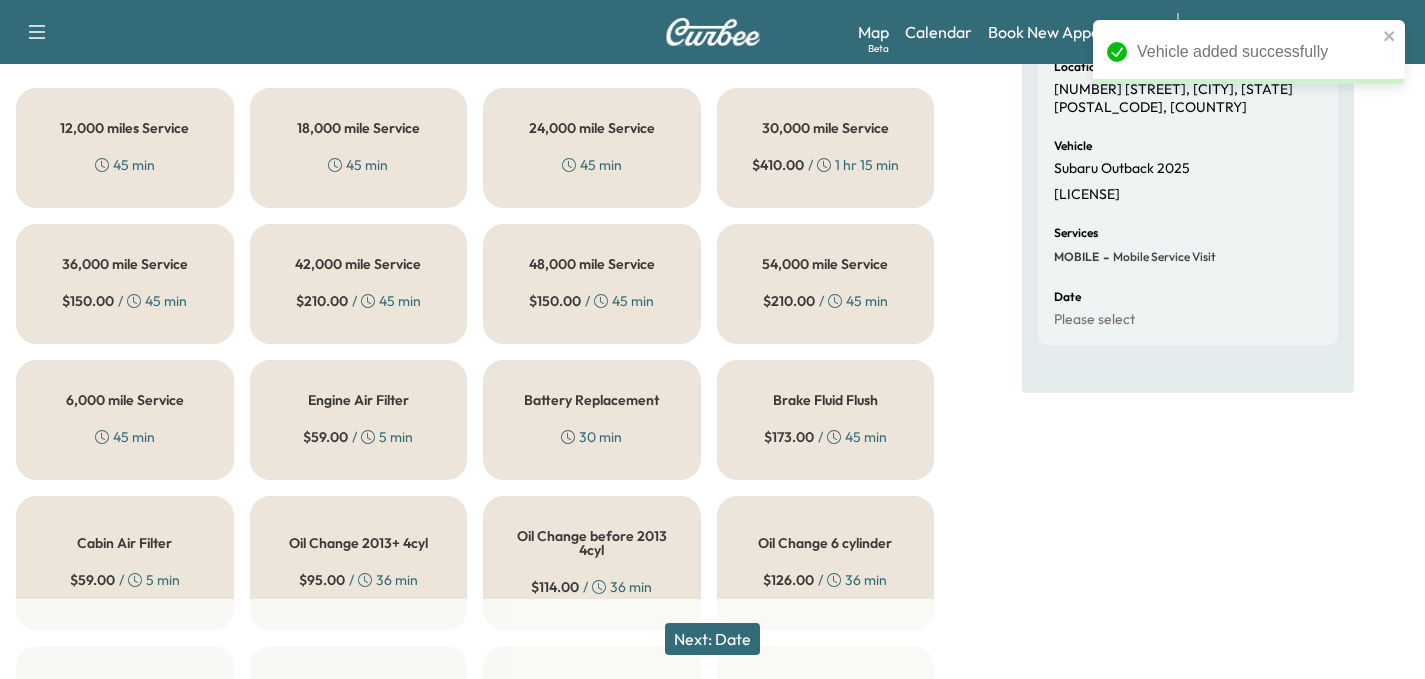 click on "6,000 mile Service" at bounding box center (125, 400) 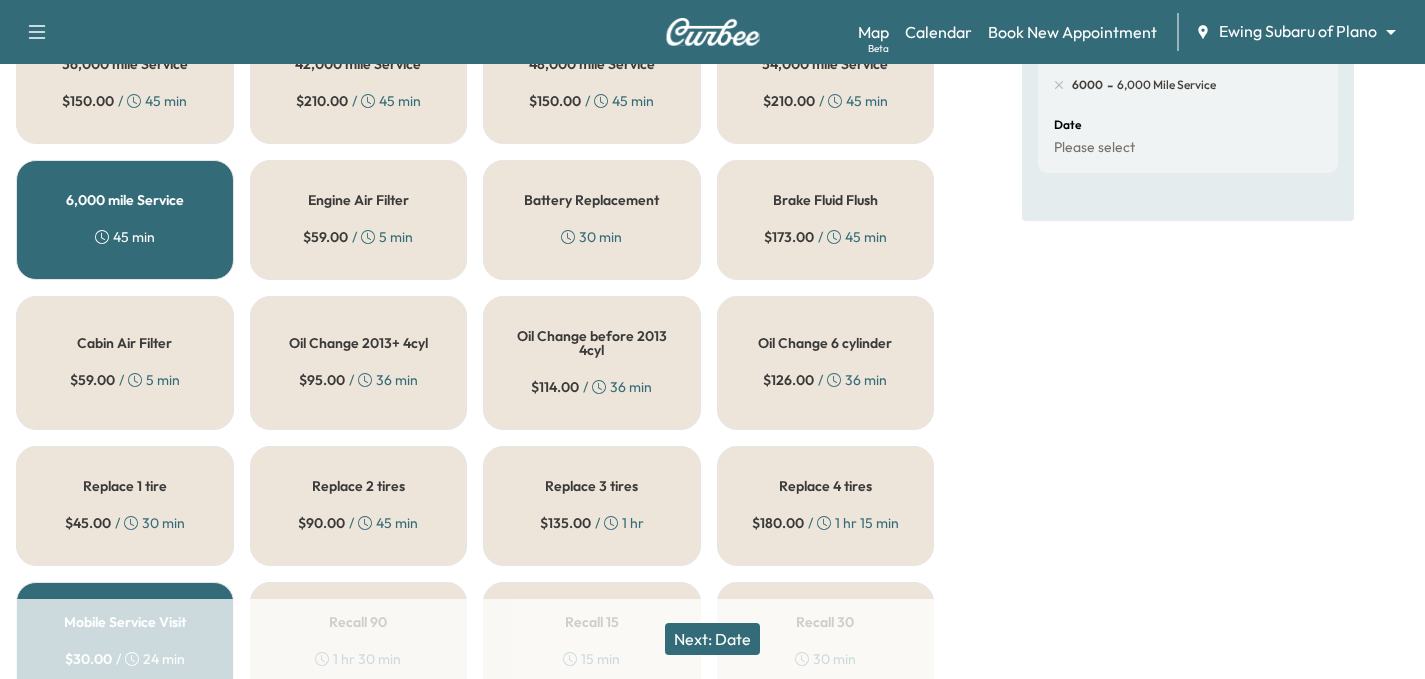 click on "Next: Date" at bounding box center (712, 639) 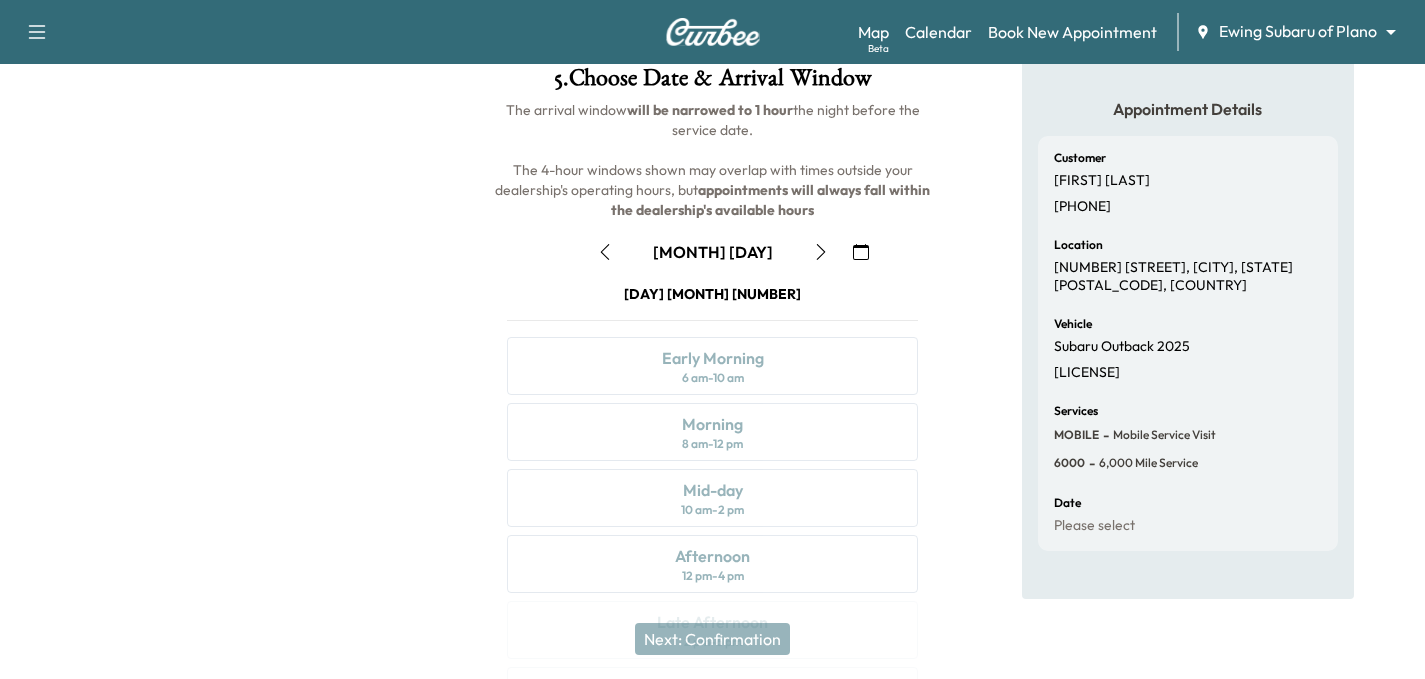 click 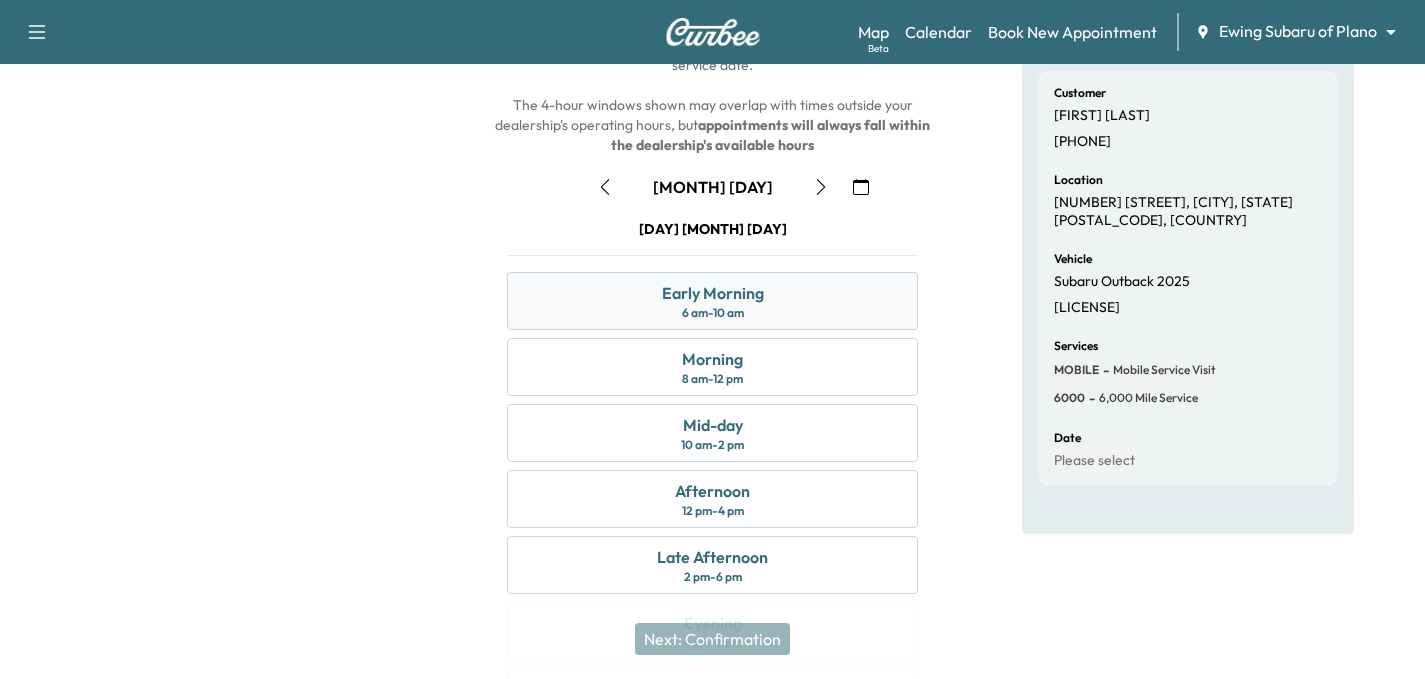 scroll, scrollTop: 222, scrollLeft: 0, axis: vertical 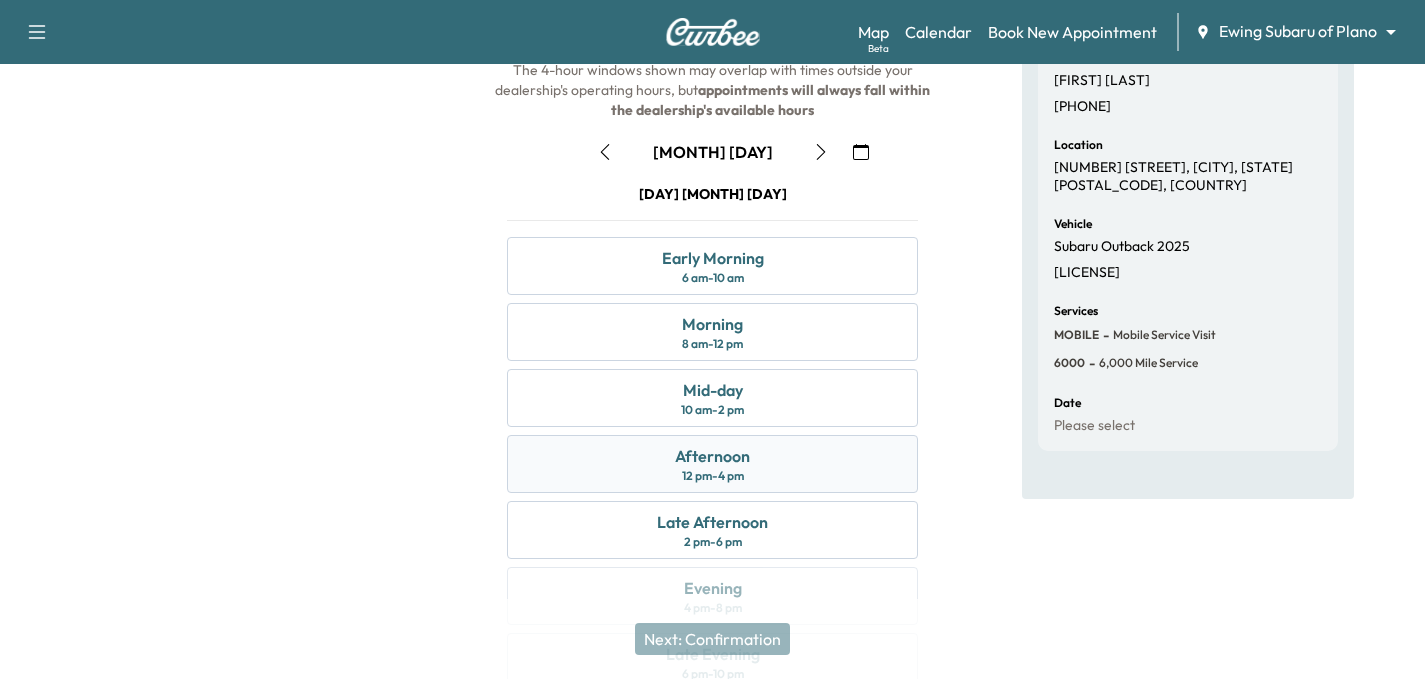 click on "Afternoon" at bounding box center (712, 456) 